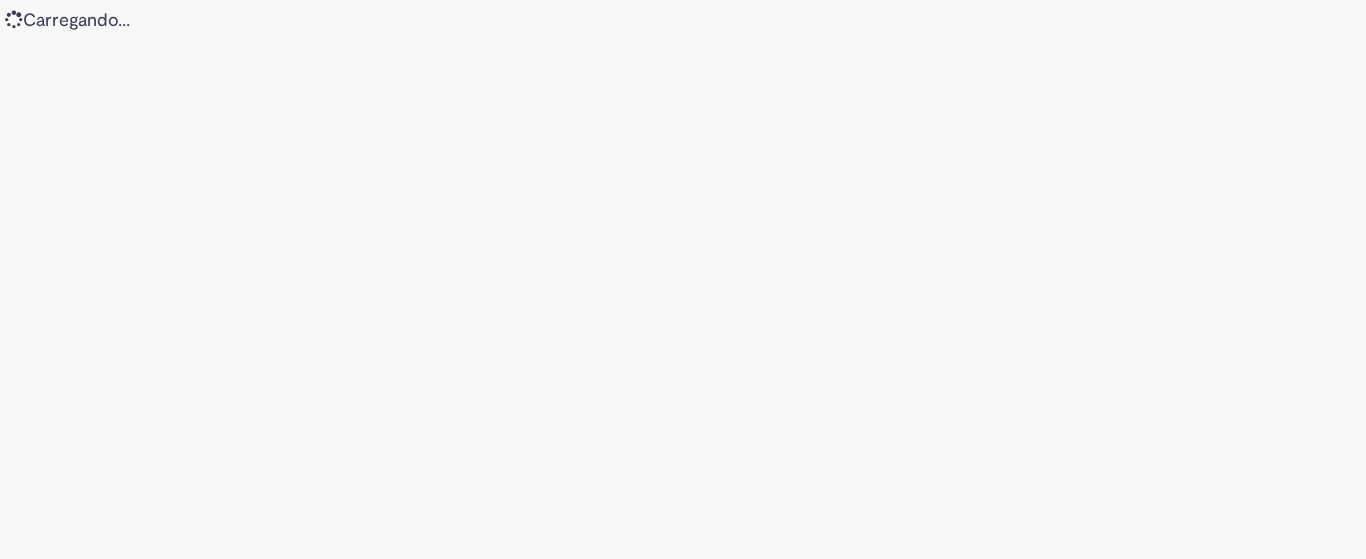 scroll, scrollTop: 0, scrollLeft: 0, axis: both 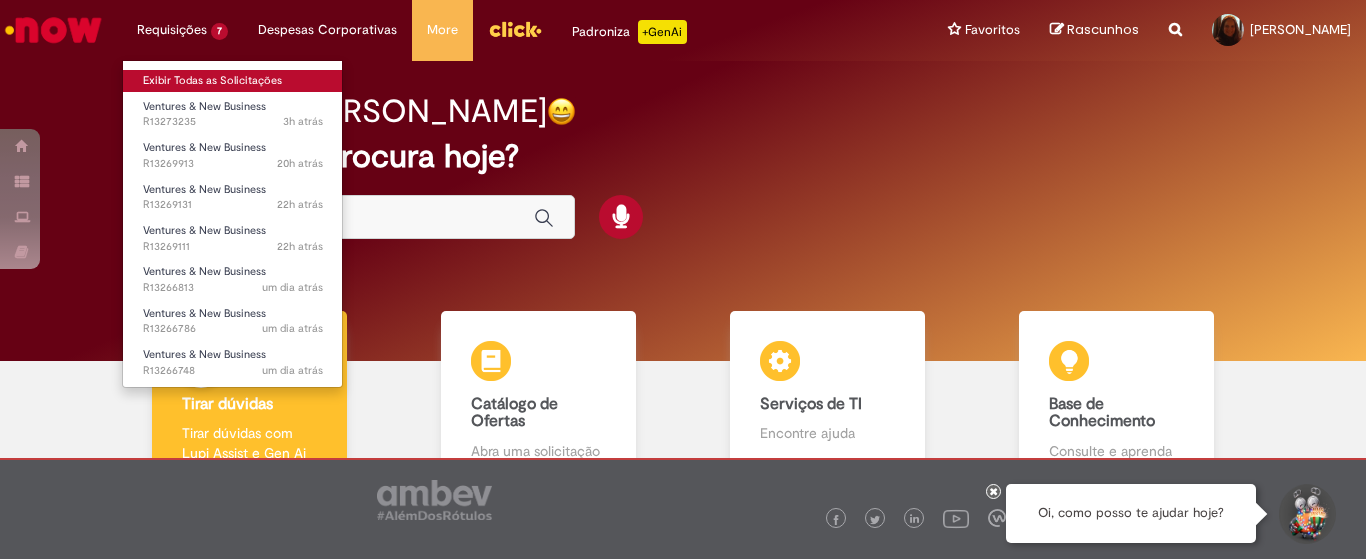 click on "Exibir Todas as Solicitações" at bounding box center [233, 81] 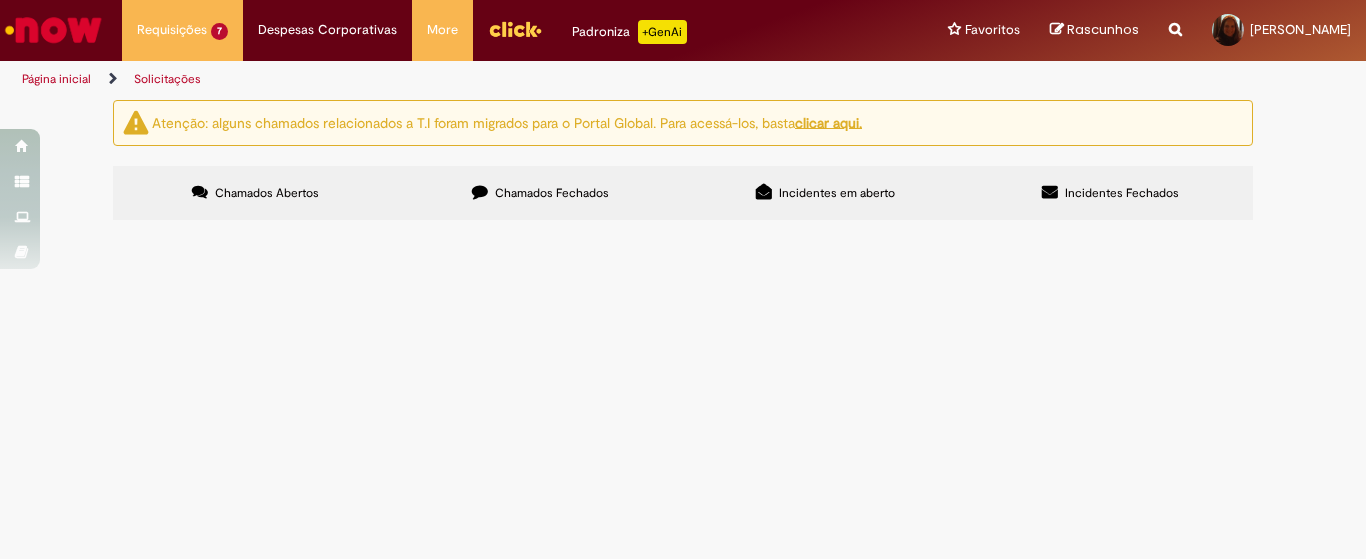 scroll, scrollTop: 128, scrollLeft: 0, axis: vertical 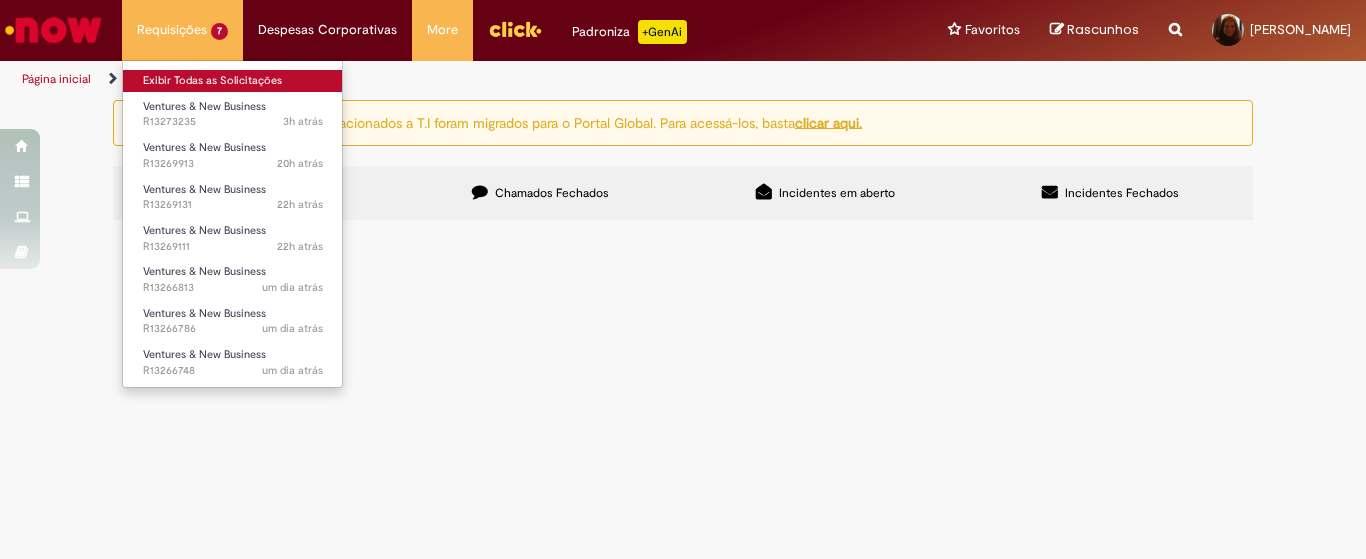click on "Exibir Todas as Solicitações" at bounding box center (233, 81) 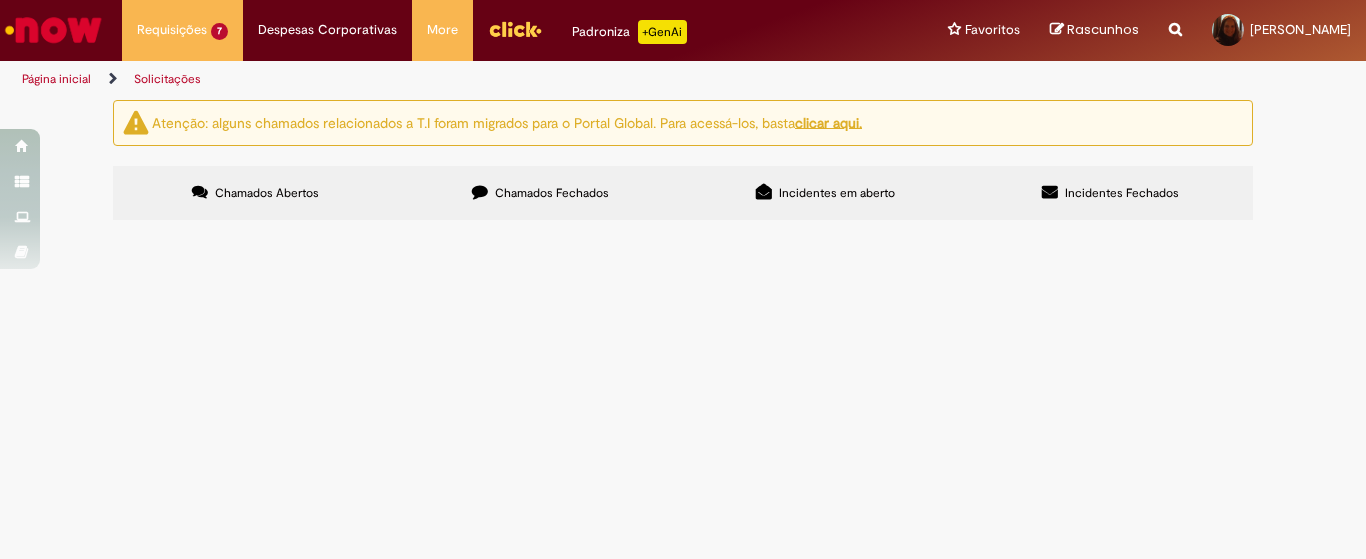 scroll, scrollTop: 0, scrollLeft: 0, axis: both 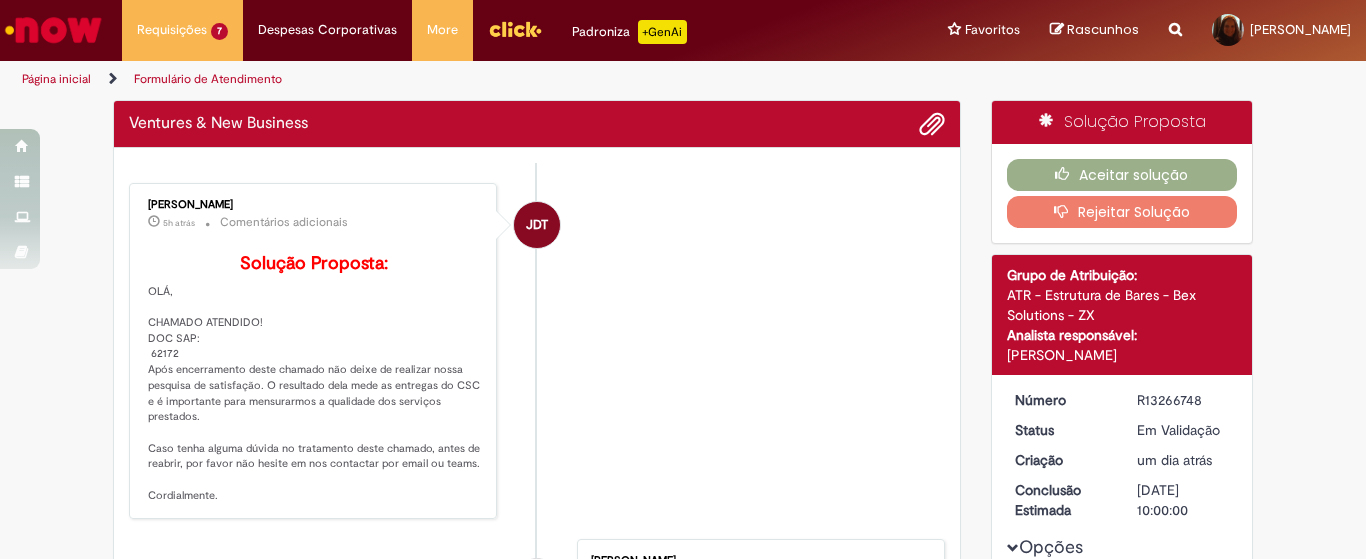 click on "JDT
[PERSON_NAME]
5h atrás 5 horas atrás     Comentários adicionais
Solução Proposta:
[GEOGRAPHIC_DATA],
CHAMADO ATENDIDO!
DOC SAP:
62172
Após encerramento deste chamado não deixe de realizar nossa pesquisa de satisfação. O resultado dela mede as entregas do CSC e é importante para mensurarmos a qualidade dos serviços prestados.
Caso tenha alguma dúvida no tratamento deste chamado, antes de reabrir, por favor não hesite em nos contactar por email ou teams.
Cordialmente." at bounding box center [537, 351] 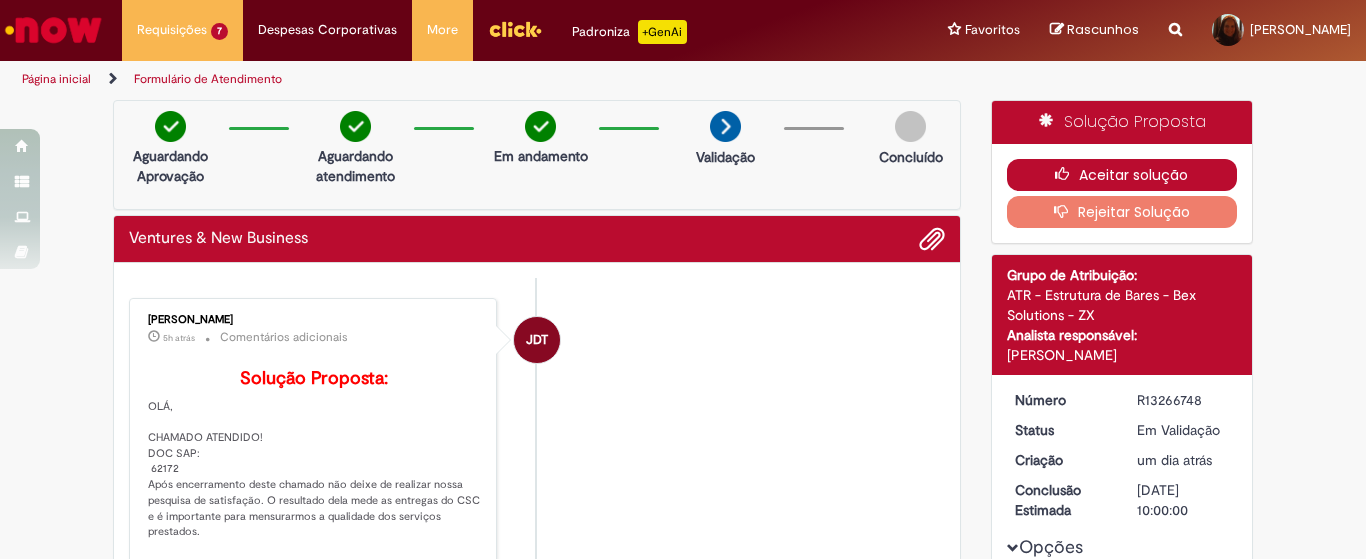 click on "Aceitar solução" at bounding box center (1122, 175) 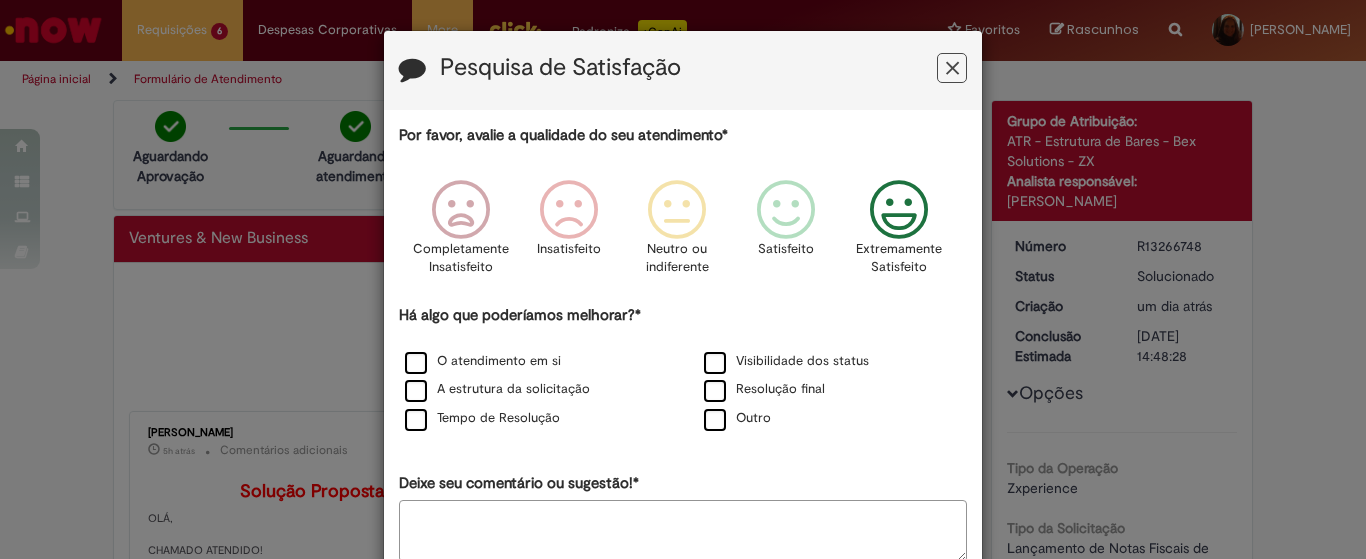 click at bounding box center (899, 210) 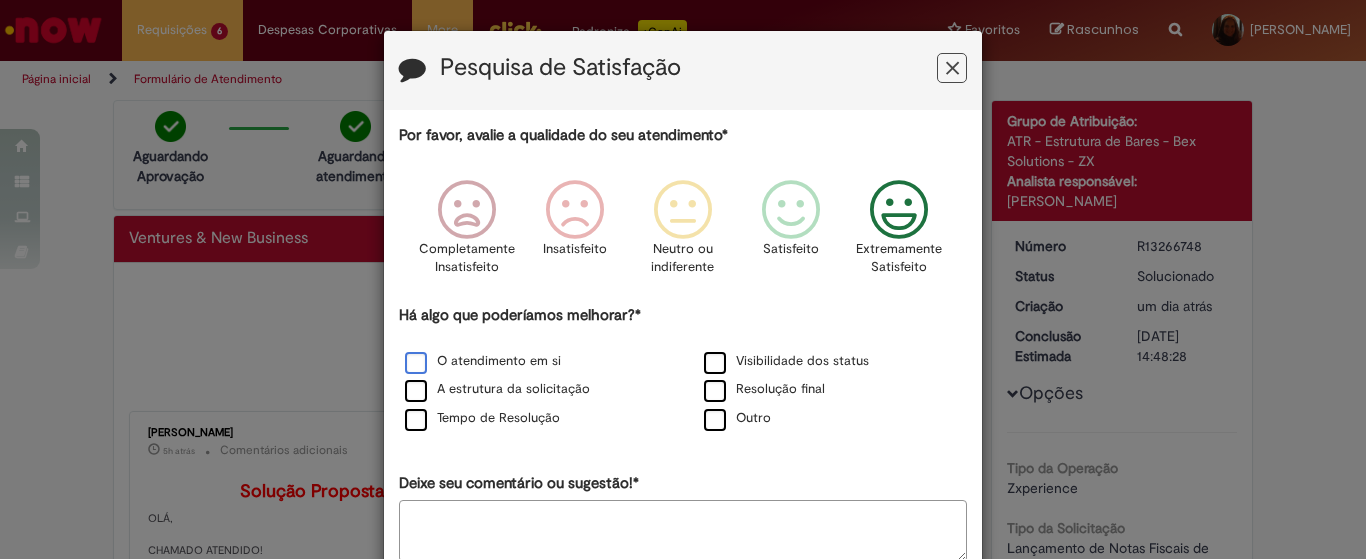 click on "O atendimento em si" at bounding box center (483, 361) 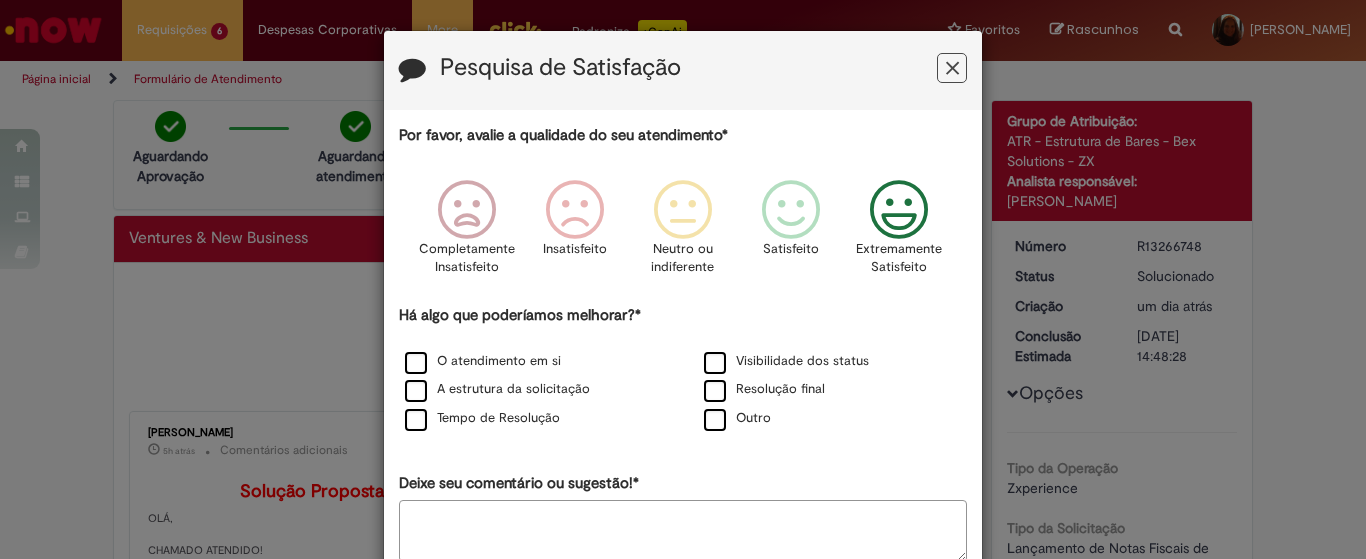 scroll, scrollTop: 114, scrollLeft: 0, axis: vertical 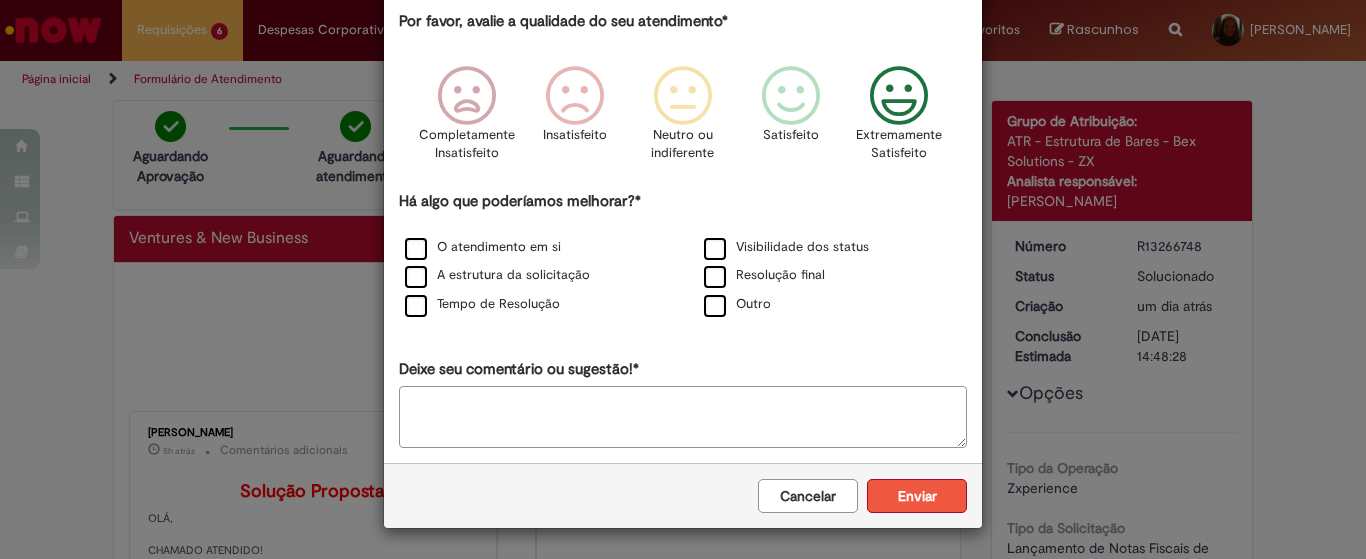 click on "Enviar" at bounding box center (917, 496) 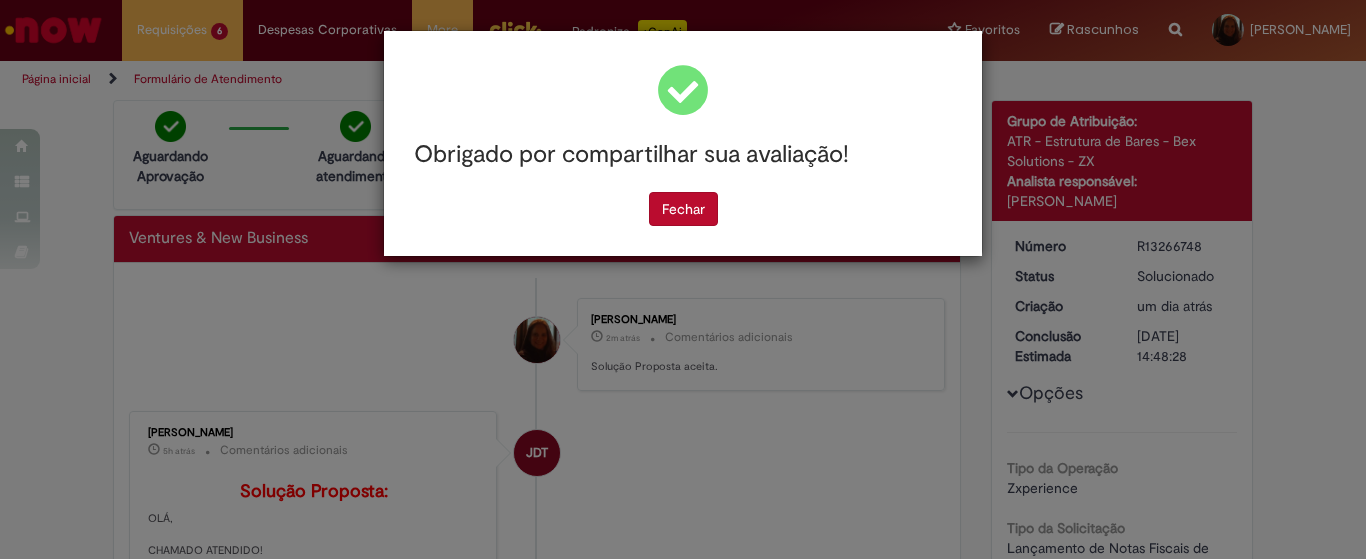 scroll, scrollTop: 0, scrollLeft: 0, axis: both 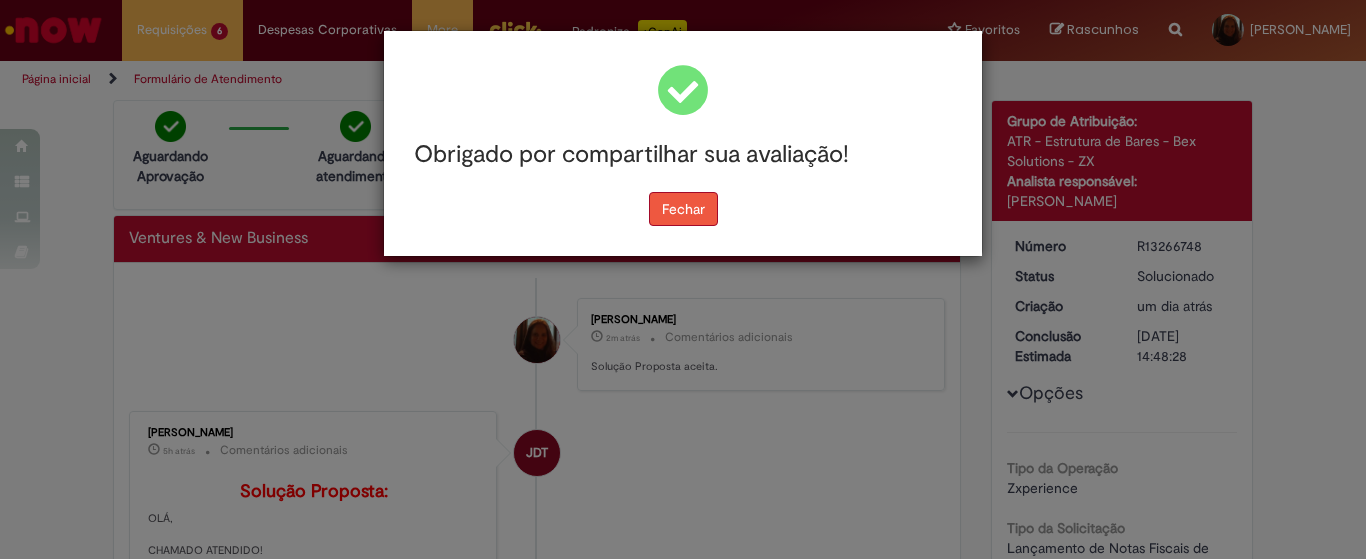 click on "Fechar" at bounding box center [683, 209] 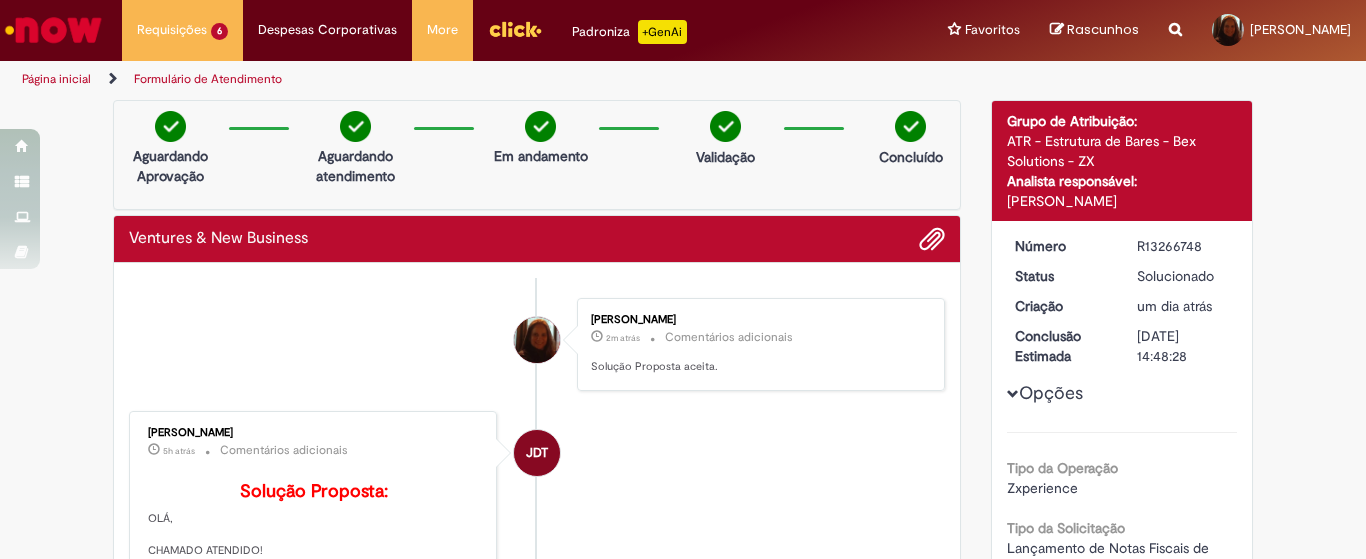 click on "Aguardando Aprovação
Aguardando atendimento
Em andamento
Validação
Concluído" at bounding box center (537, 155) 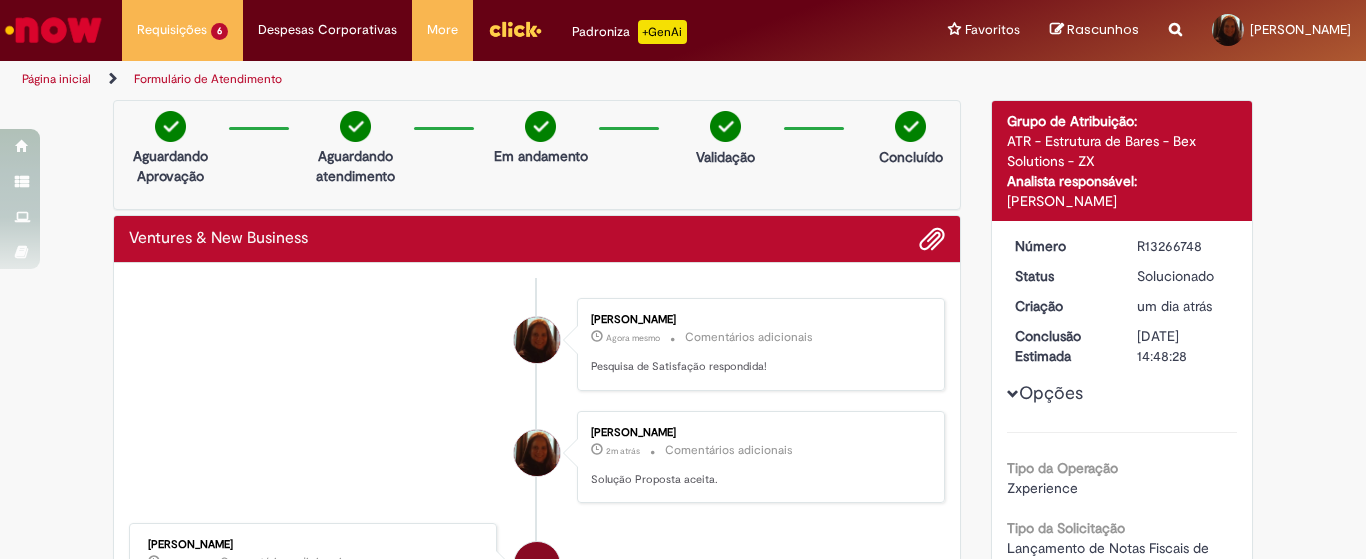 click at bounding box center [53, 30] 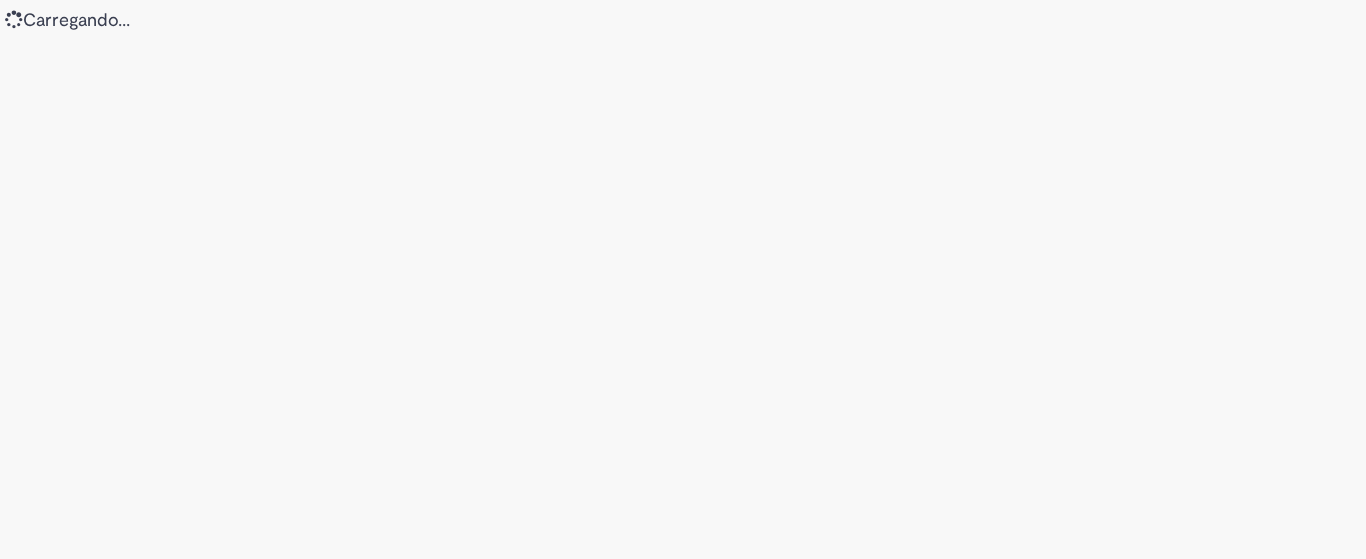 scroll, scrollTop: 0, scrollLeft: 0, axis: both 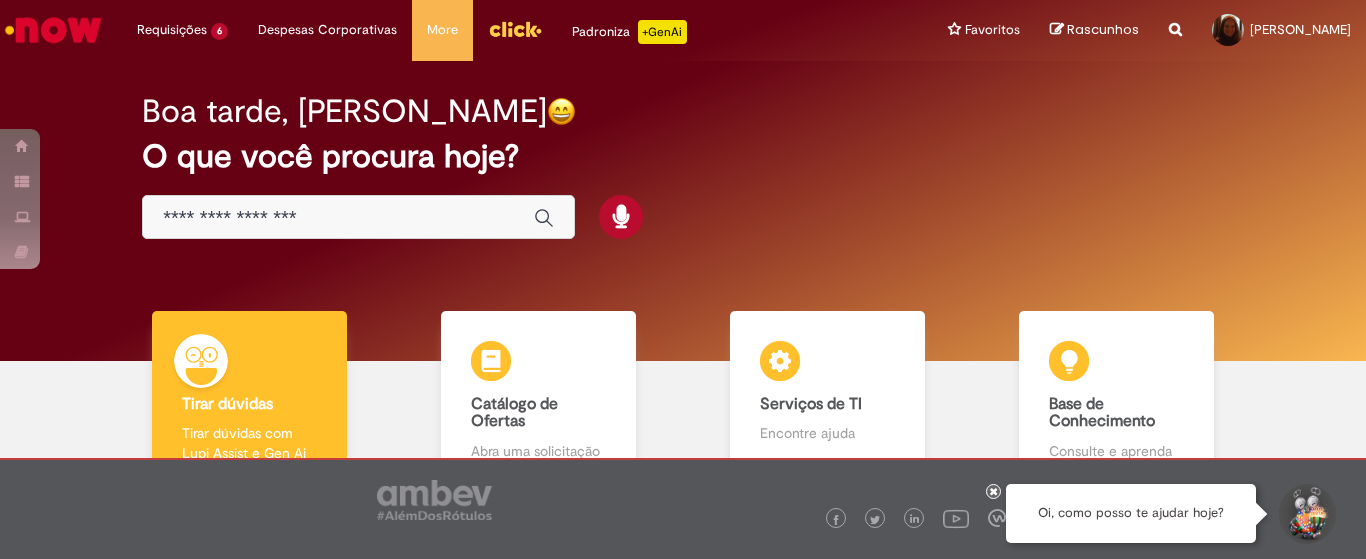 click at bounding box center [338, 218] 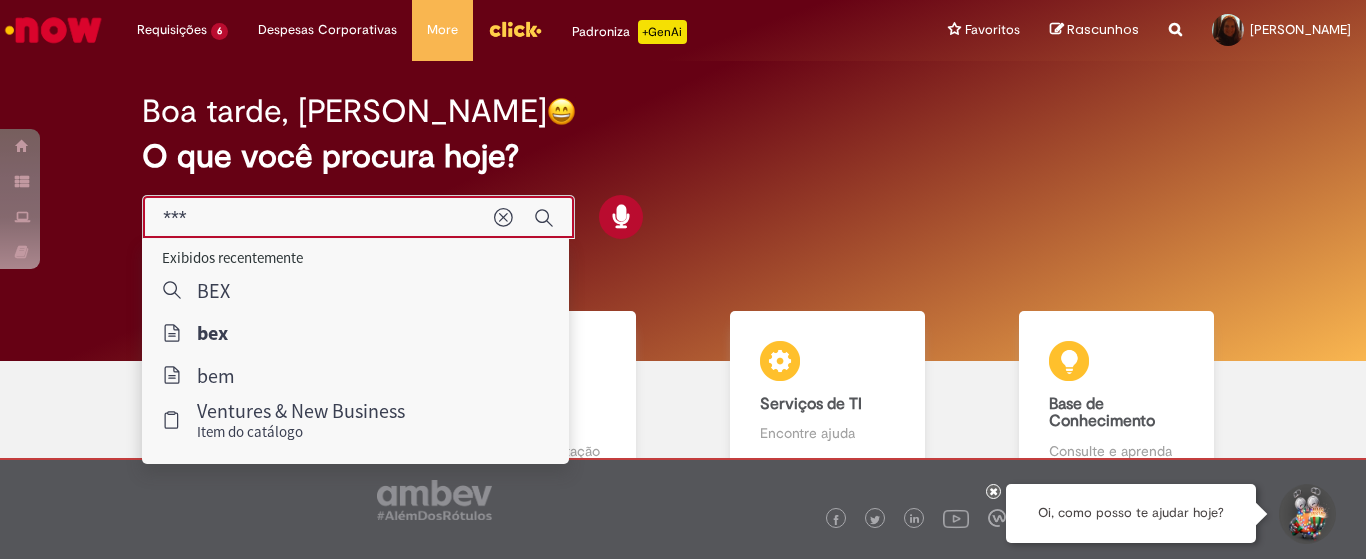type on "***" 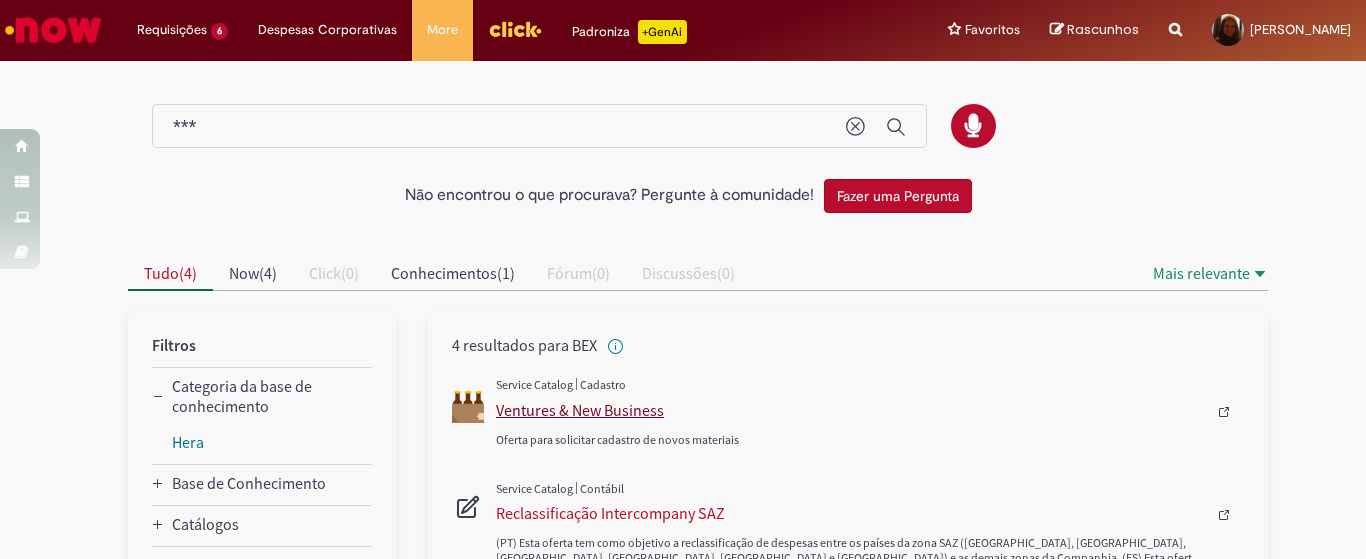 click on "Ventures & New Business" at bounding box center [851, 410] 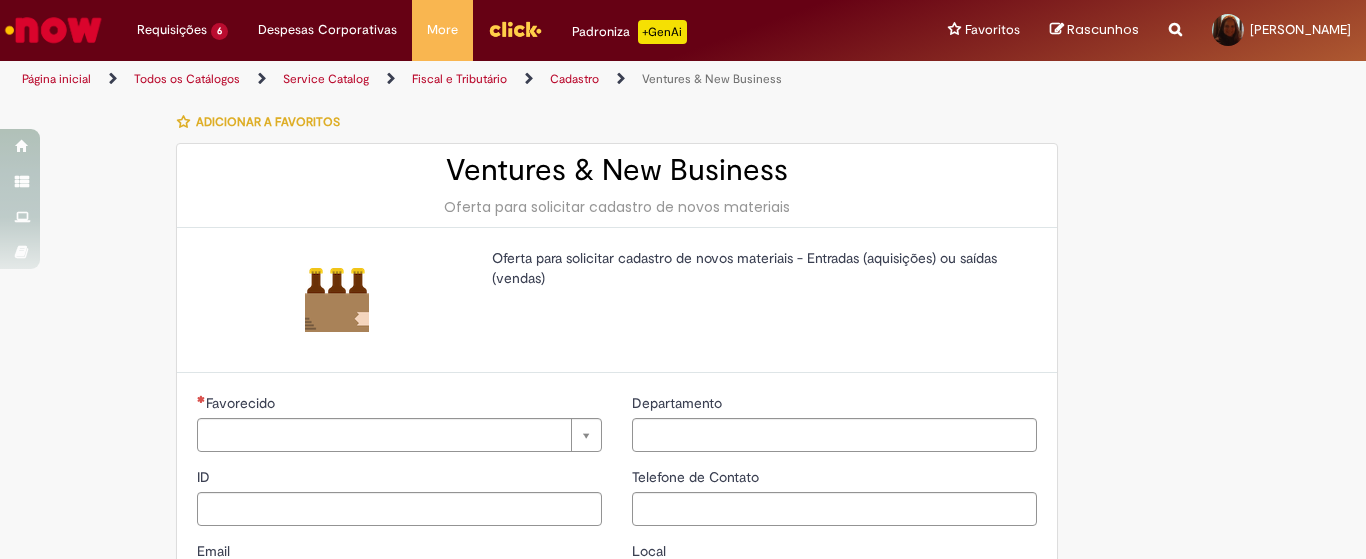 type on "********" 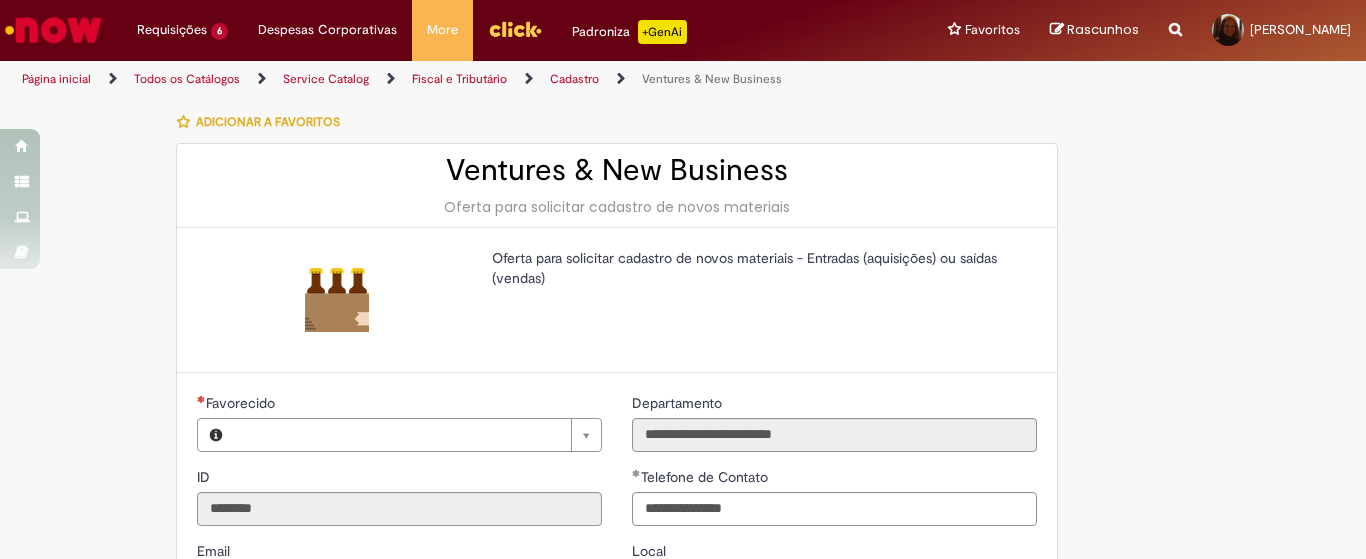 type on "**********" 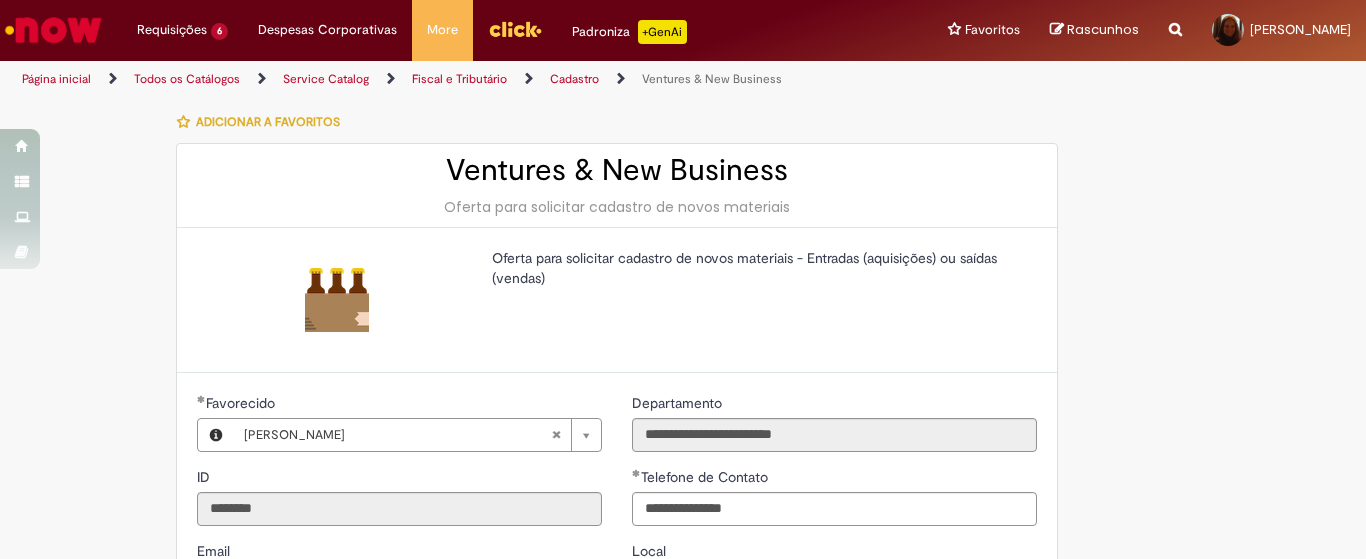 type on "**********" 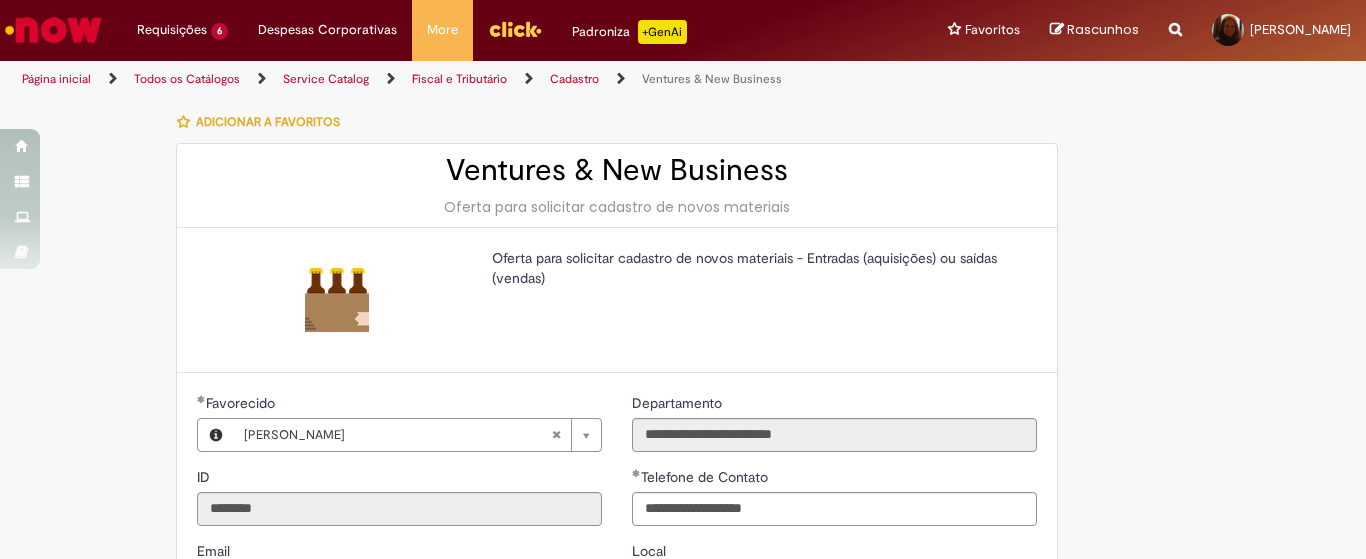 click on "**********" at bounding box center [683, 759] 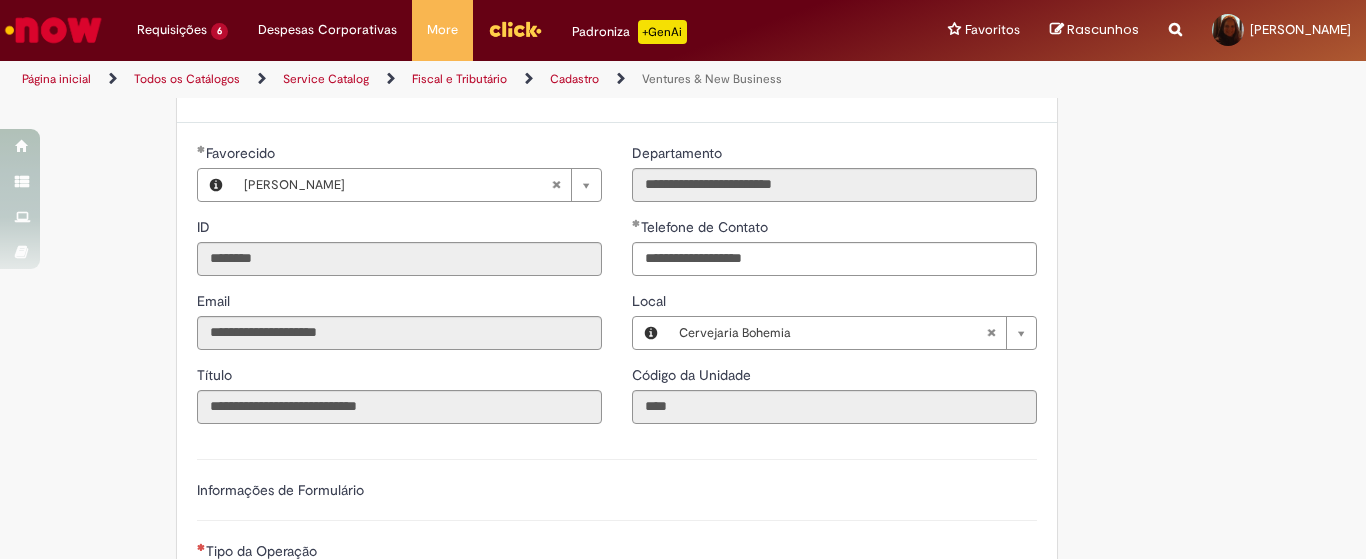 scroll, scrollTop: 500, scrollLeft: 0, axis: vertical 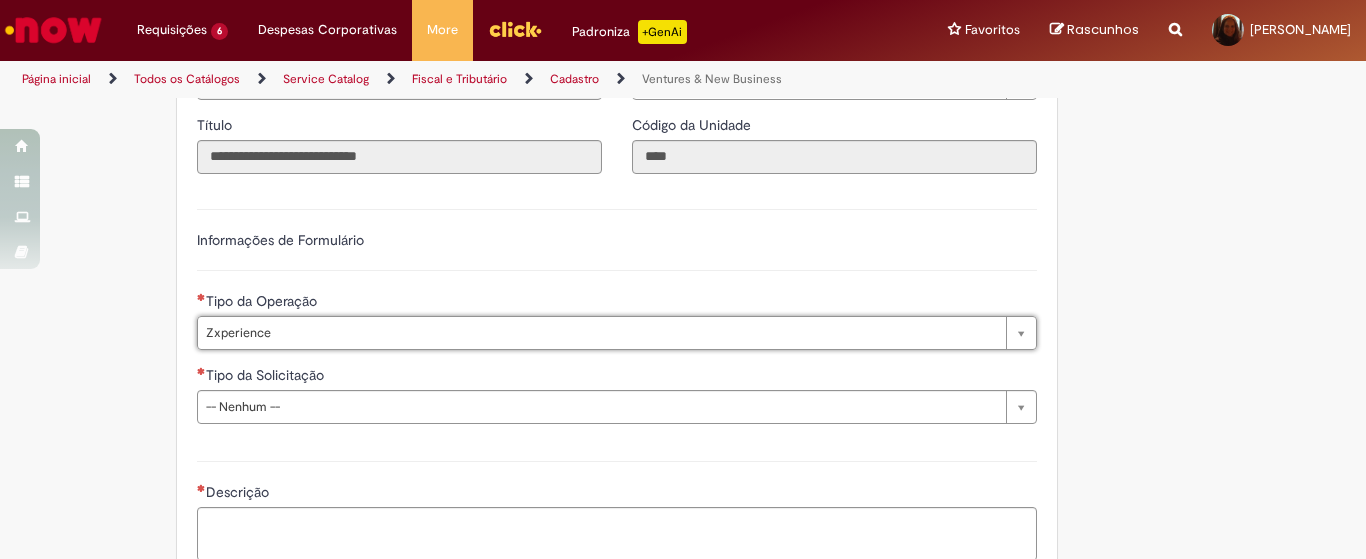 type on "**********" 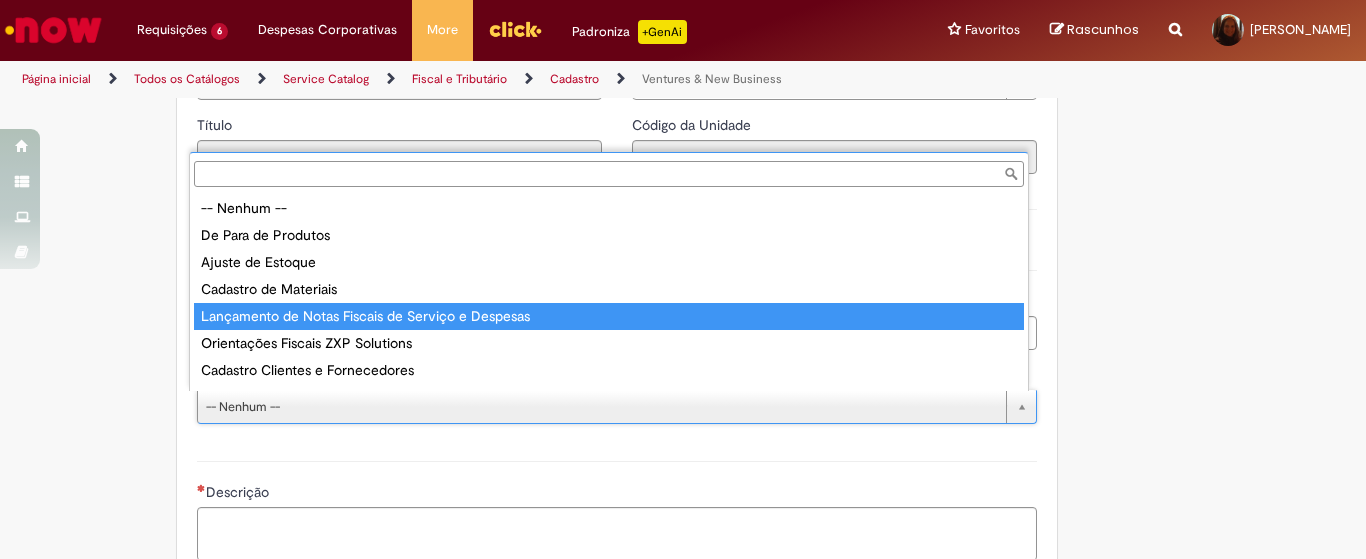 type on "**********" 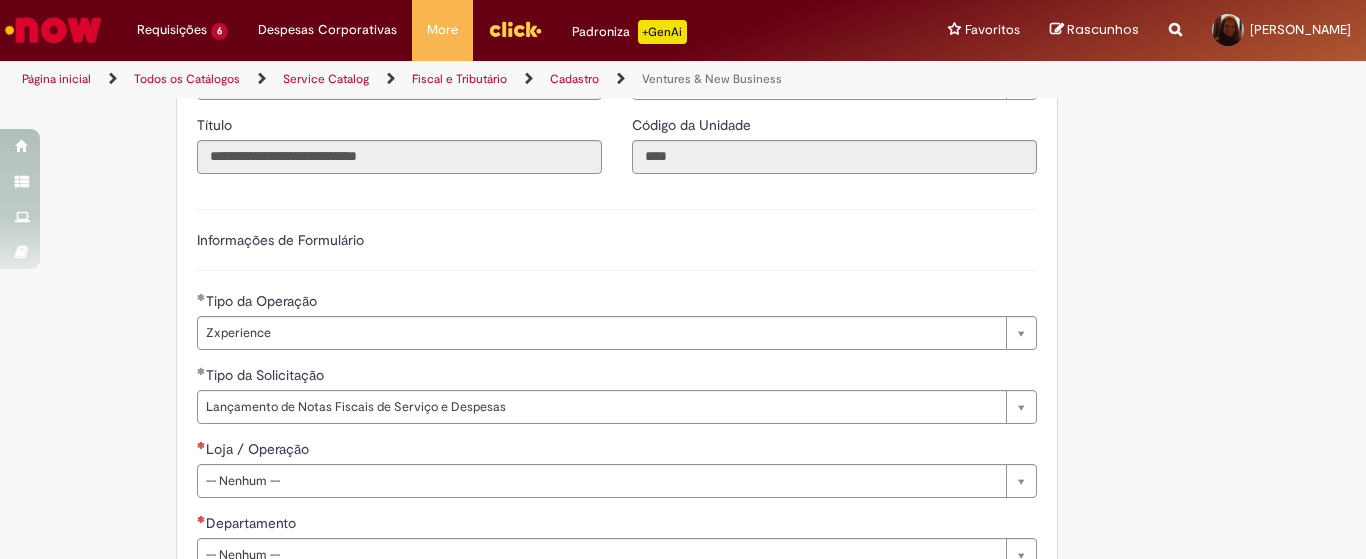 click on "**********" at bounding box center (683, 649) 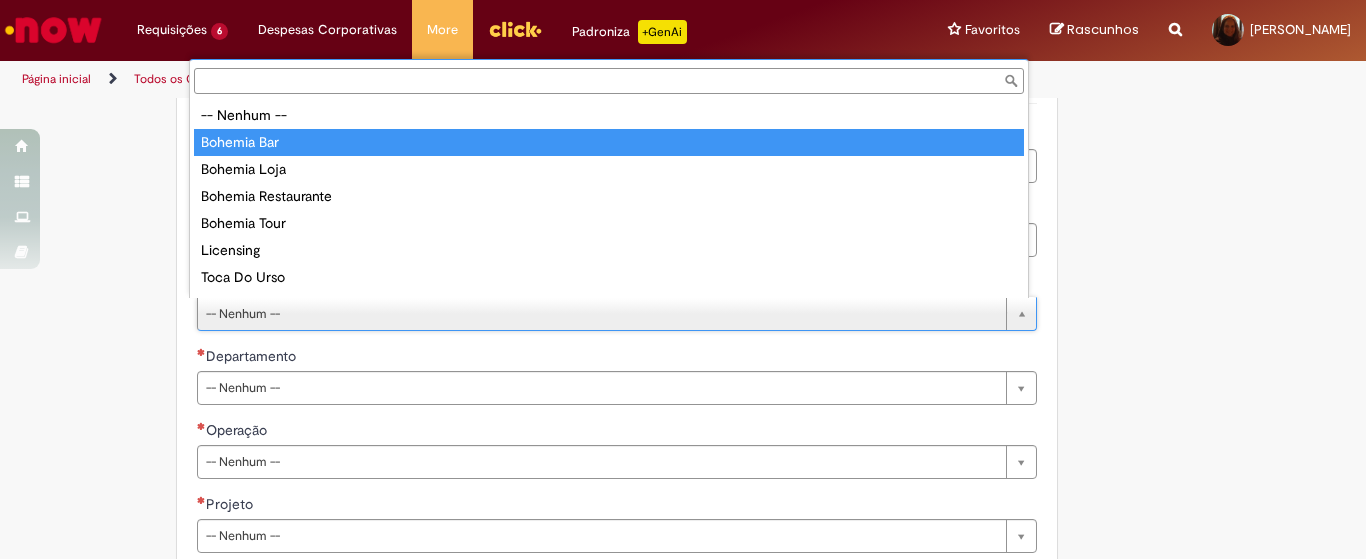 type on "**********" 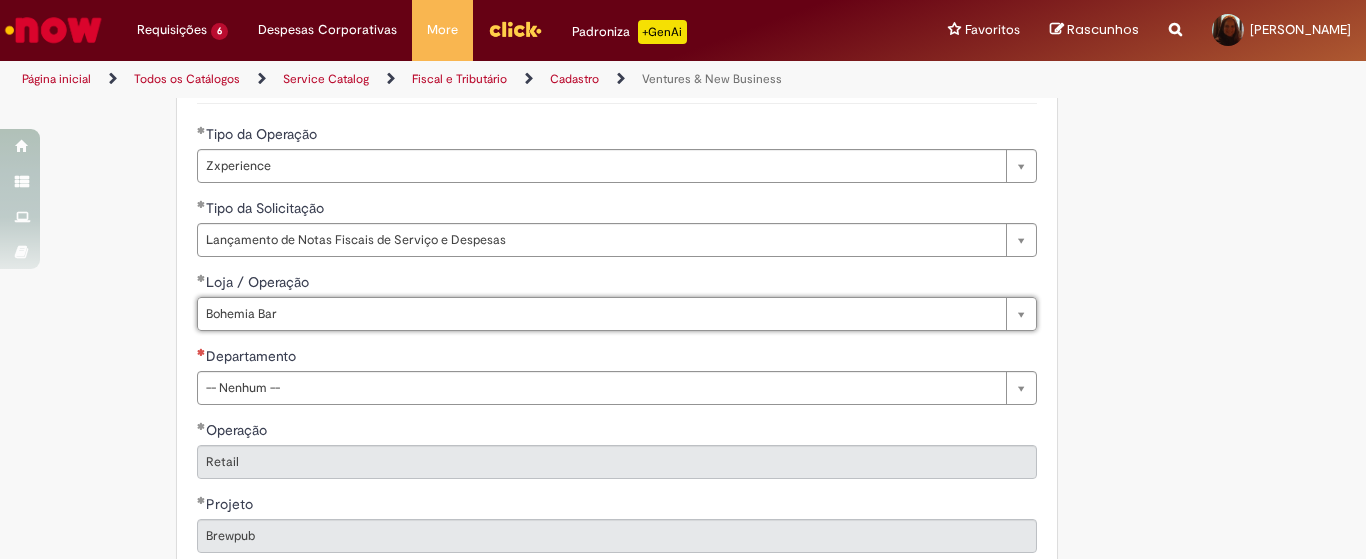 click on "**********" at bounding box center (683, 482) 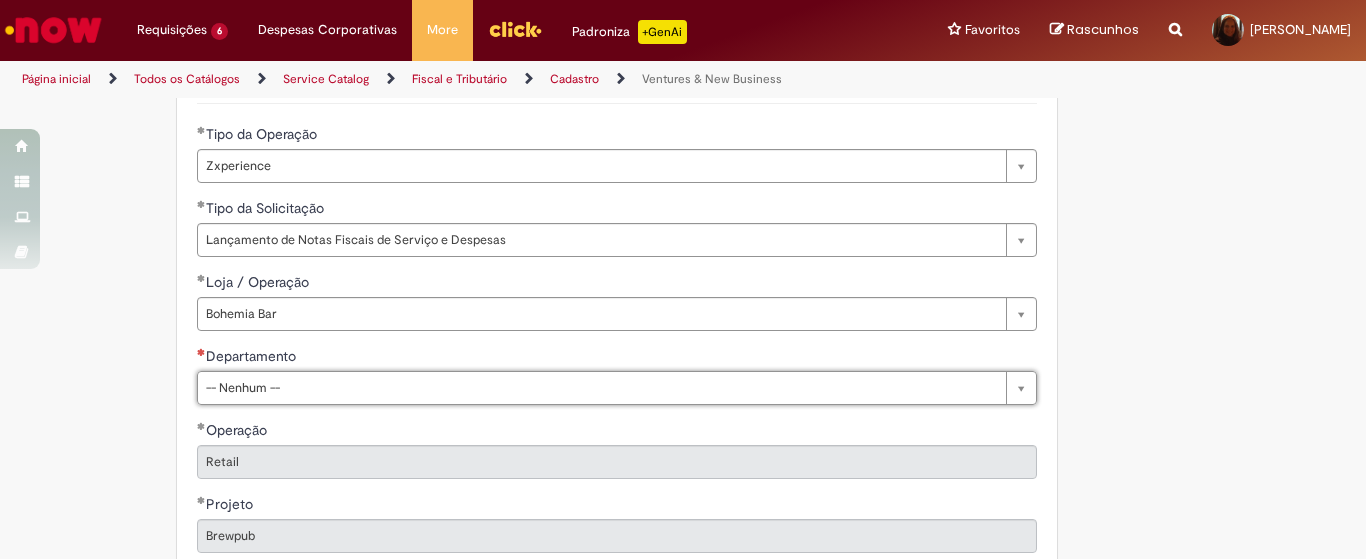 click on "**********" at bounding box center (683, 482) 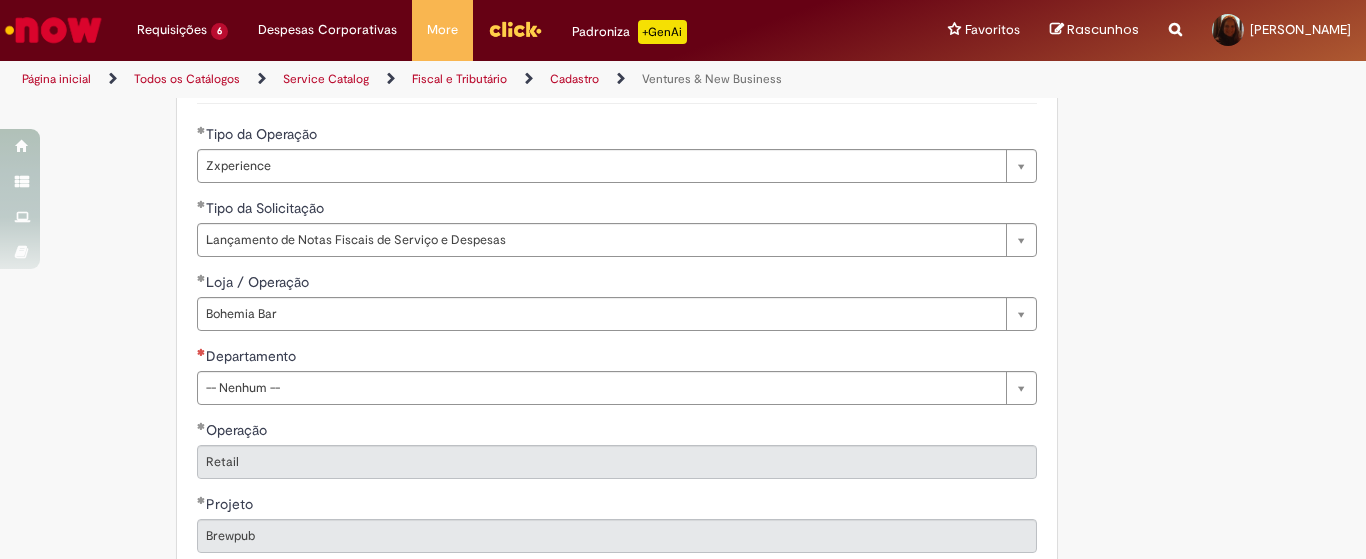 click on "**********" at bounding box center [683, 482] 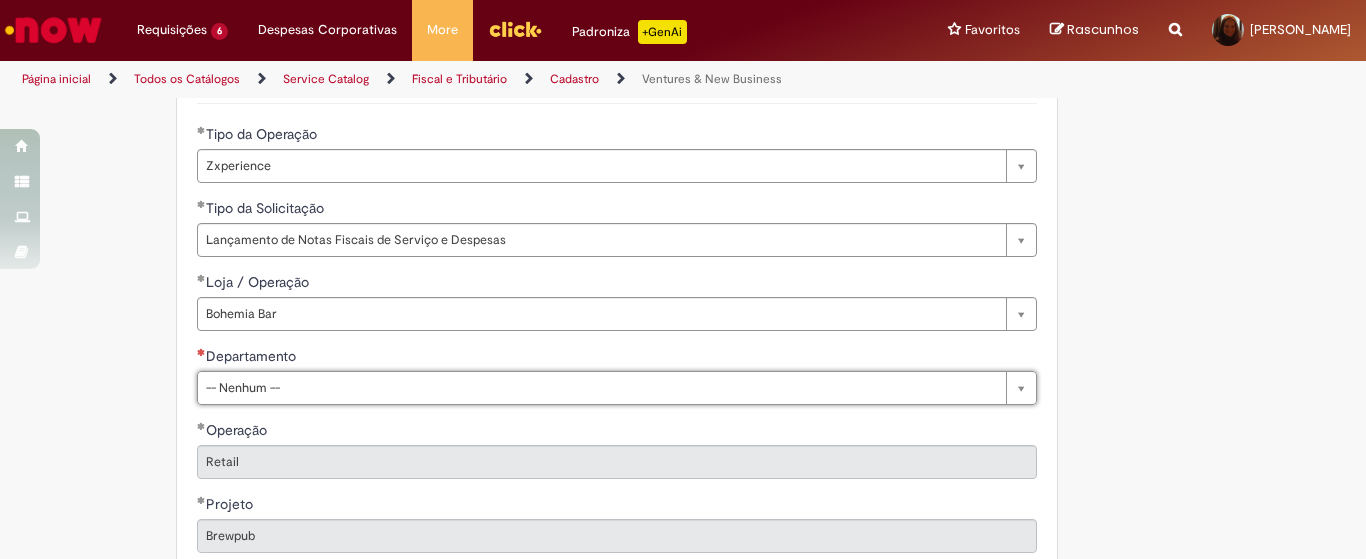 click on "**********" at bounding box center [683, 482] 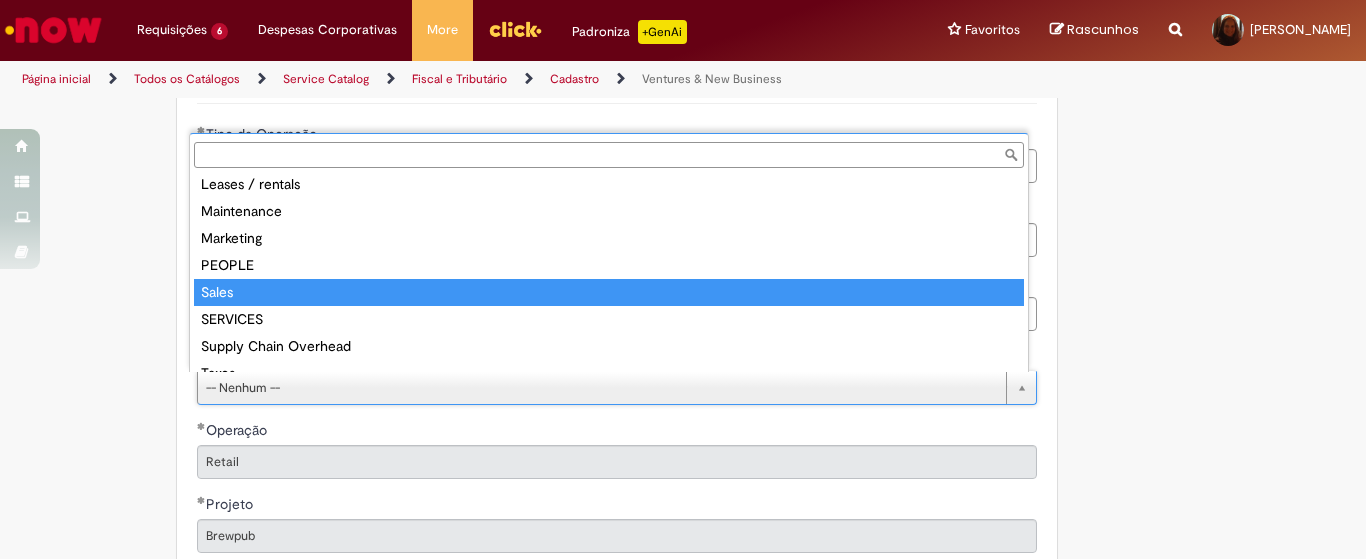 scroll, scrollTop: 333, scrollLeft: 0, axis: vertical 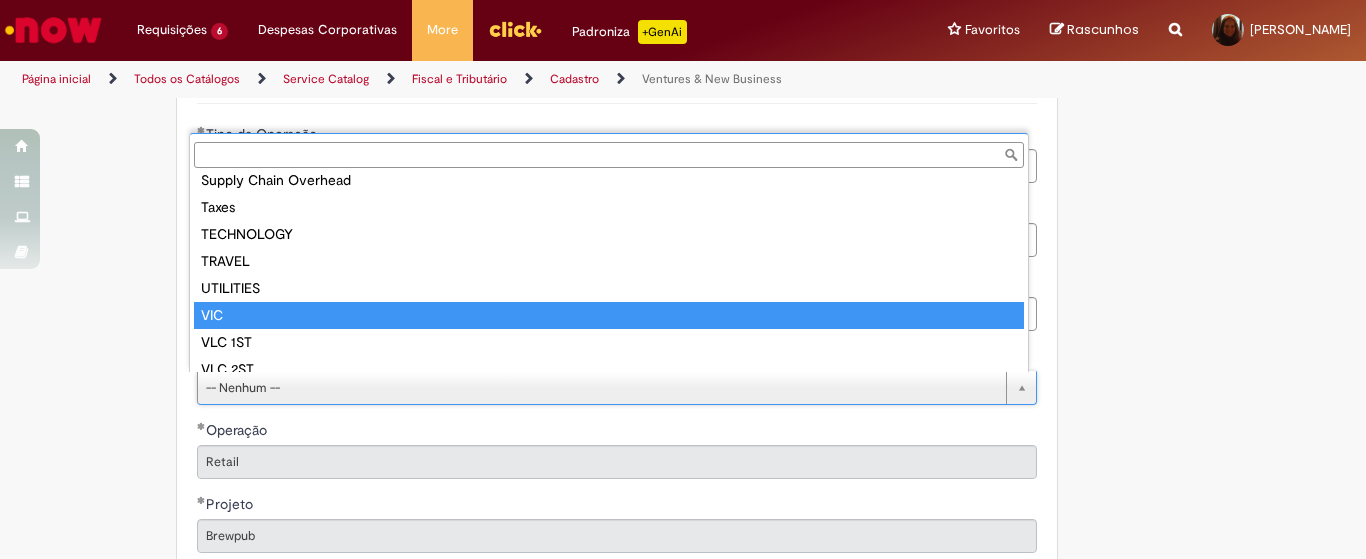 type on "***" 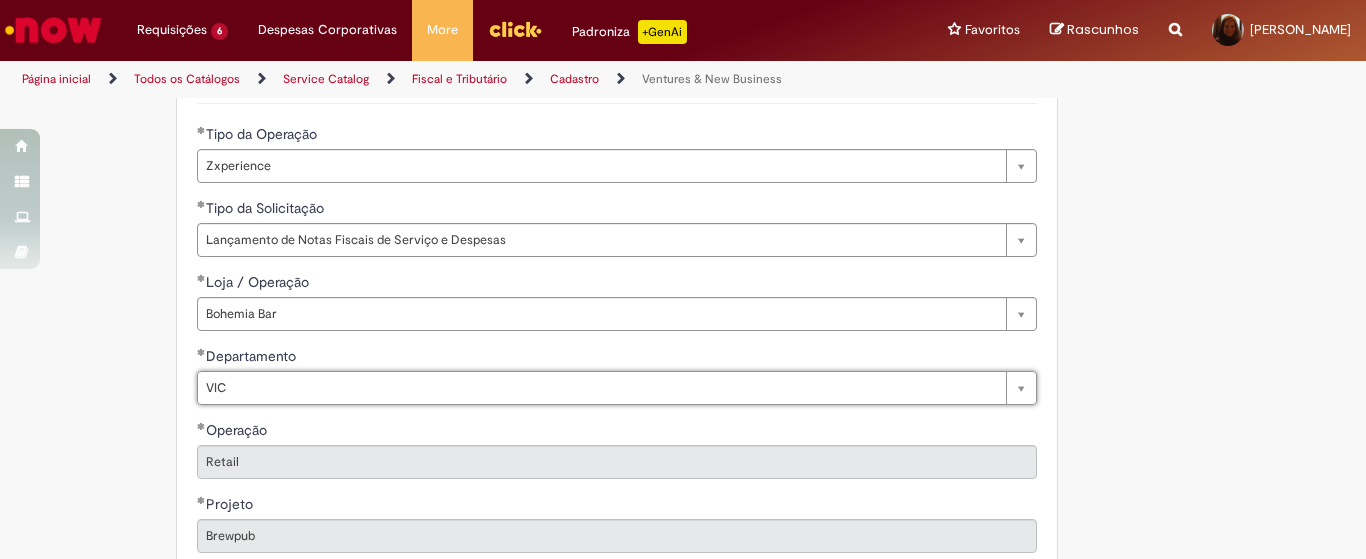 click on "**********" at bounding box center [683, 482] 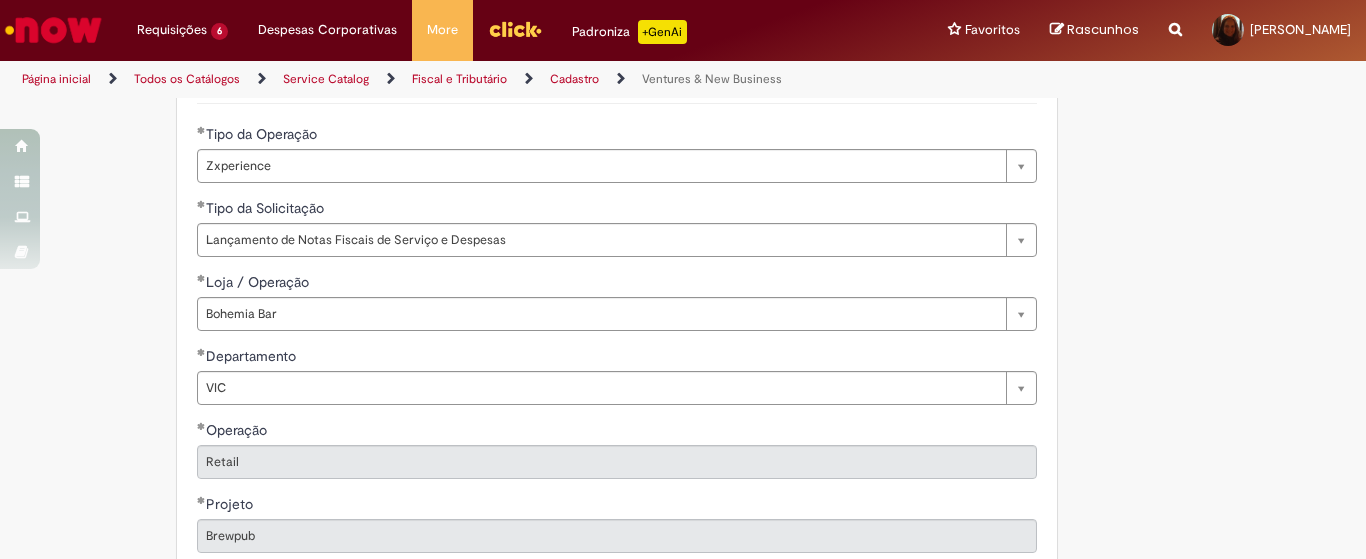 scroll, scrollTop: 917, scrollLeft: 0, axis: vertical 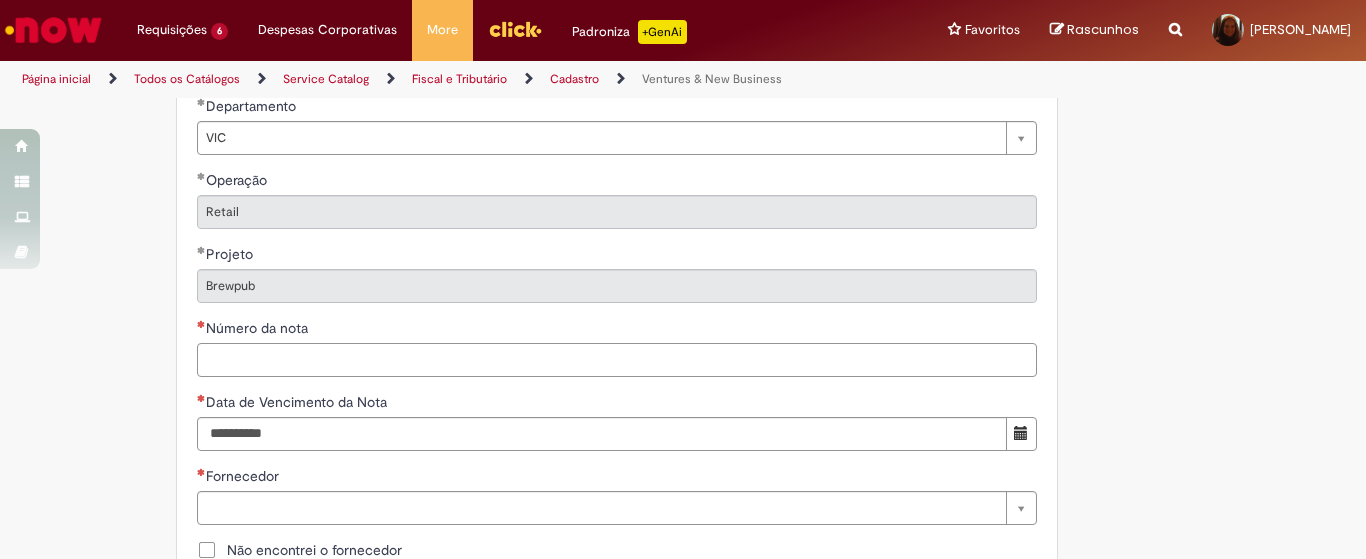 click on "Número da nota" at bounding box center (617, 360) 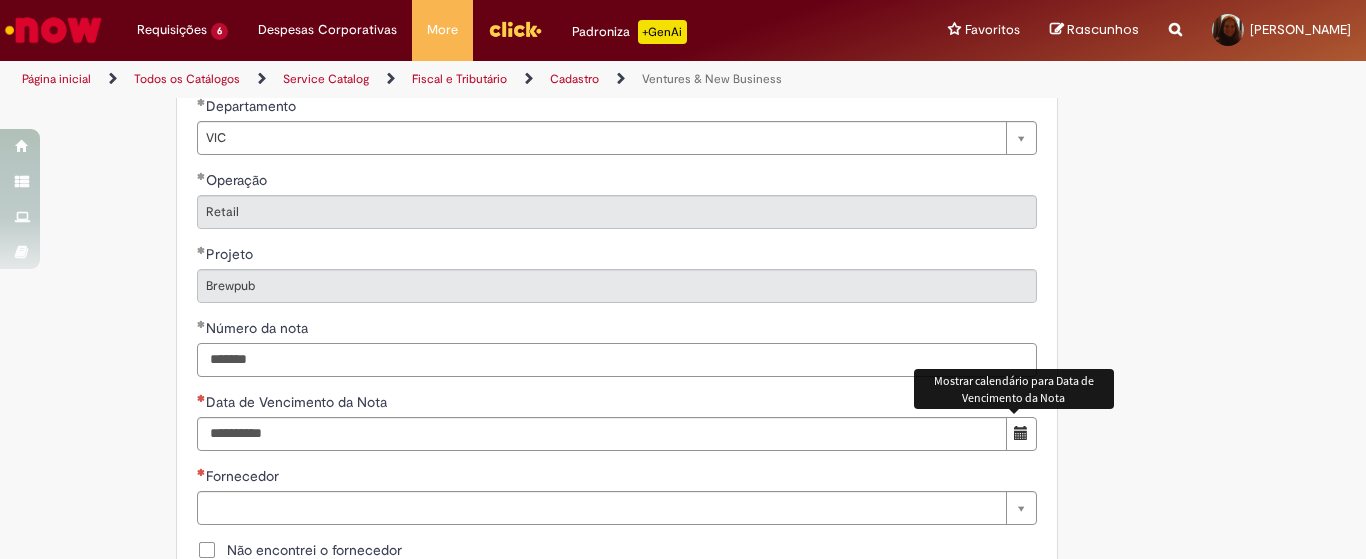 type on "*******" 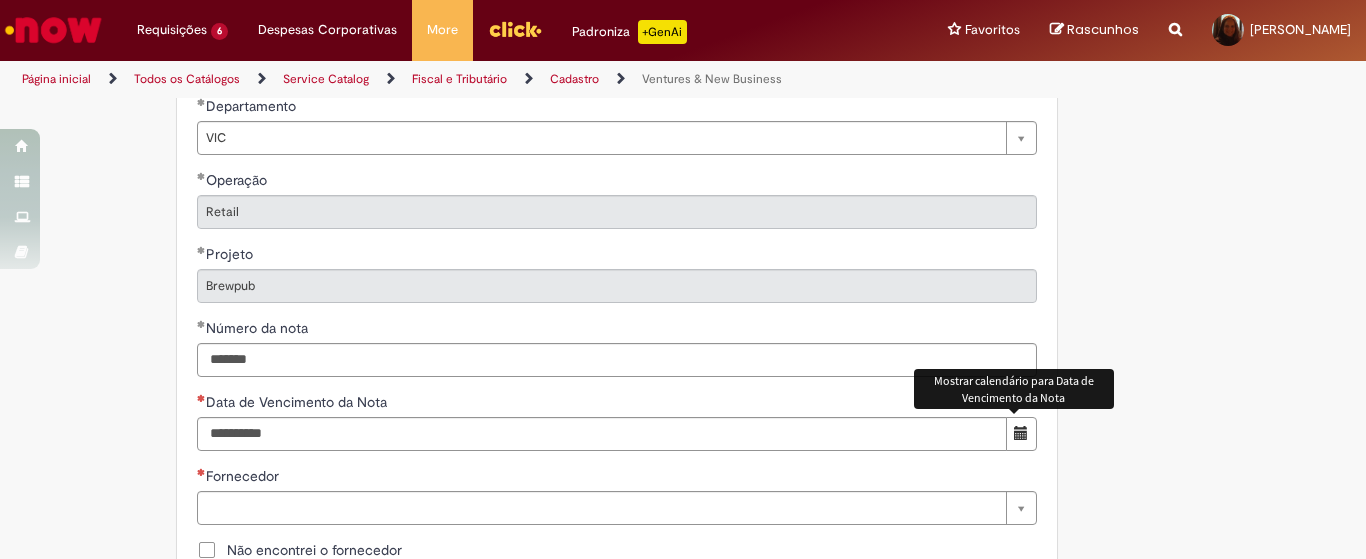 click at bounding box center [1021, 433] 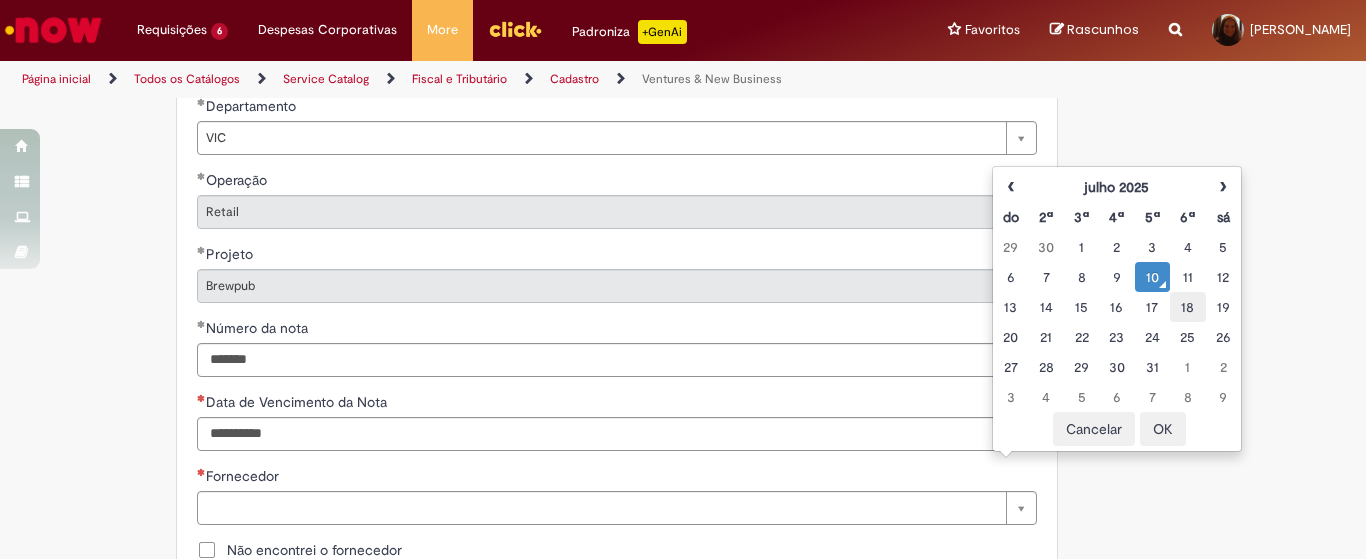 click on "18" at bounding box center [1187, 307] 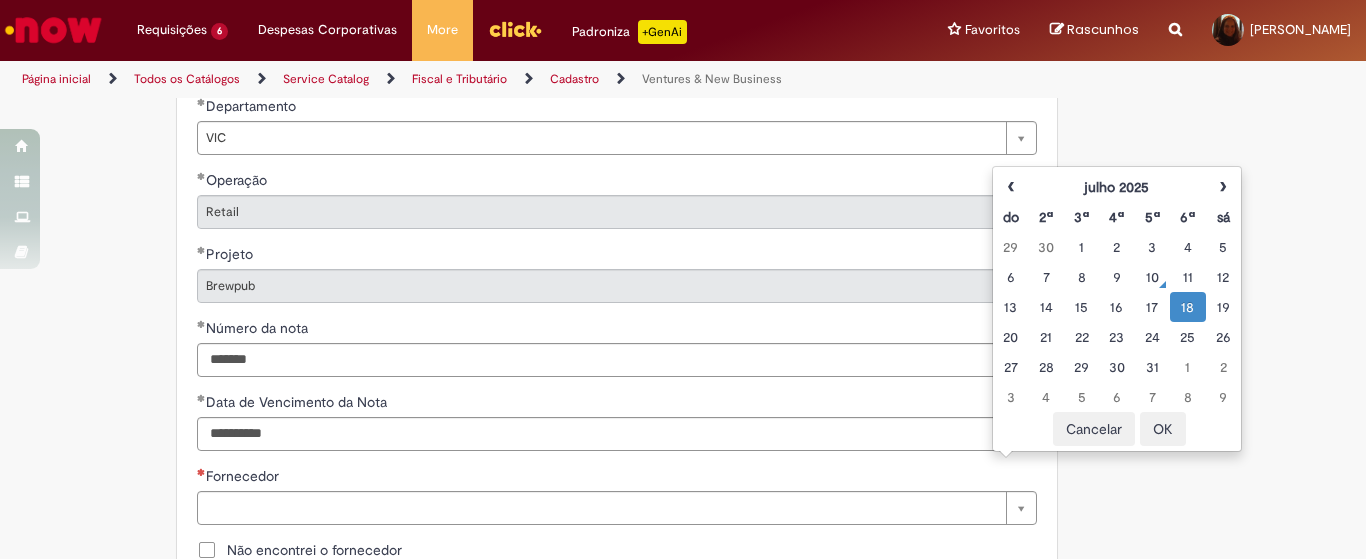 click on "OK" at bounding box center [1163, 429] 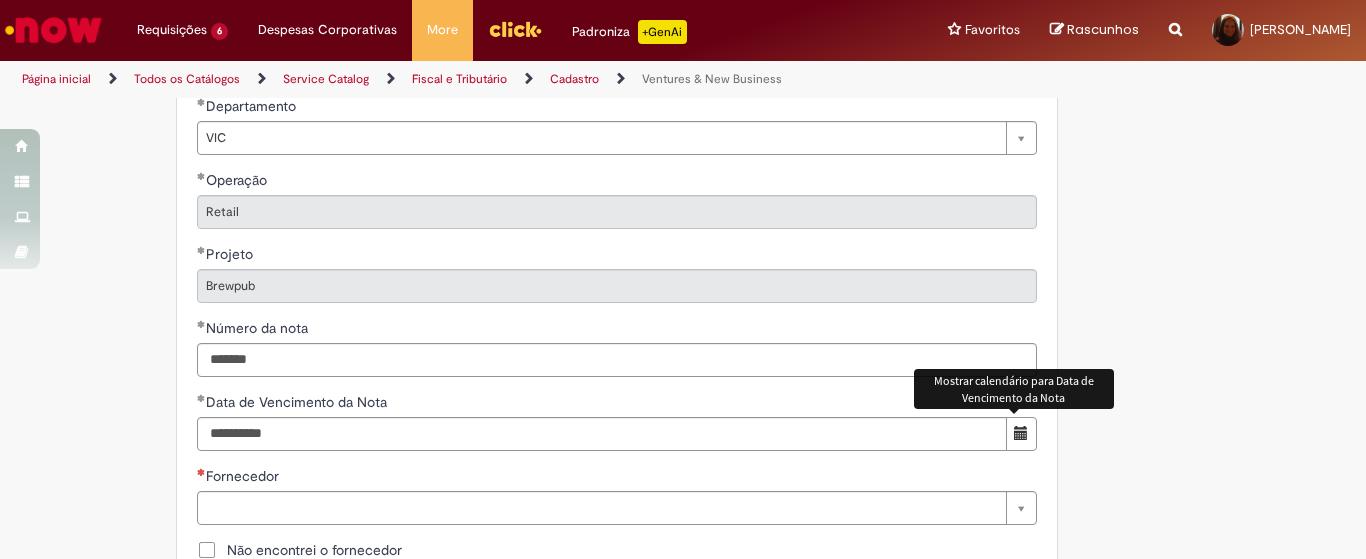 scroll, scrollTop: 1000, scrollLeft: 0, axis: vertical 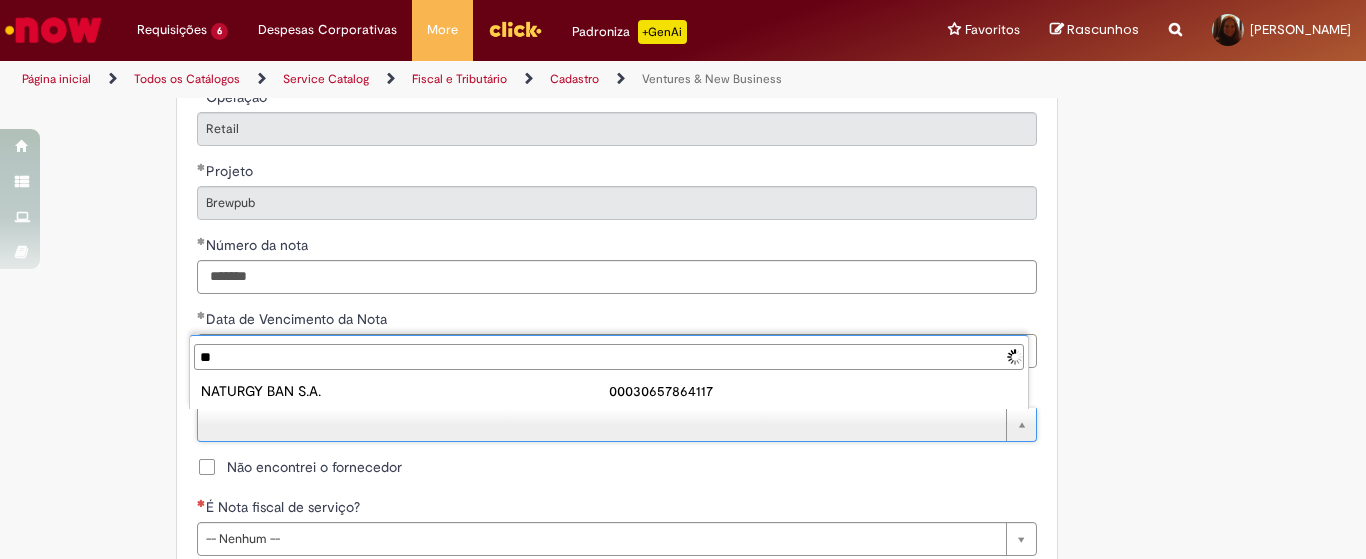 type on "*" 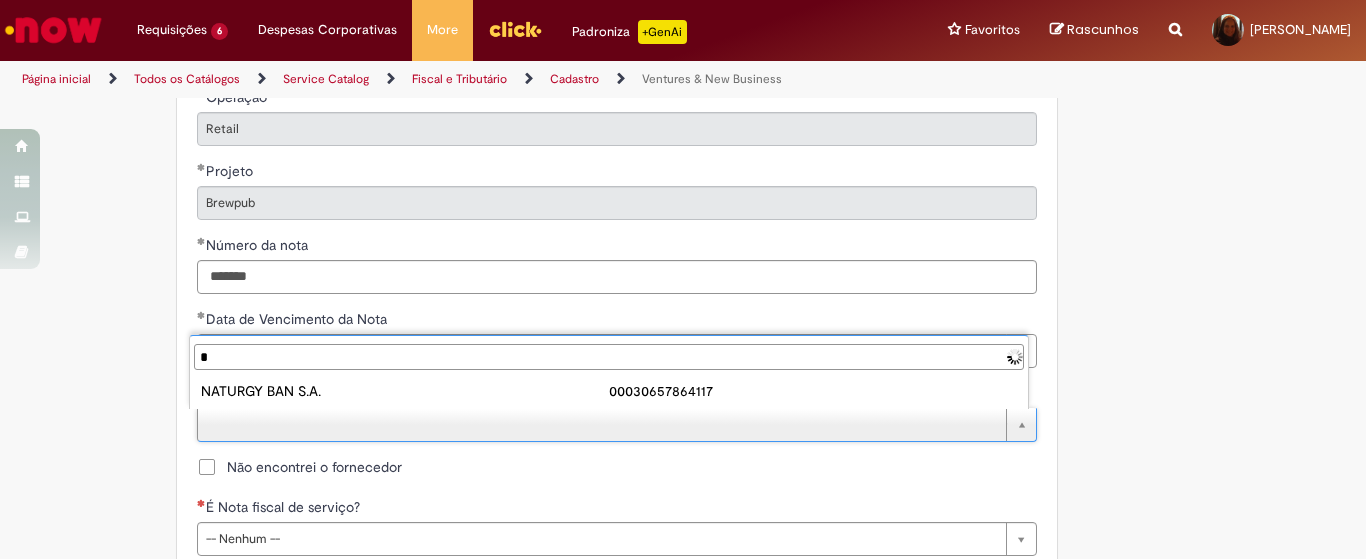 type 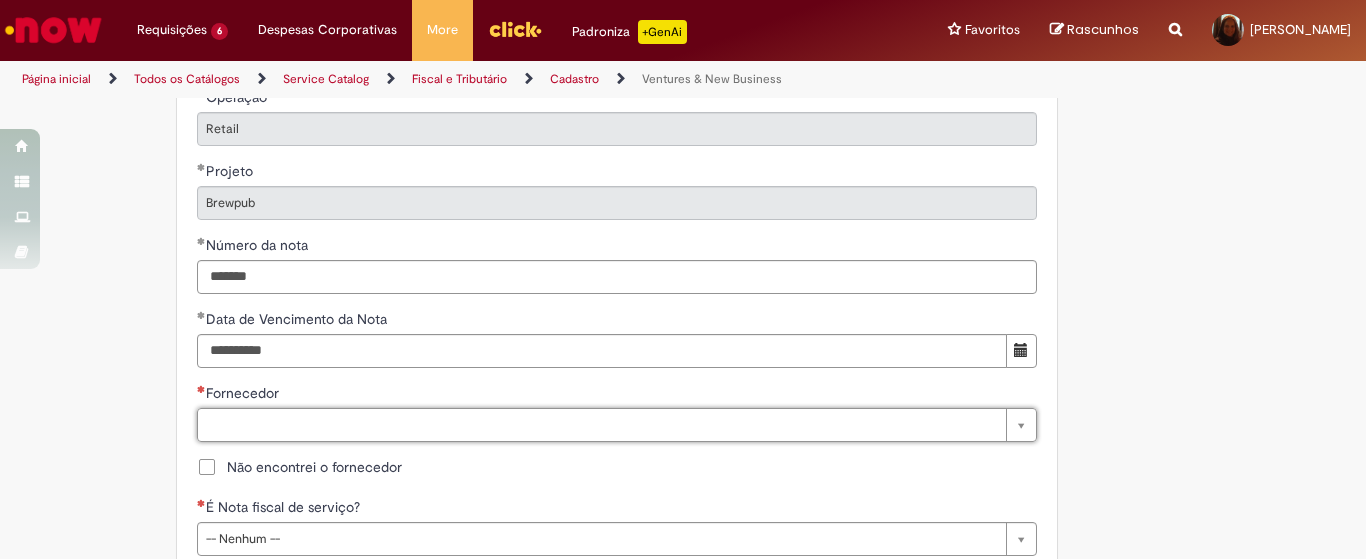 click on "Não encontrei o fornecedor" at bounding box center [314, 467] 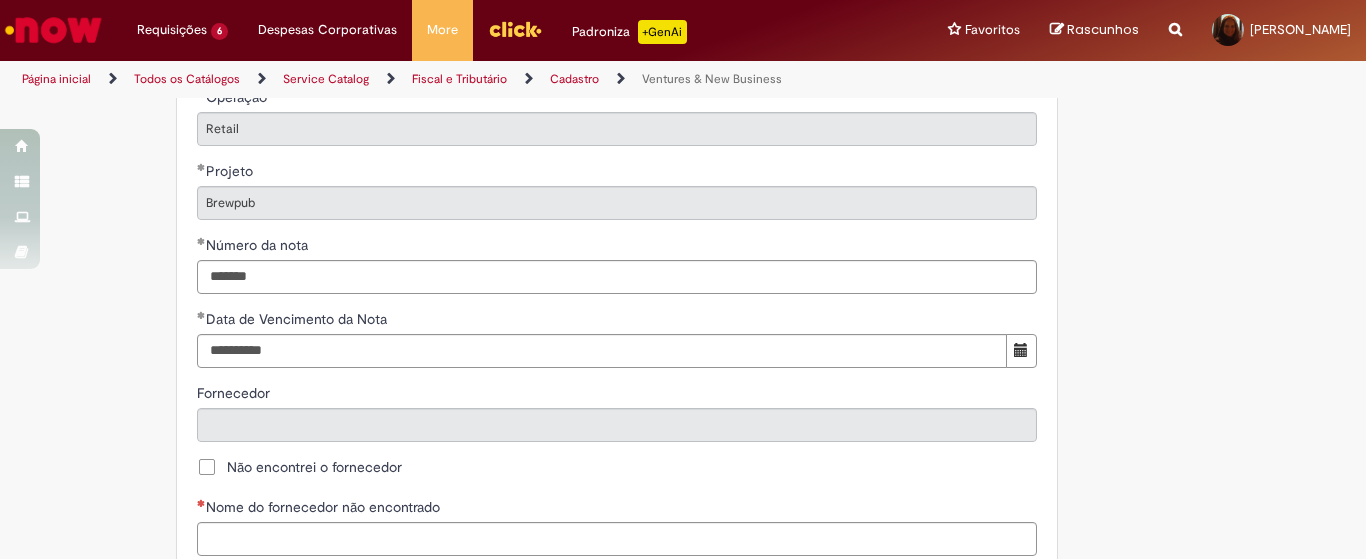 scroll, scrollTop: 1083, scrollLeft: 0, axis: vertical 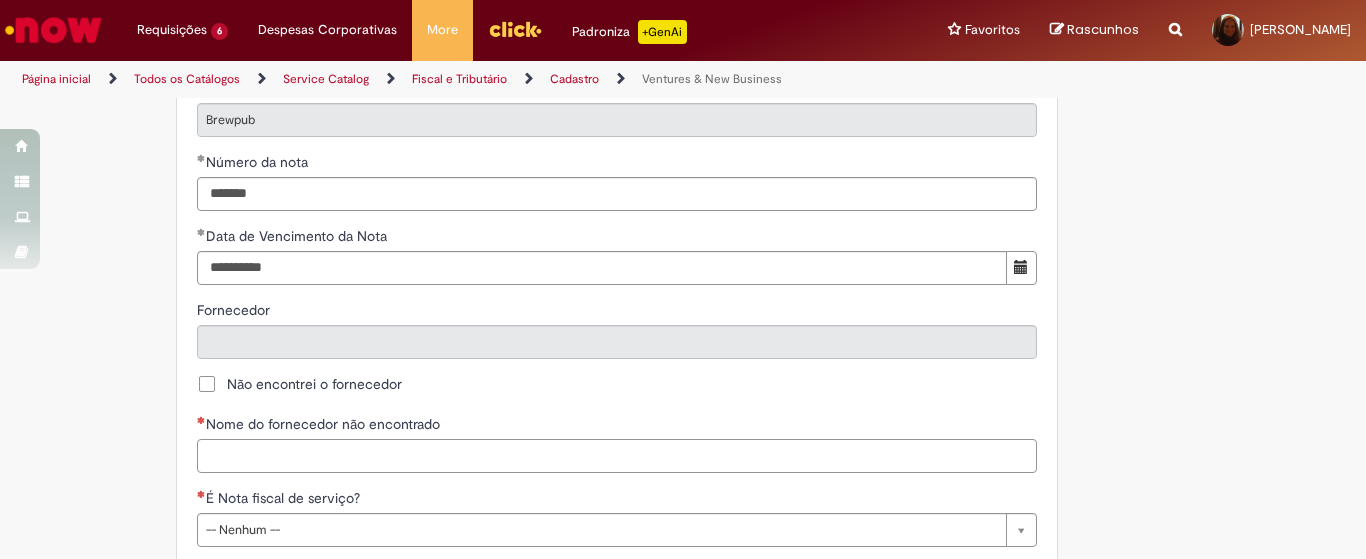 click on "Nome do fornecedor não encontrado" at bounding box center [617, 456] 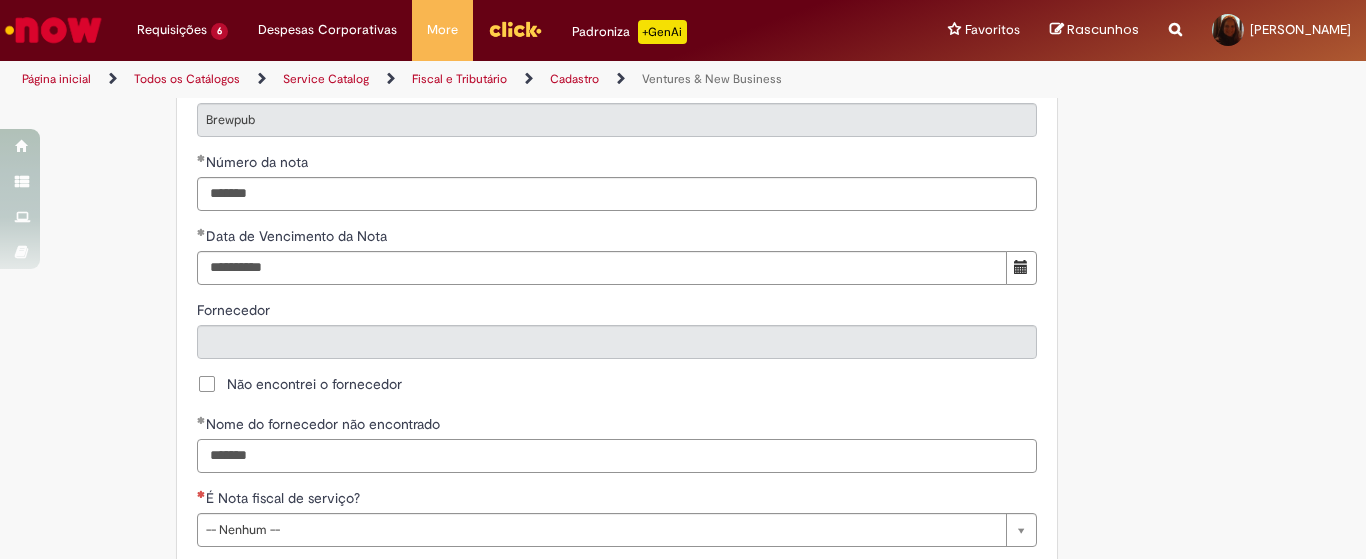 type on "*******" 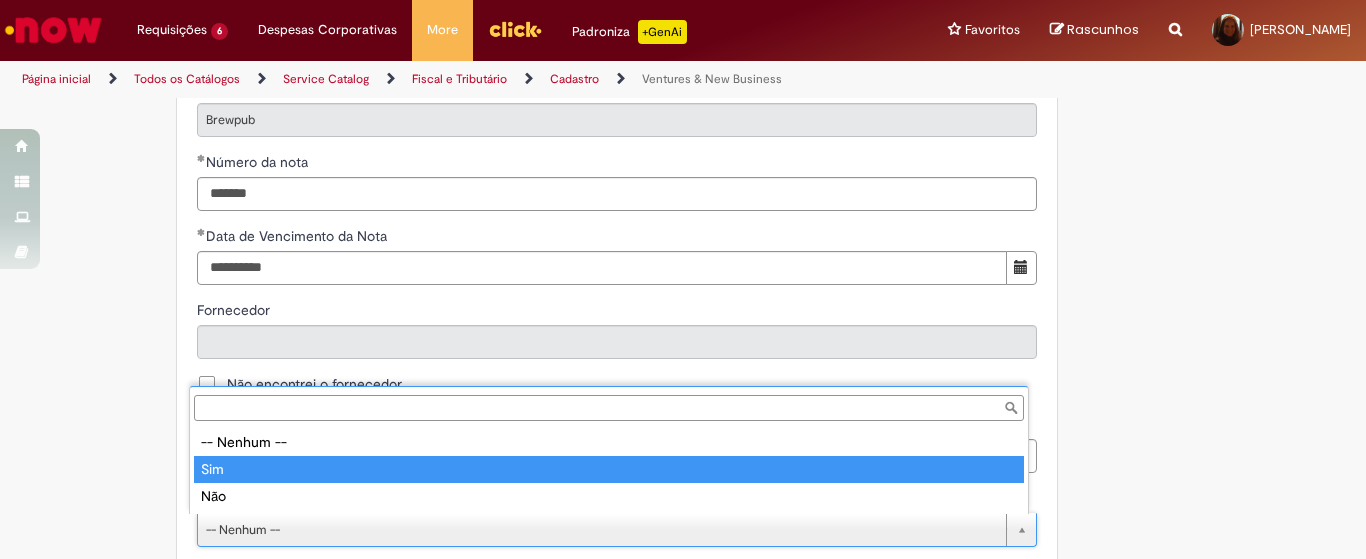 type on "***" 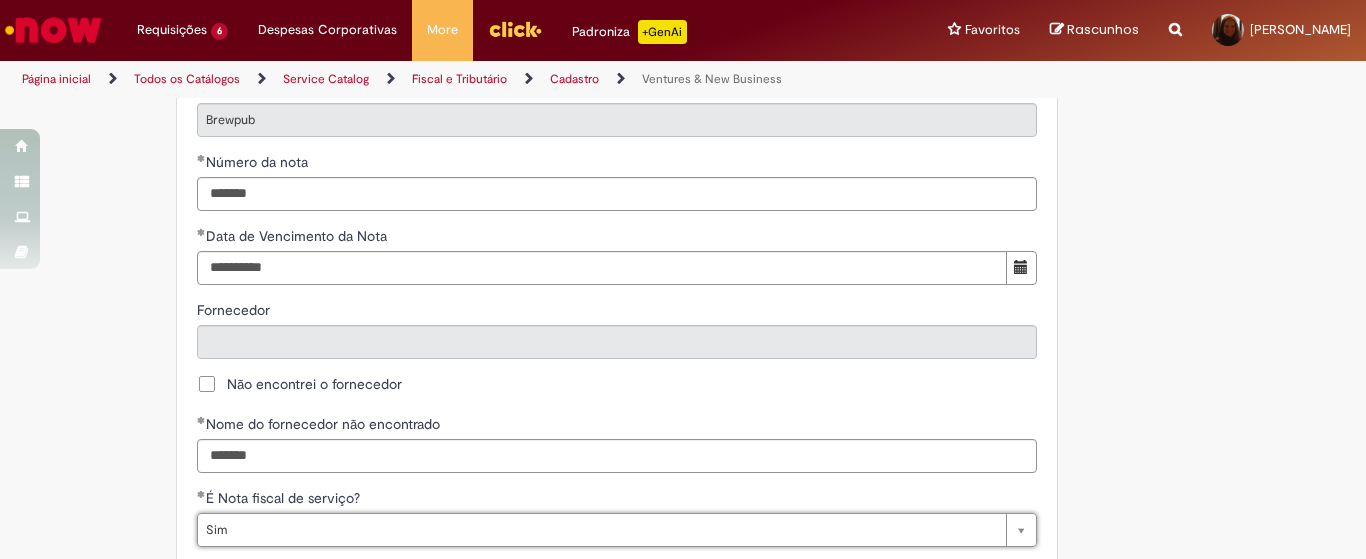 scroll, scrollTop: 1333, scrollLeft: 0, axis: vertical 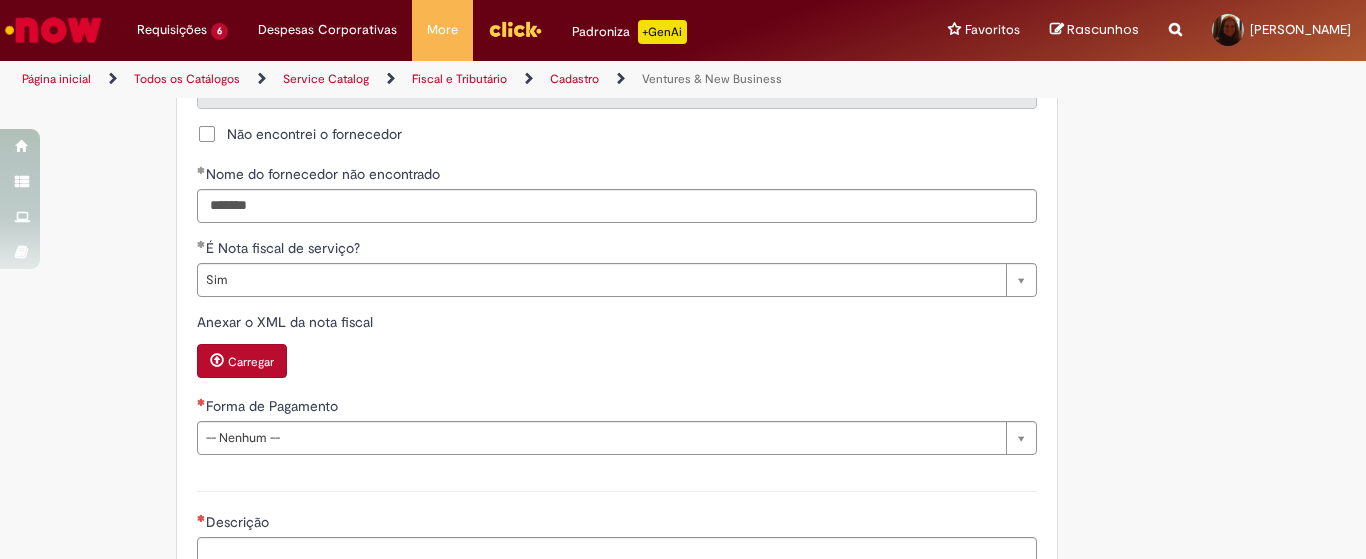 click on "Carregar" at bounding box center (251, 362) 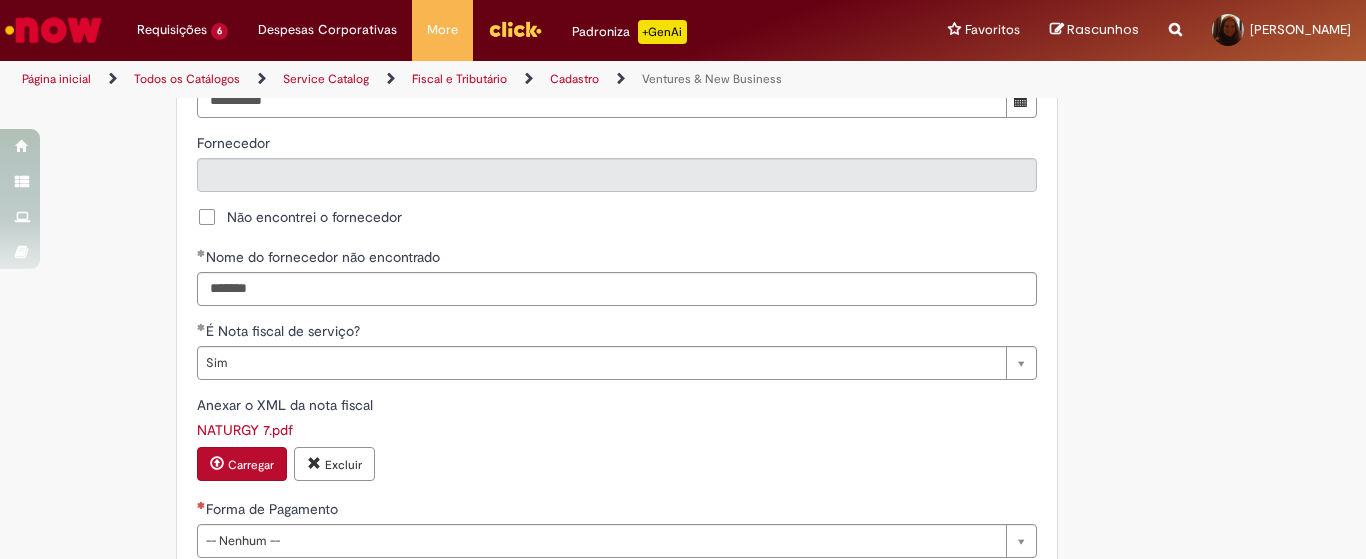 scroll, scrollTop: 1417, scrollLeft: 0, axis: vertical 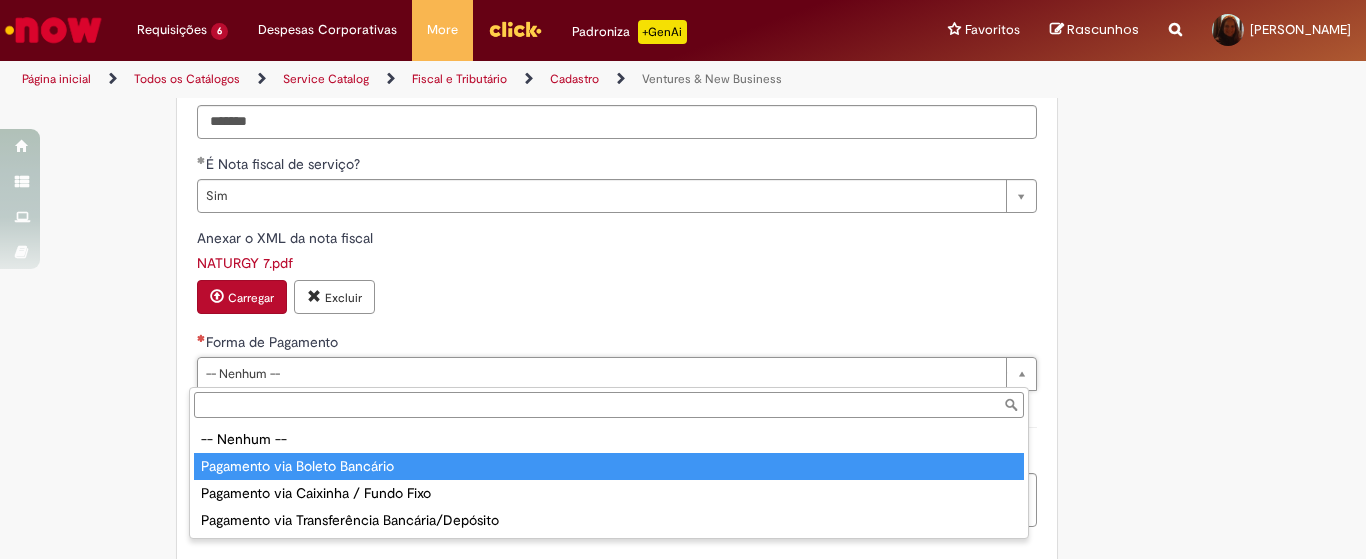 type on "**********" 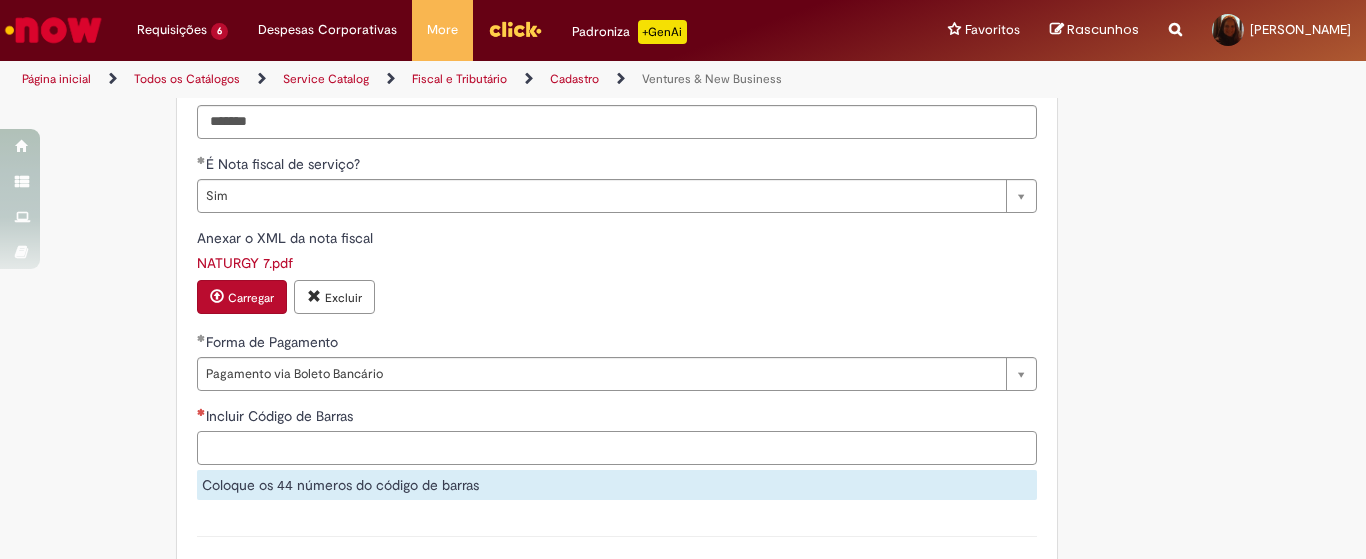click on "Incluir Código de Barras" at bounding box center [617, 448] 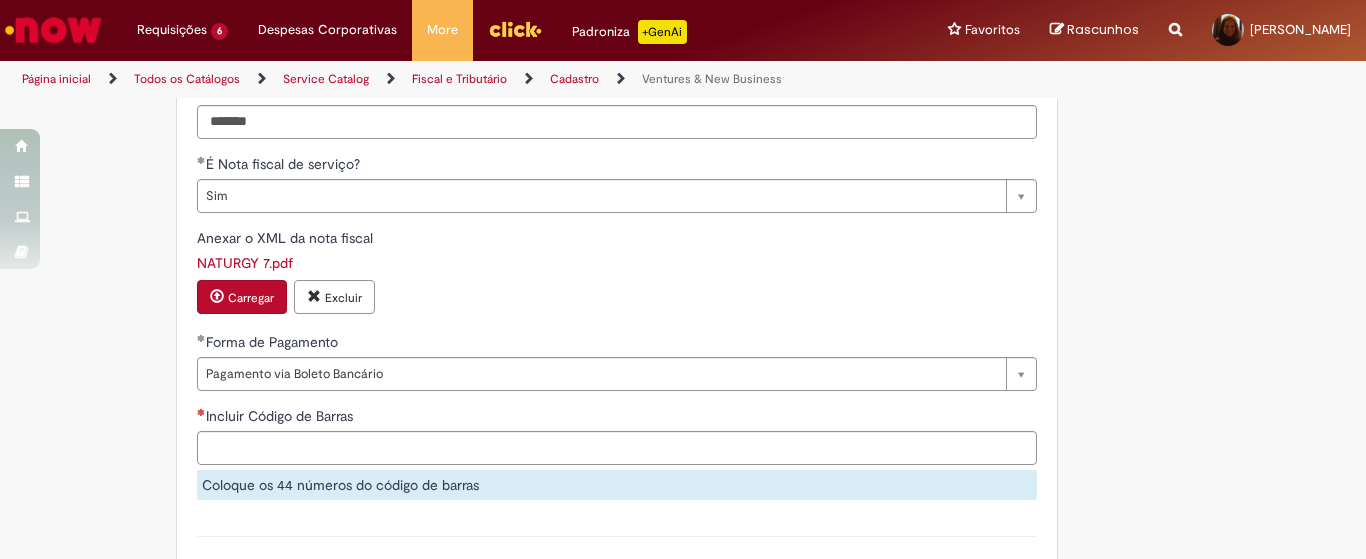 click on "Carregar
Excluir" at bounding box center [617, 299] 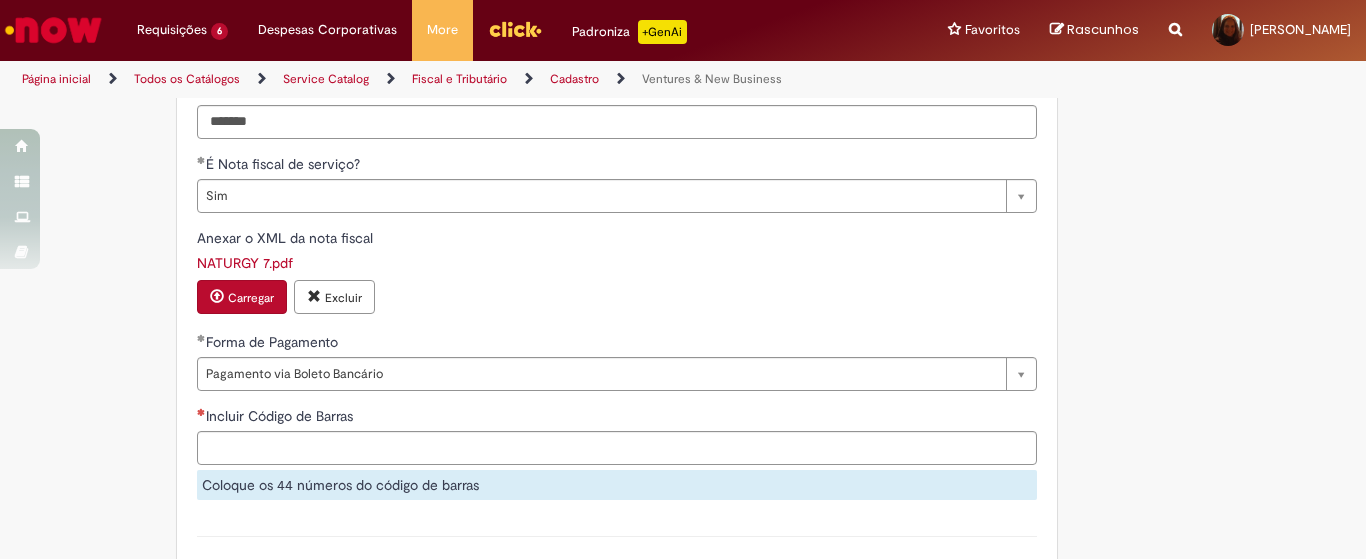 click on "**********" at bounding box center [683, -125] 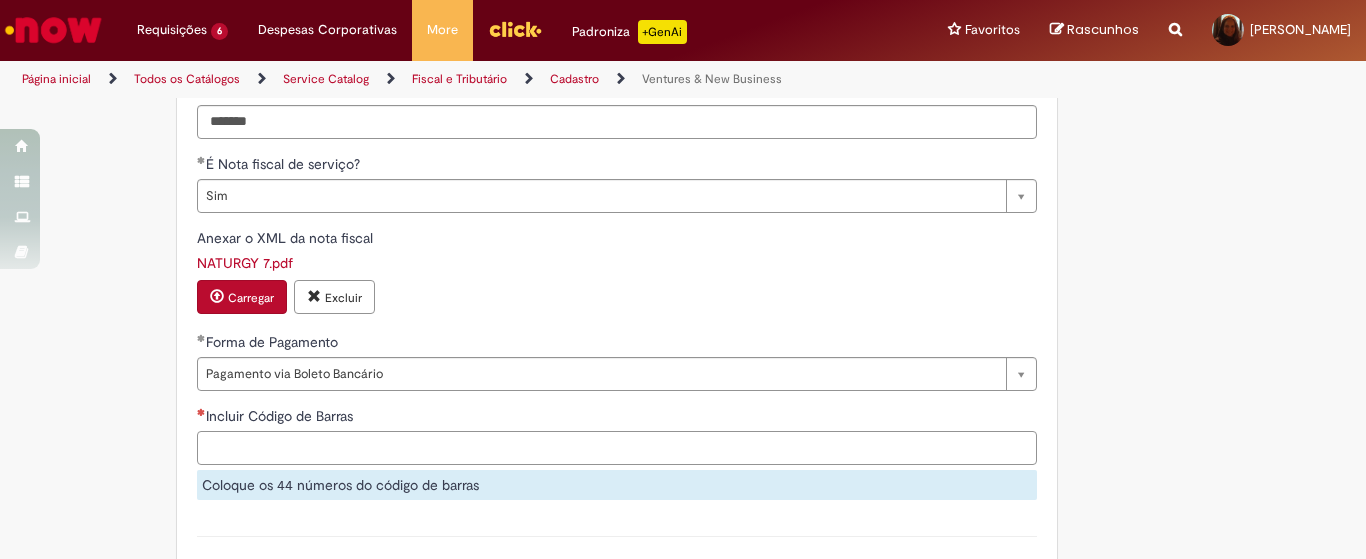 click on "Incluir Código de Barras" at bounding box center [617, 448] 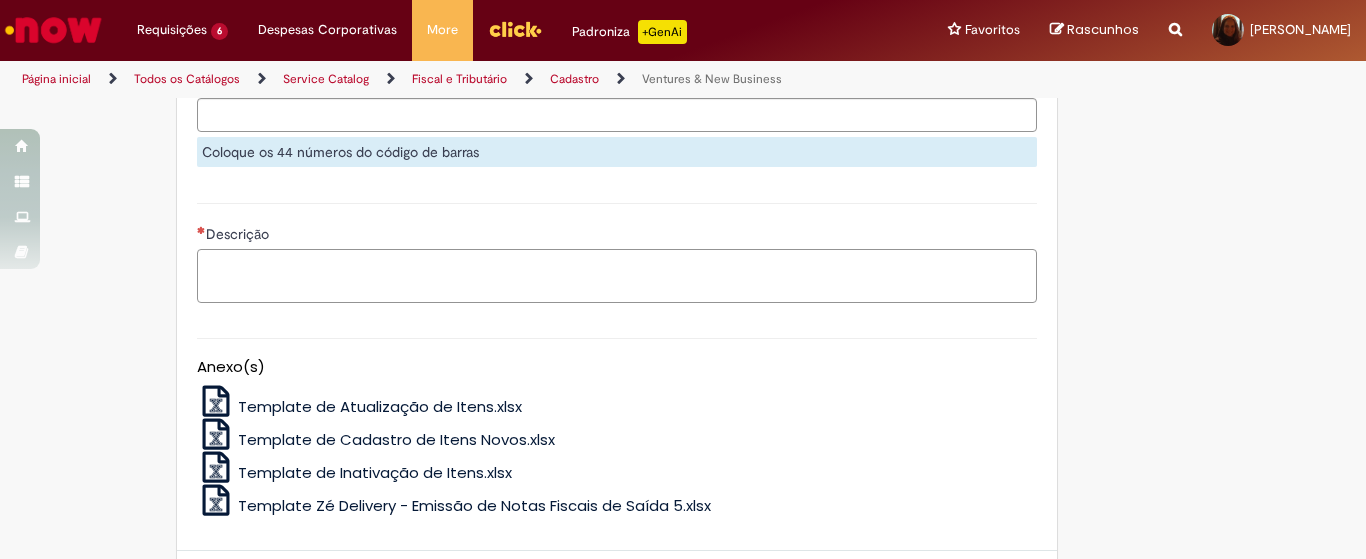click on "Descrição" at bounding box center [617, 276] 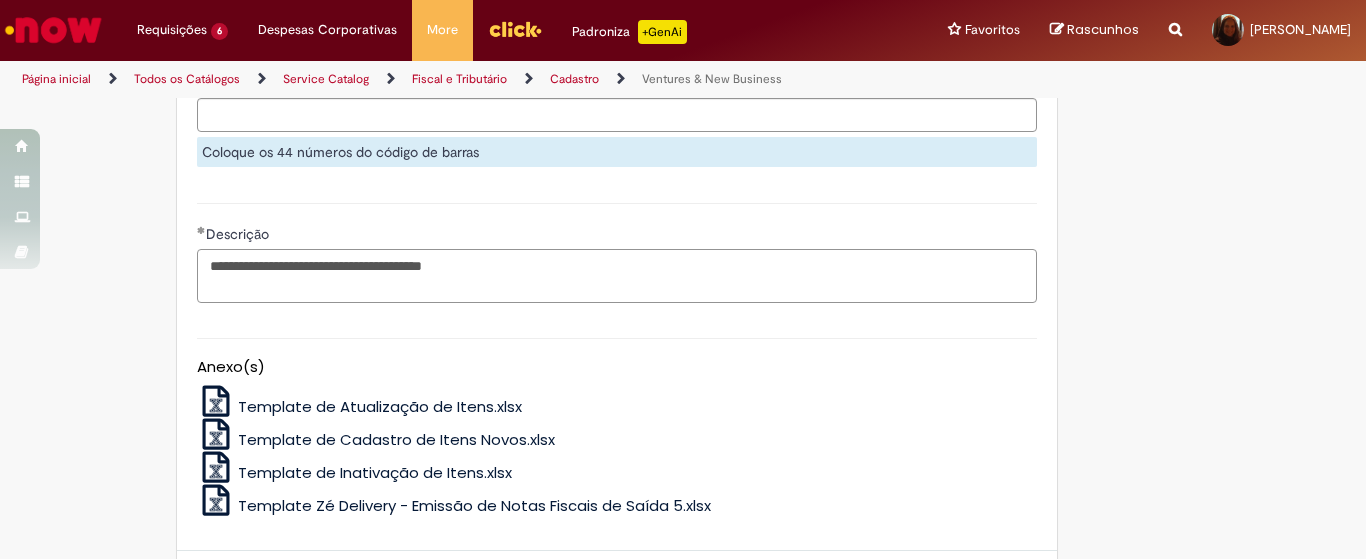 scroll, scrollTop: 1583, scrollLeft: 0, axis: vertical 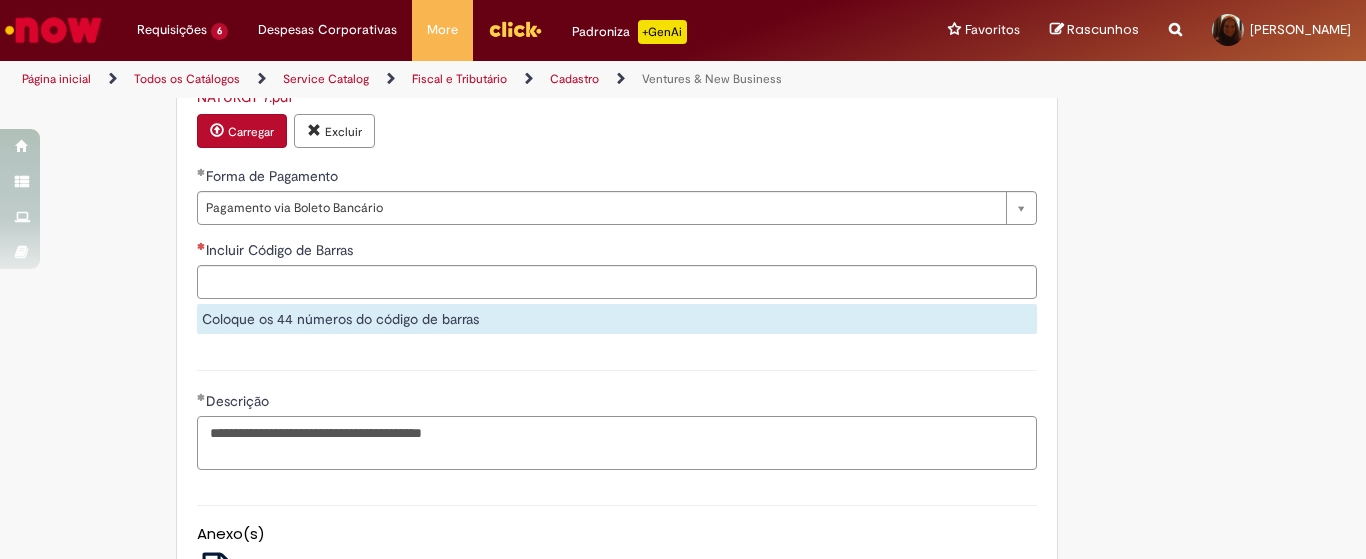 type on "**********" 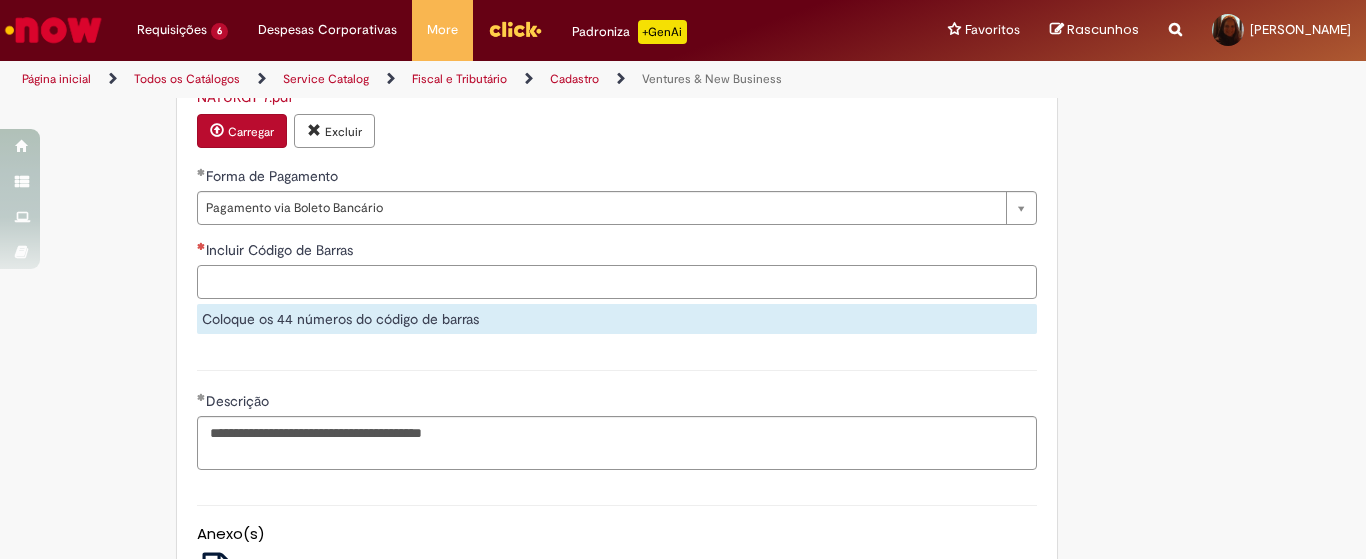 click on "Incluir Código de Barras" at bounding box center [617, 282] 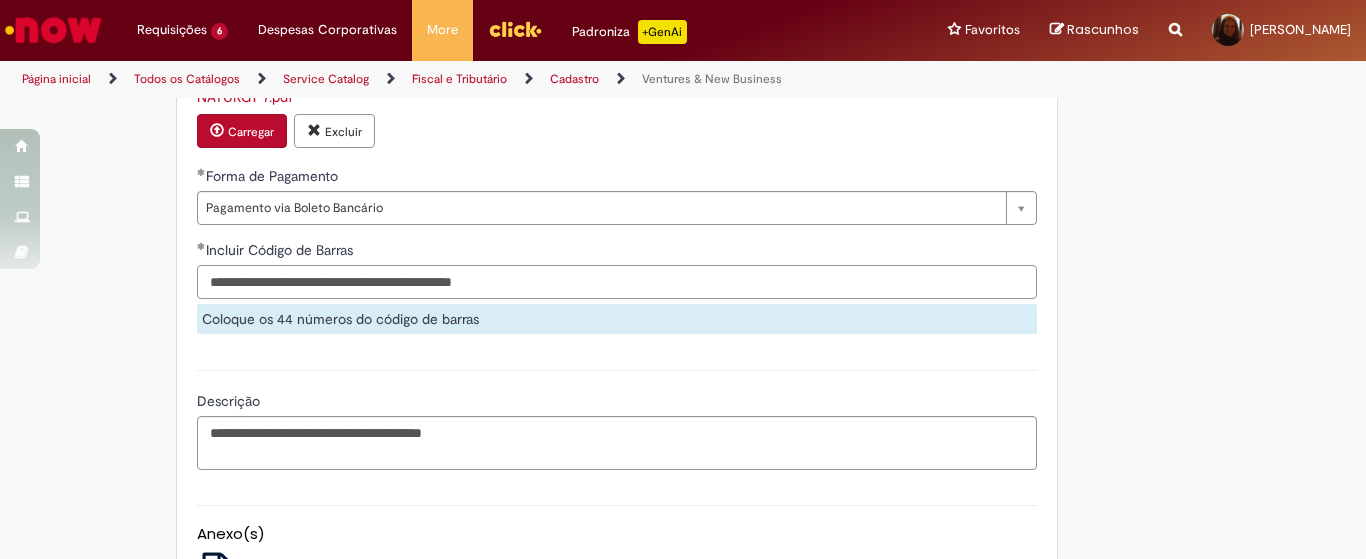 type on "**********" 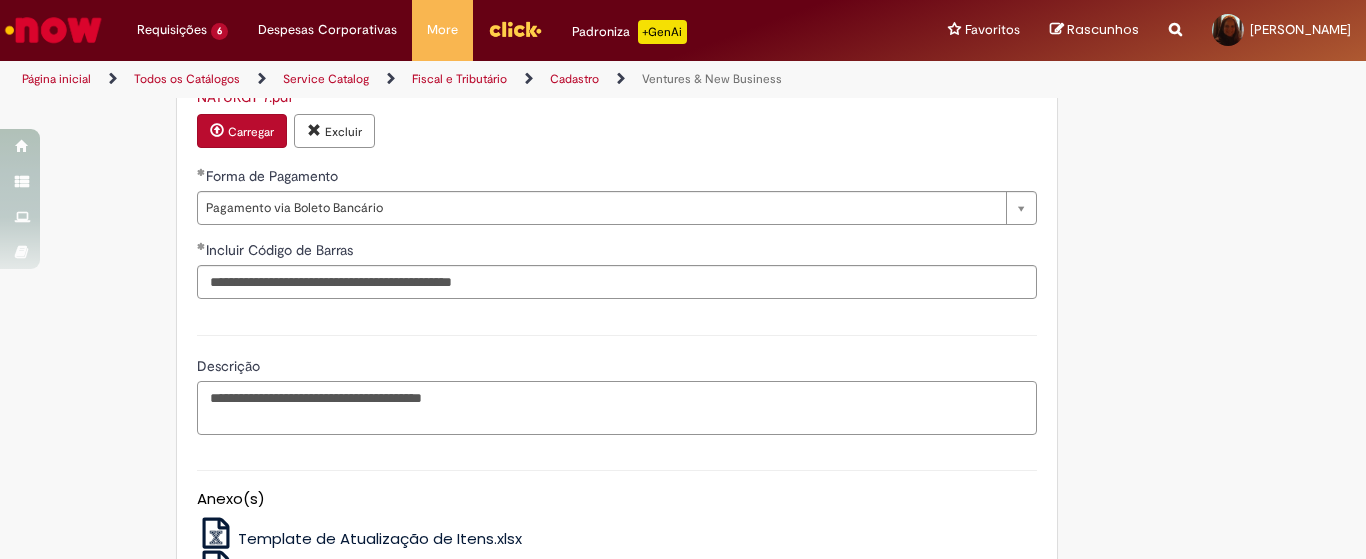 click on "**********" at bounding box center (617, 382) 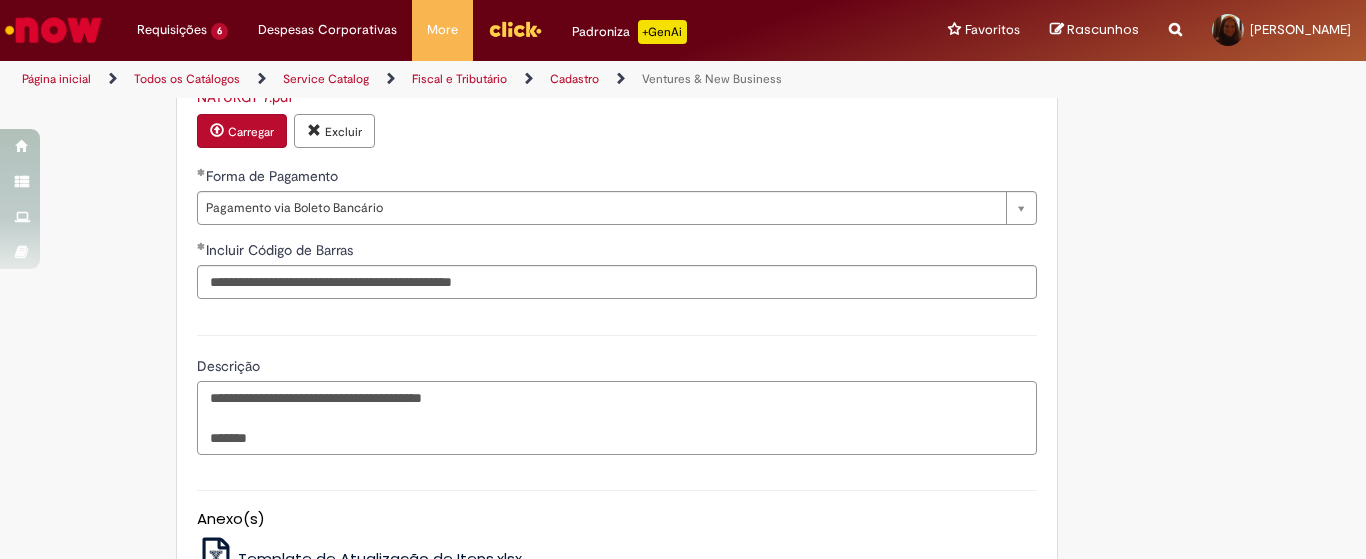 type on "**********" 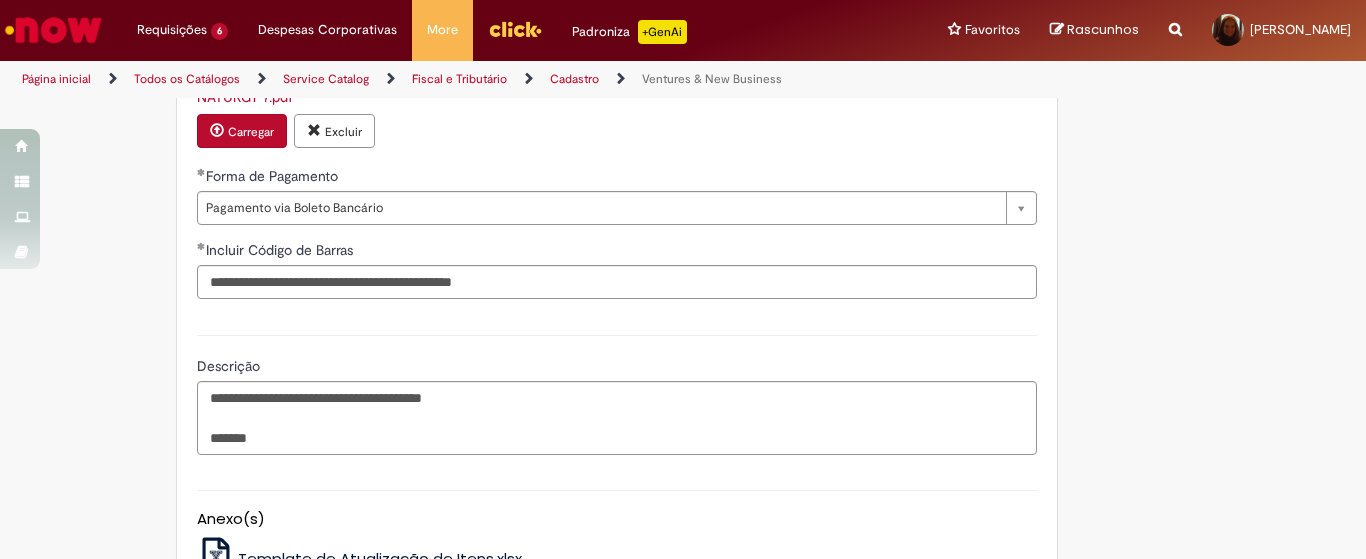 click on "**********" at bounding box center [683, -298] 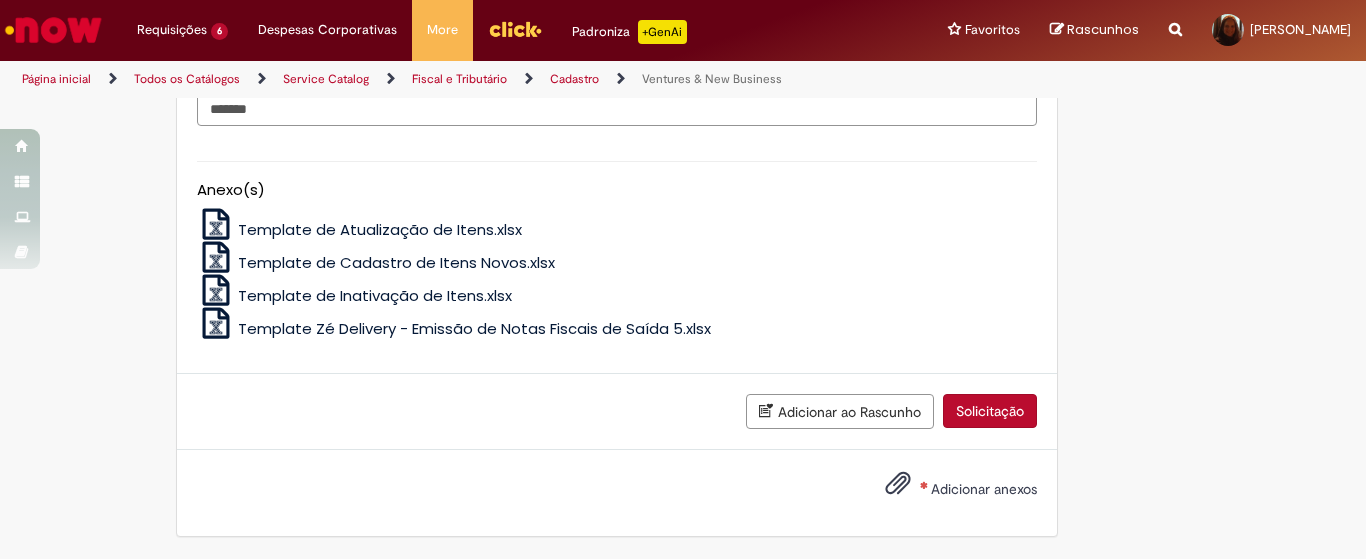 click on "Adicionar anexos" at bounding box center (984, 489) 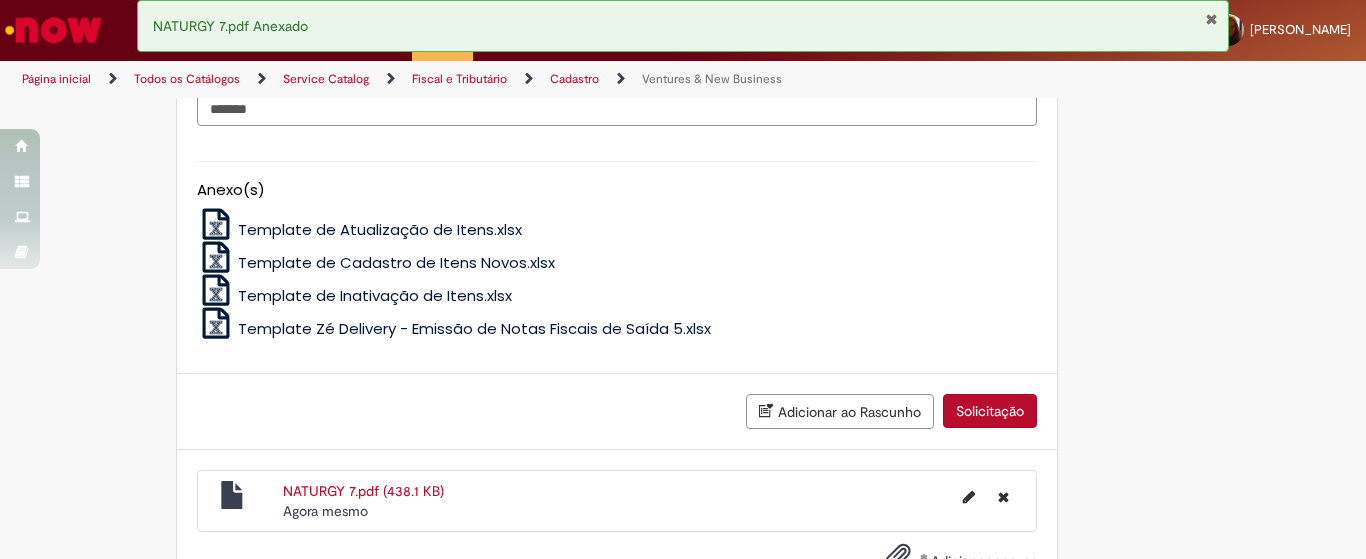 scroll, scrollTop: 1984, scrollLeft: 0, axis: vertical 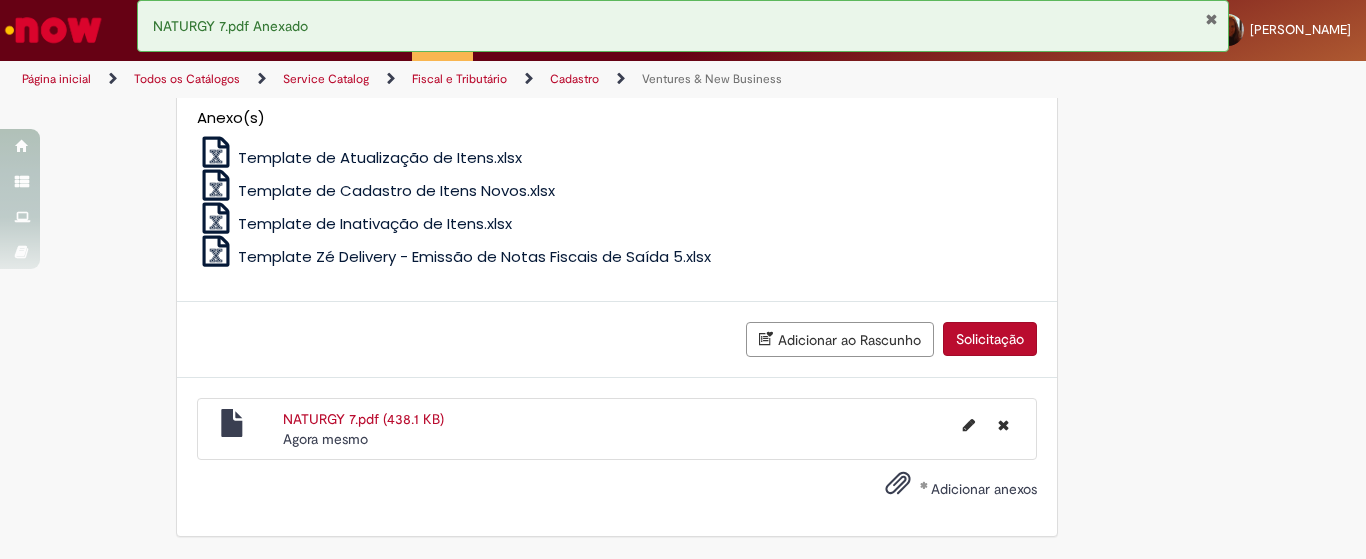 click on "Solicitação" at bounding box center [990, 339] 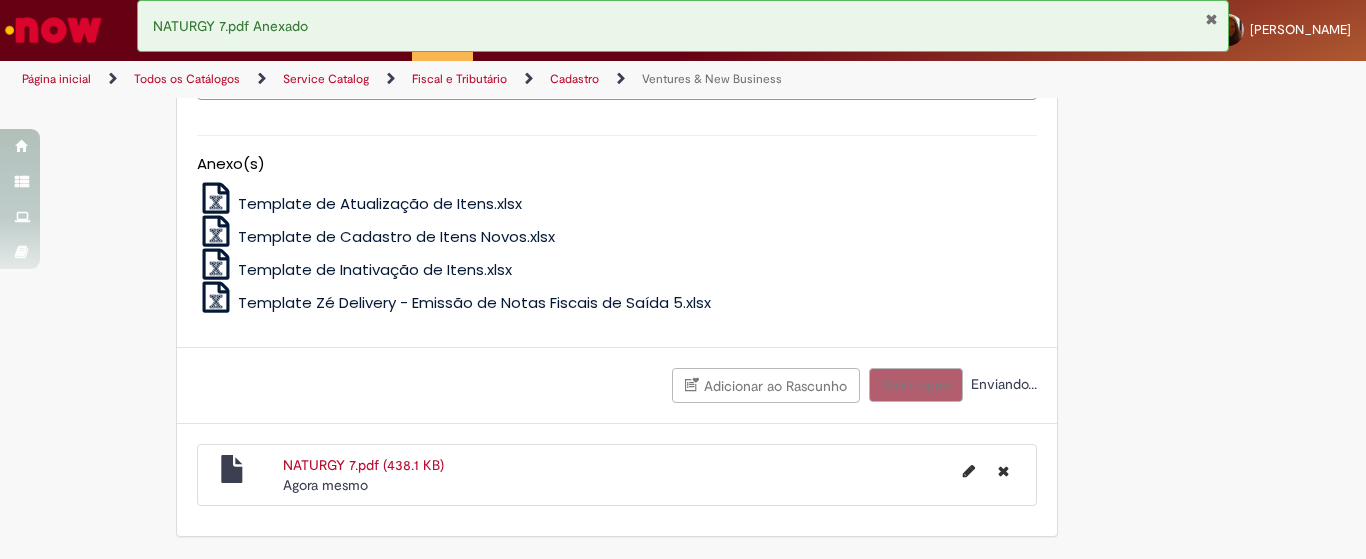 scroll, scrollTop: 1938, scrollLeft: 0, axis: vertical 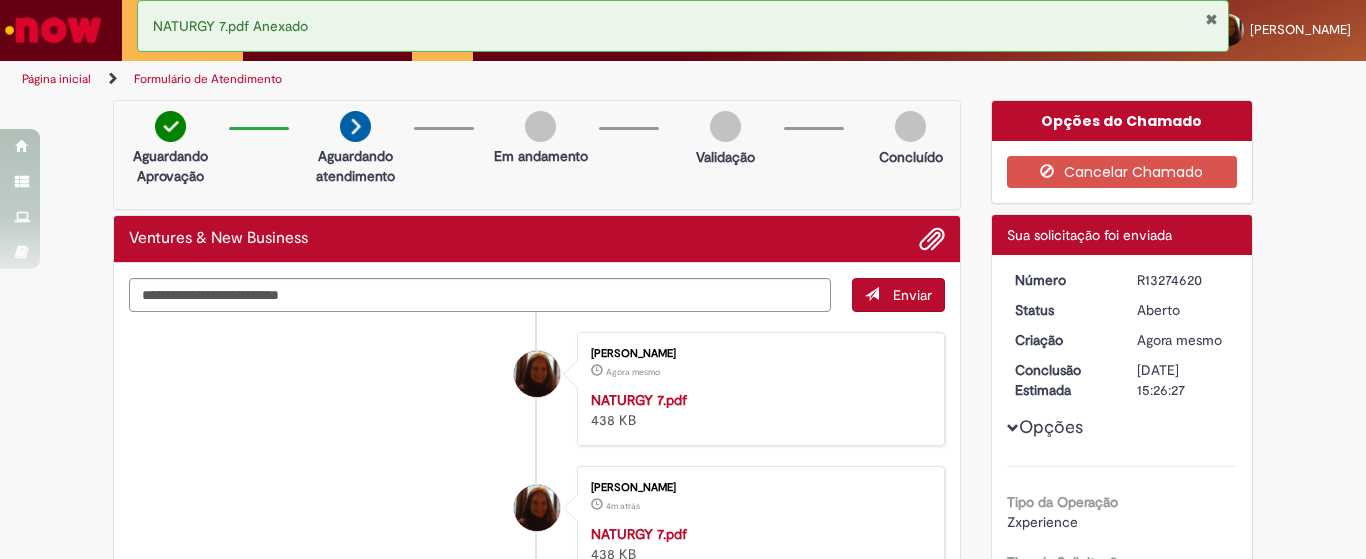 click at bounding box center (53, 30) 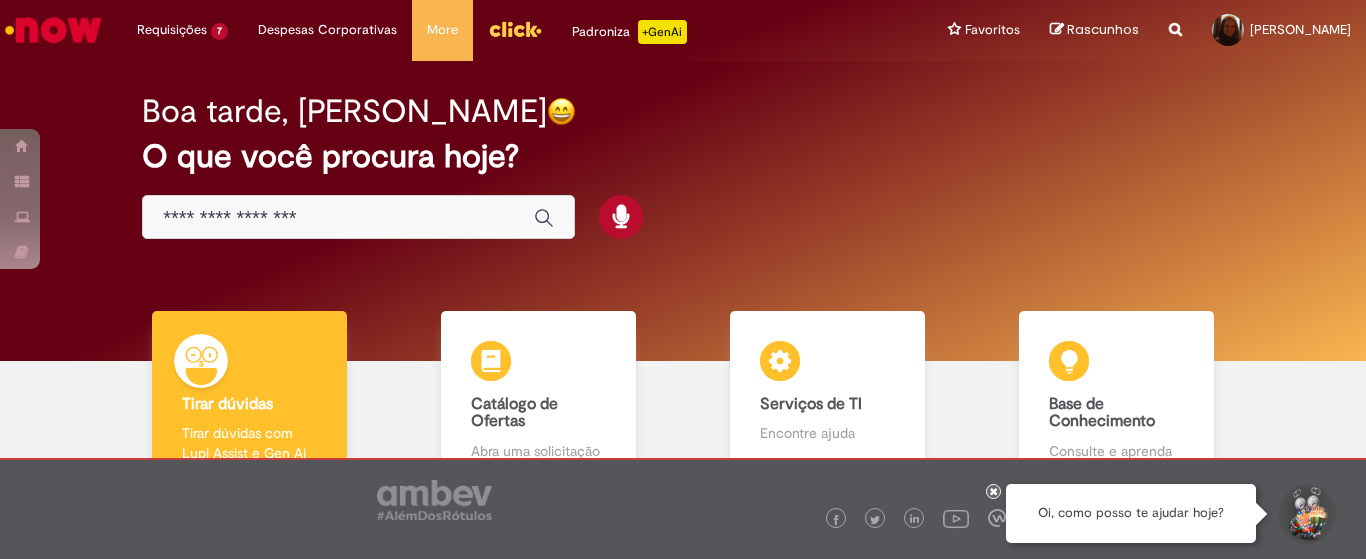scroll, scrollTop: 0, scrollLeft: 0, axis: both 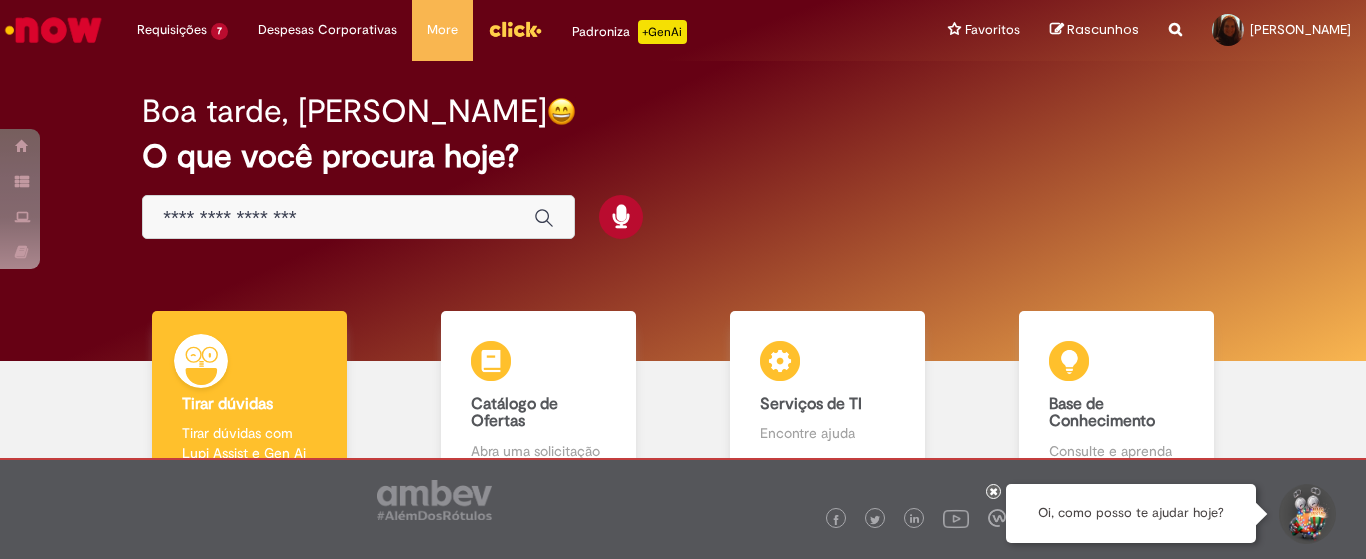 click at bounding box center (338, 218) 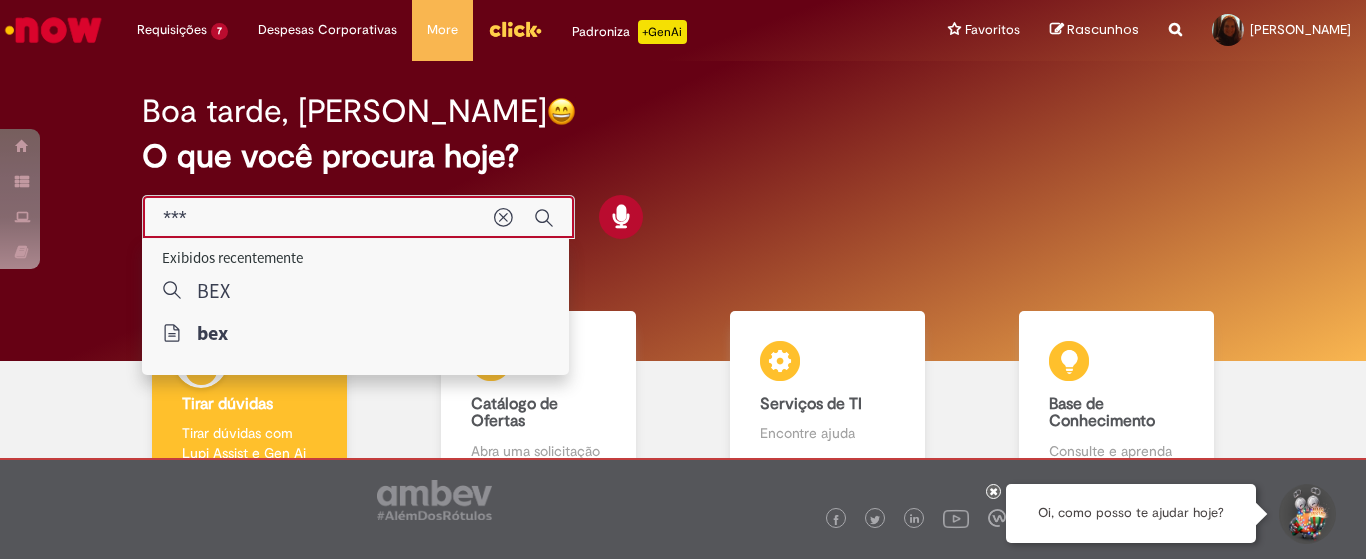 type on "***" 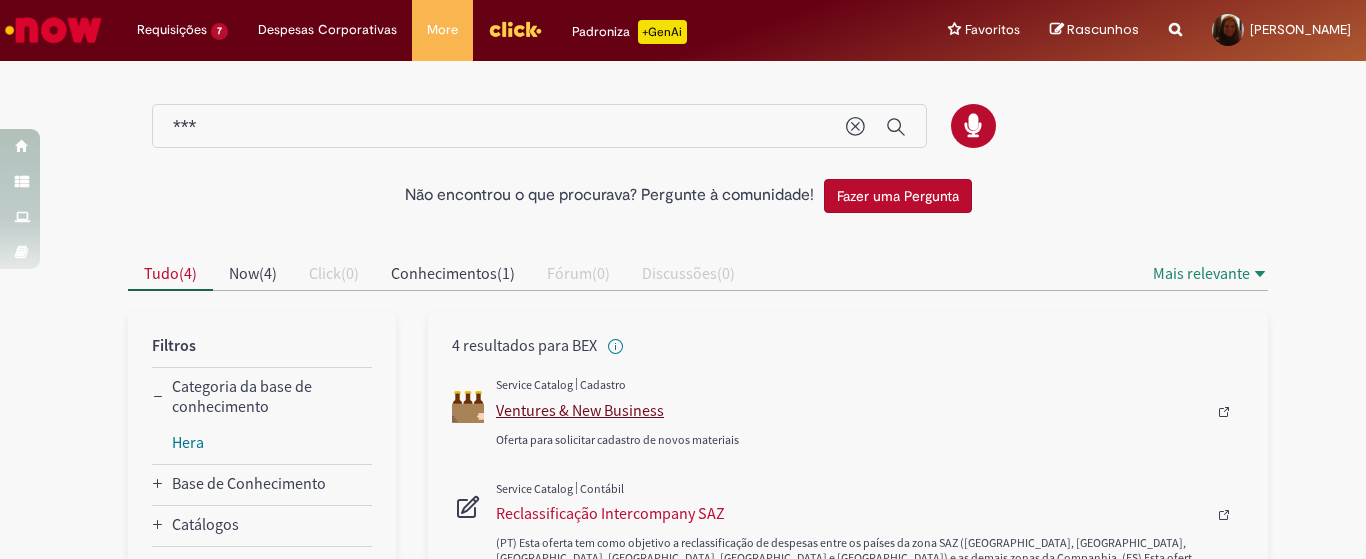 click on "Ventures & New Business" at bounding box center (851, 410) 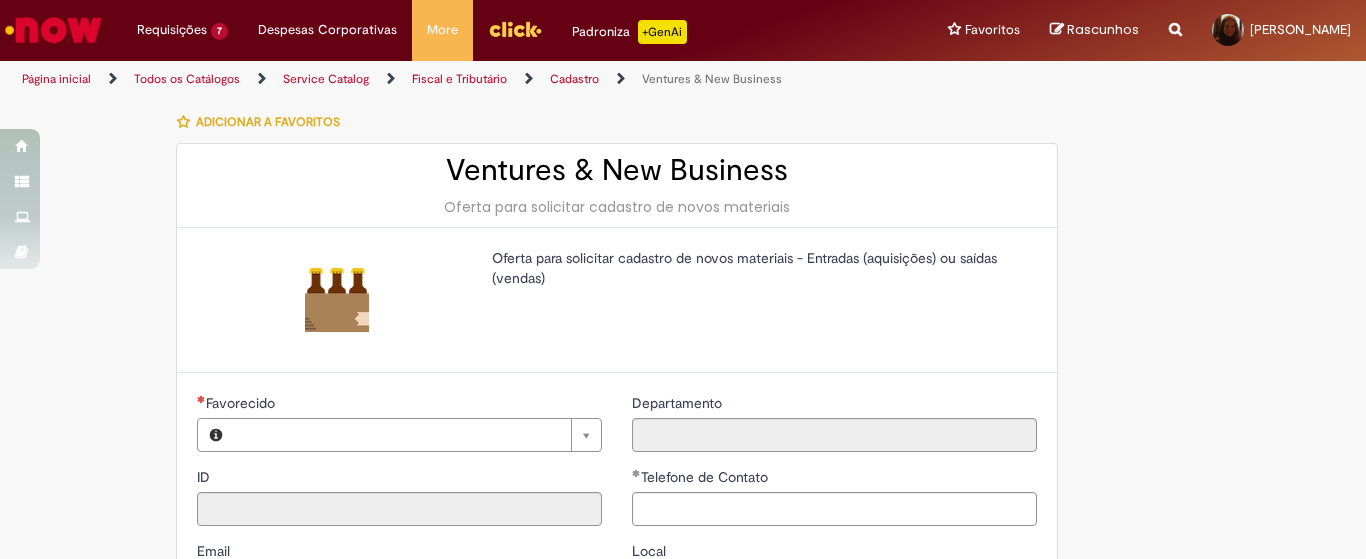 type on "********" 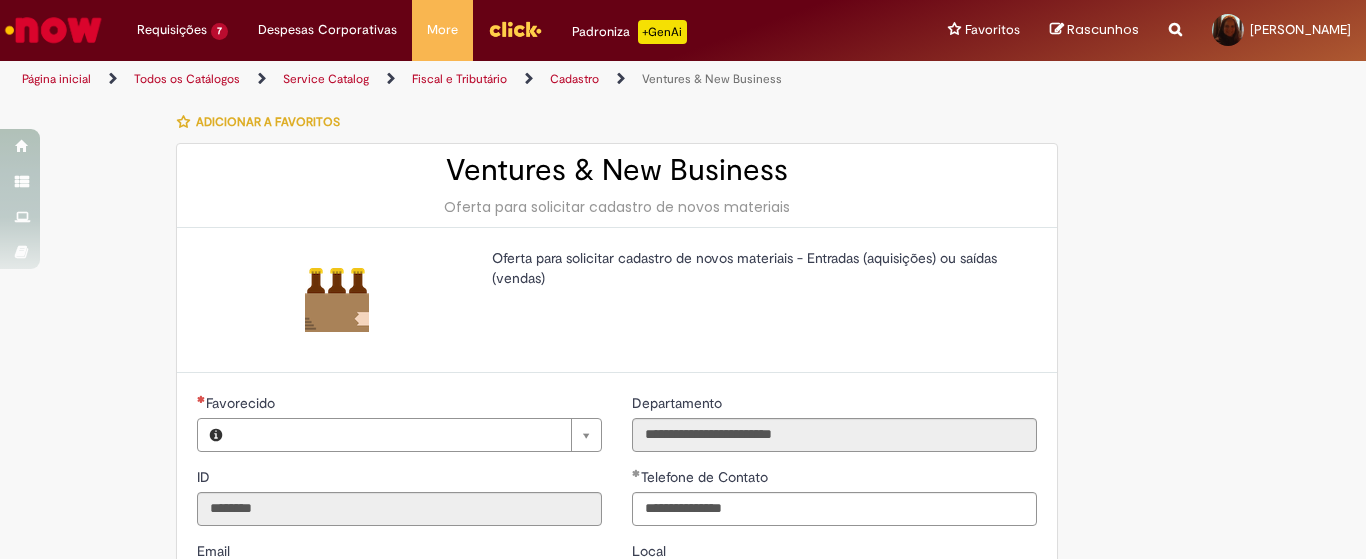 type on "**********" 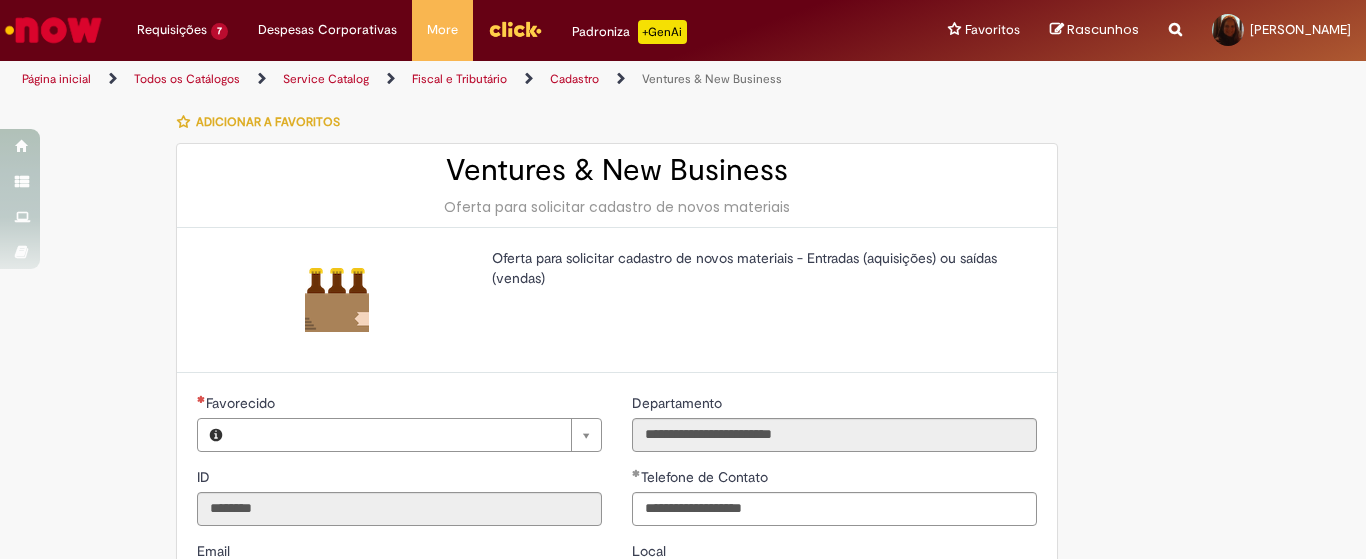 type on "**********" 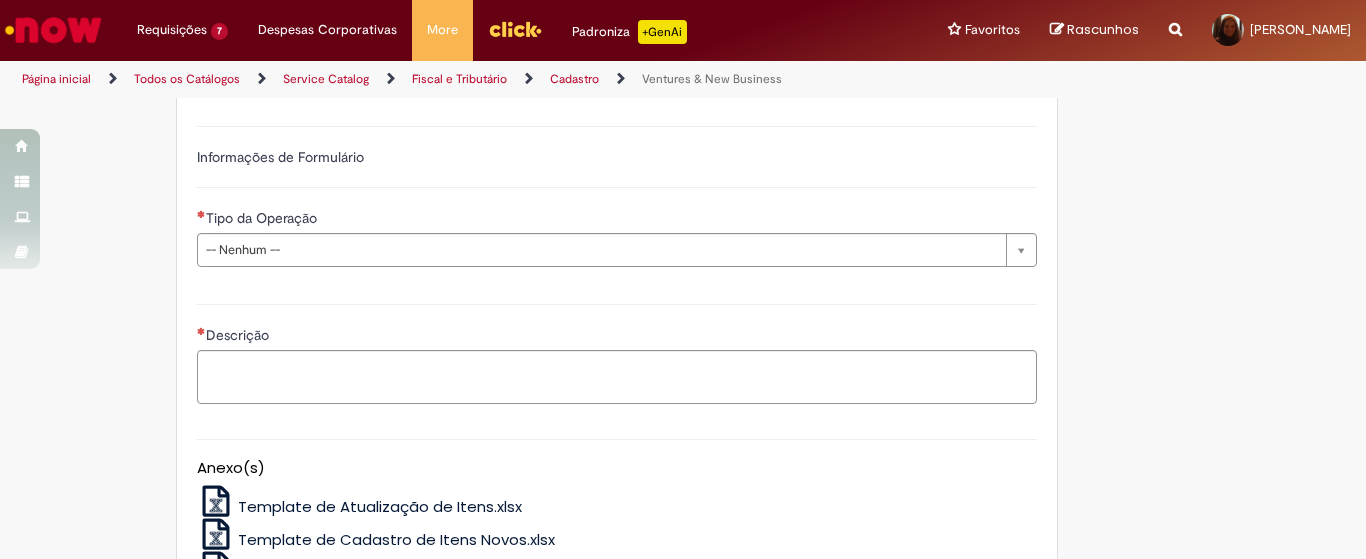 scroll, scrollTop: 500, scrollLeft: 0, axis: vertical 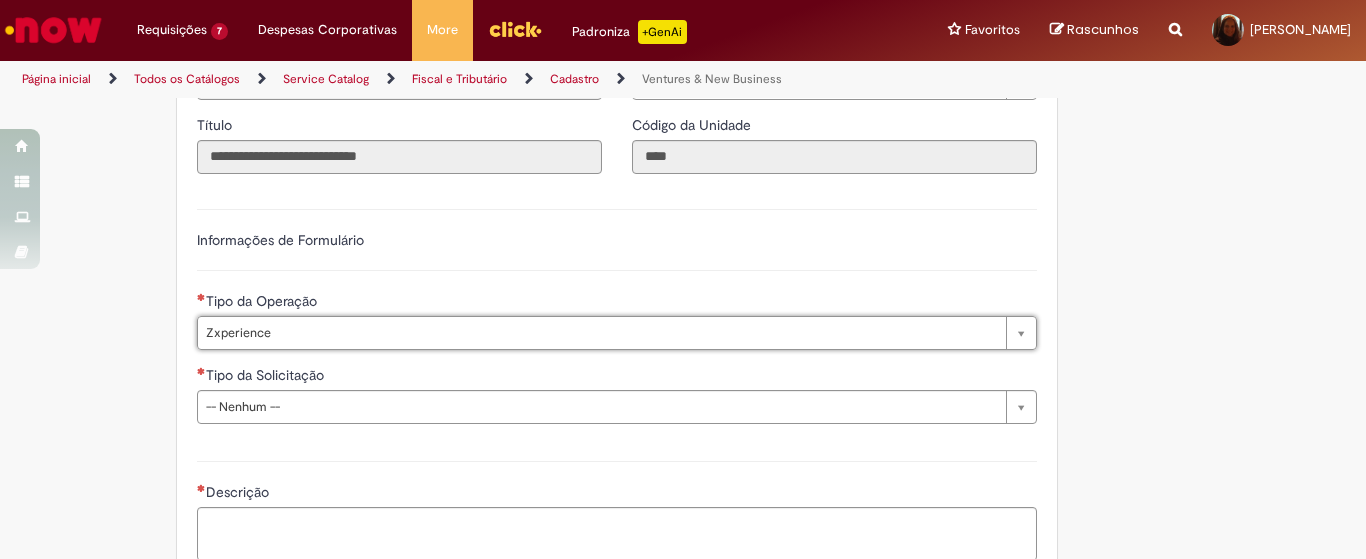 type on "**********" 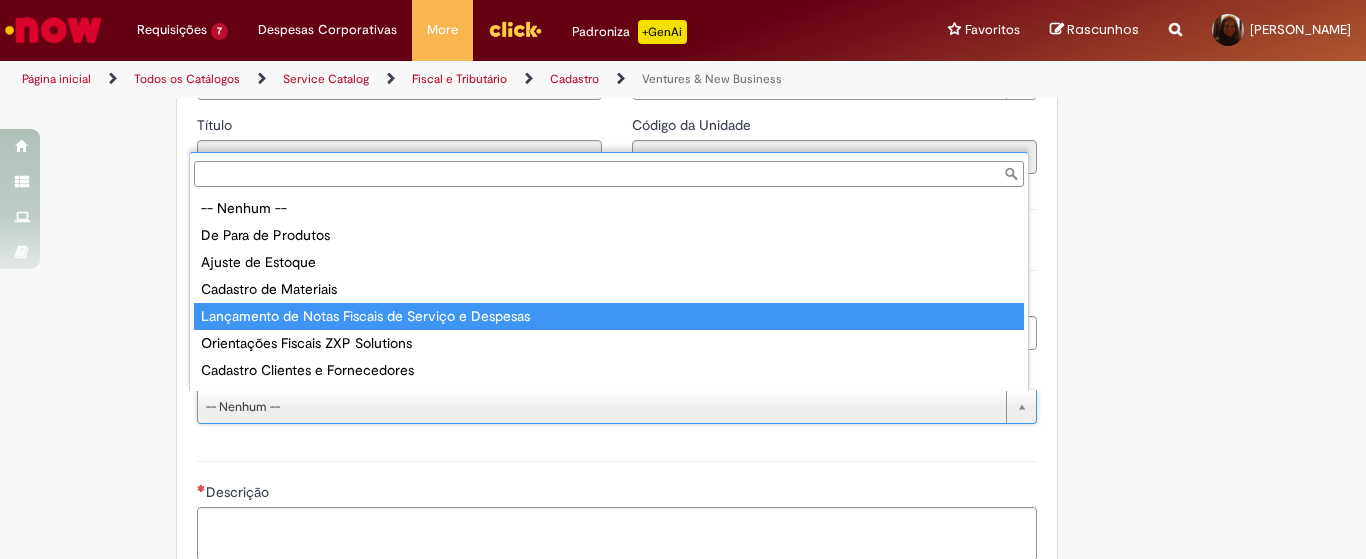 type on "**********" 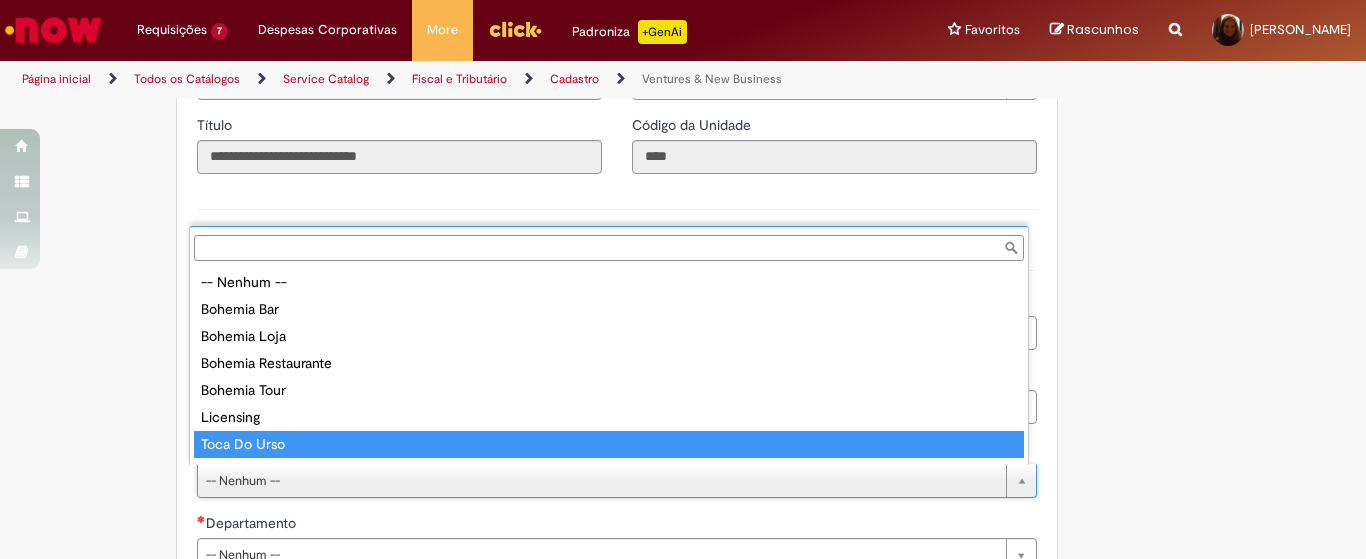 scroll, scrollTop: 16, scrollLeft: 0, axis: vertical 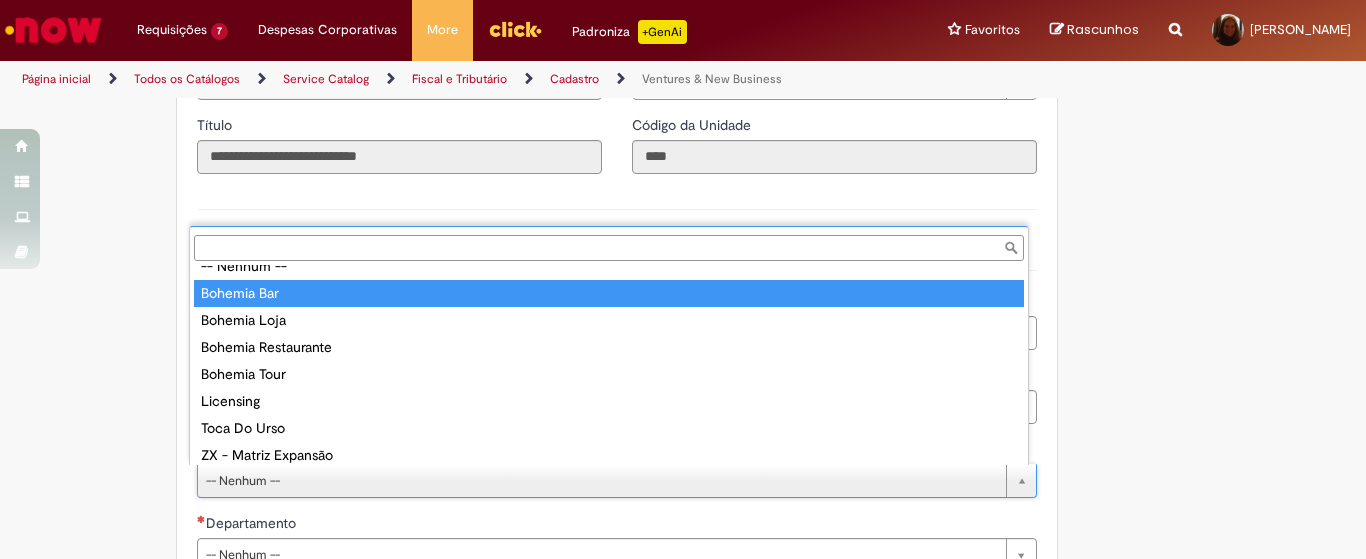 type on "**********" 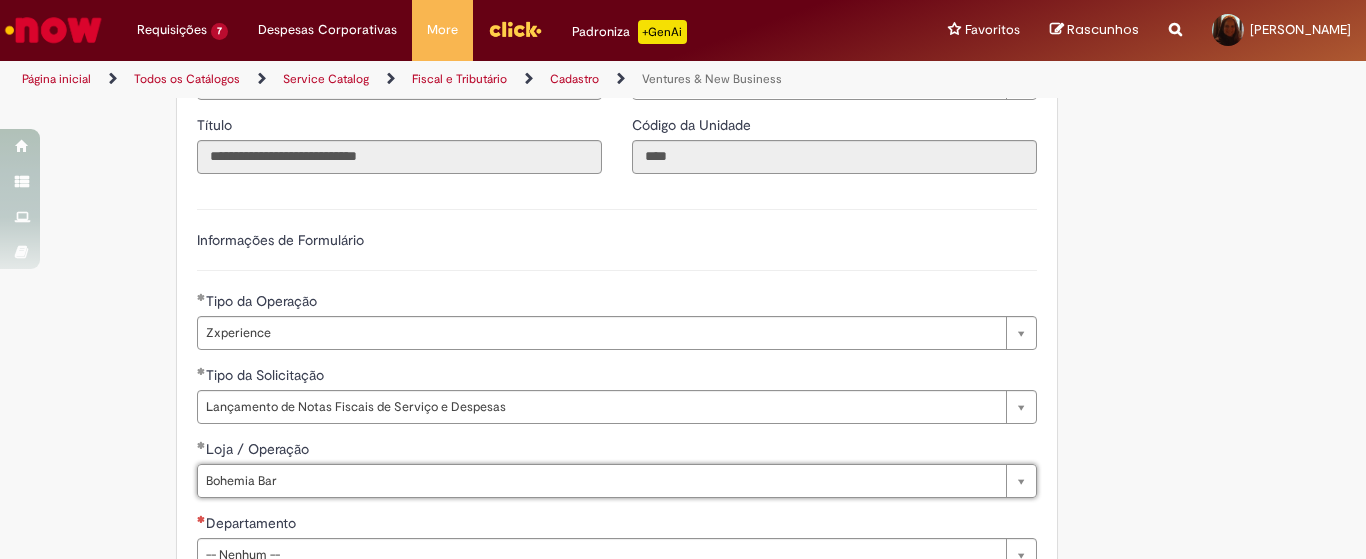 scroll, scrollTop: 667, scrollLeft: 0, axis: vertical 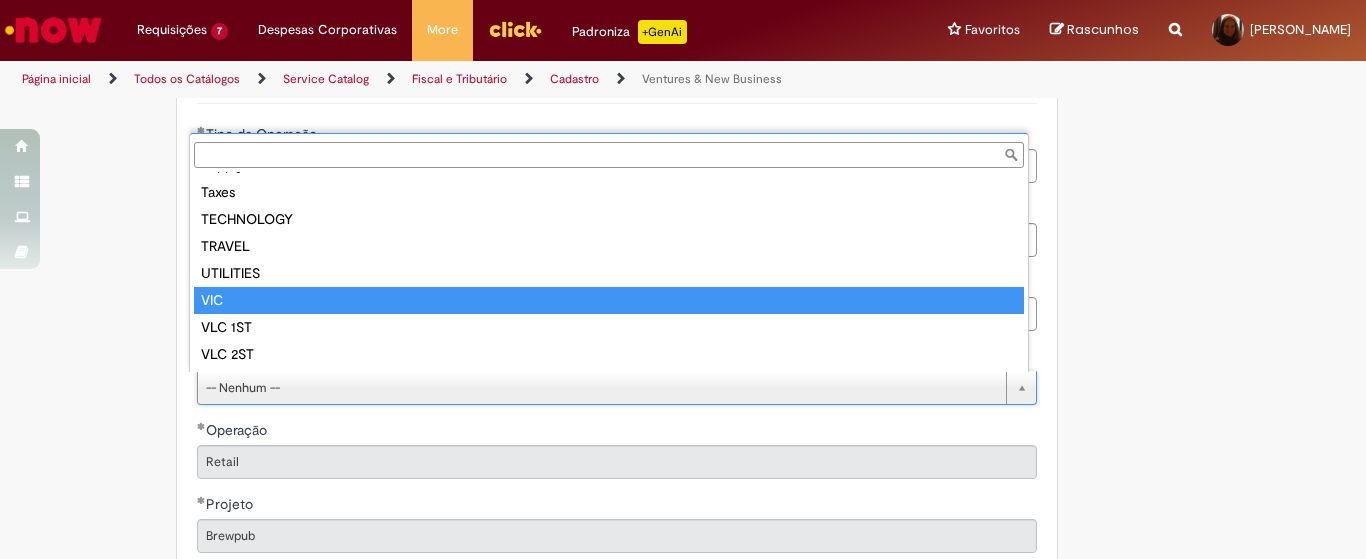 type on "***" 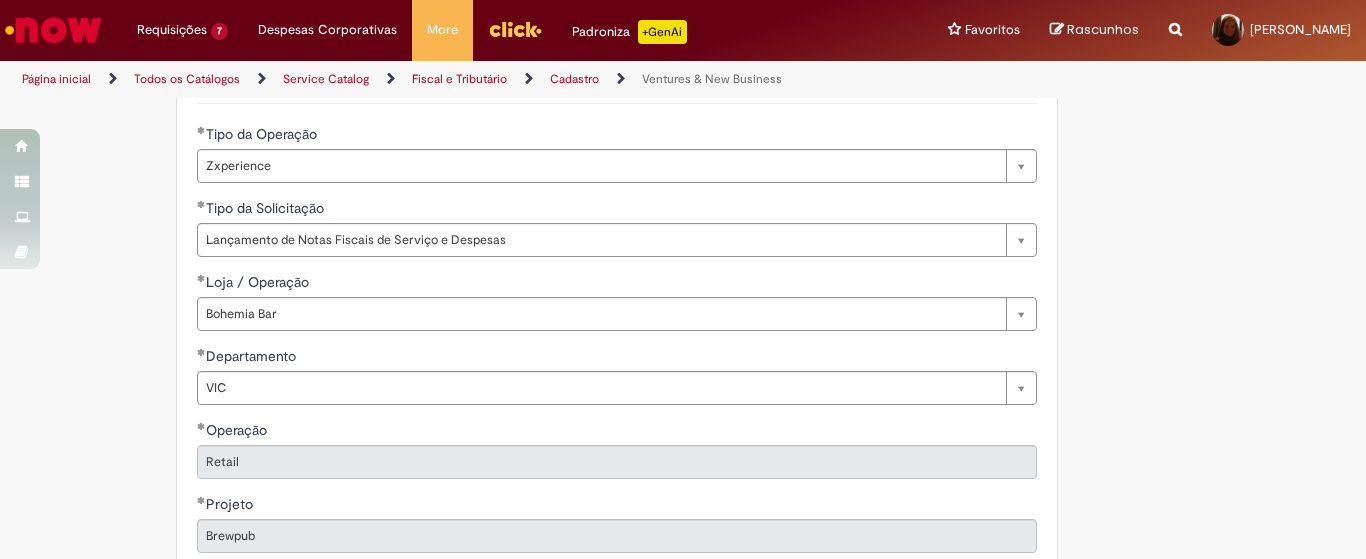 click on "**********" at bounding box center (683, 482) 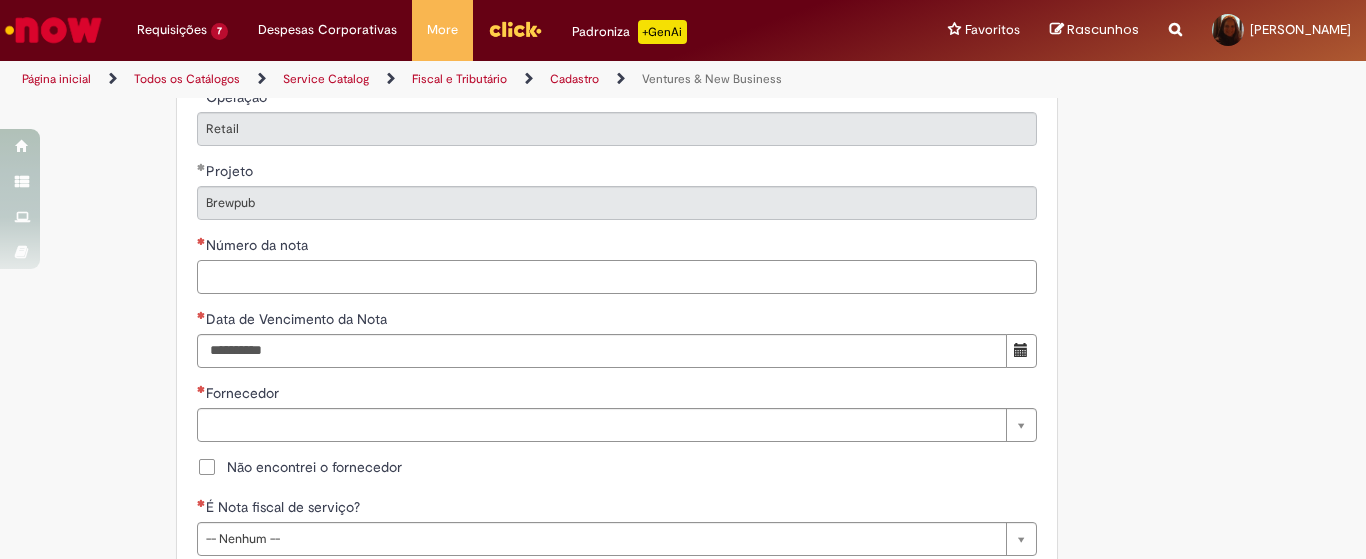 click on "Número da nota" at bounding box center [617, 277] 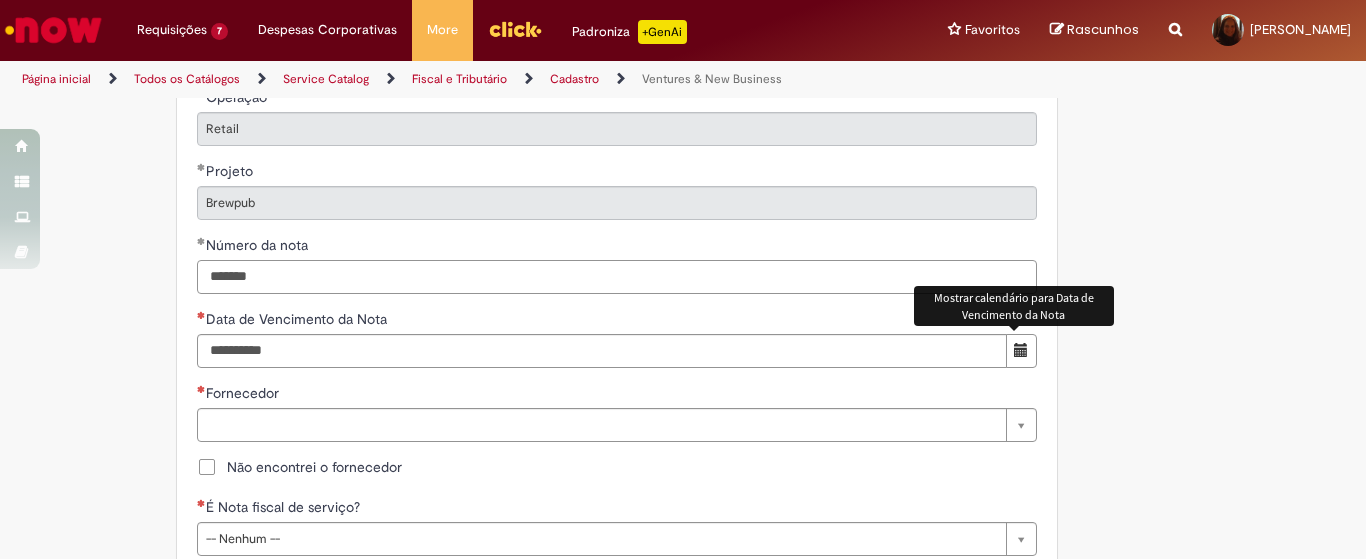 type on "*******" 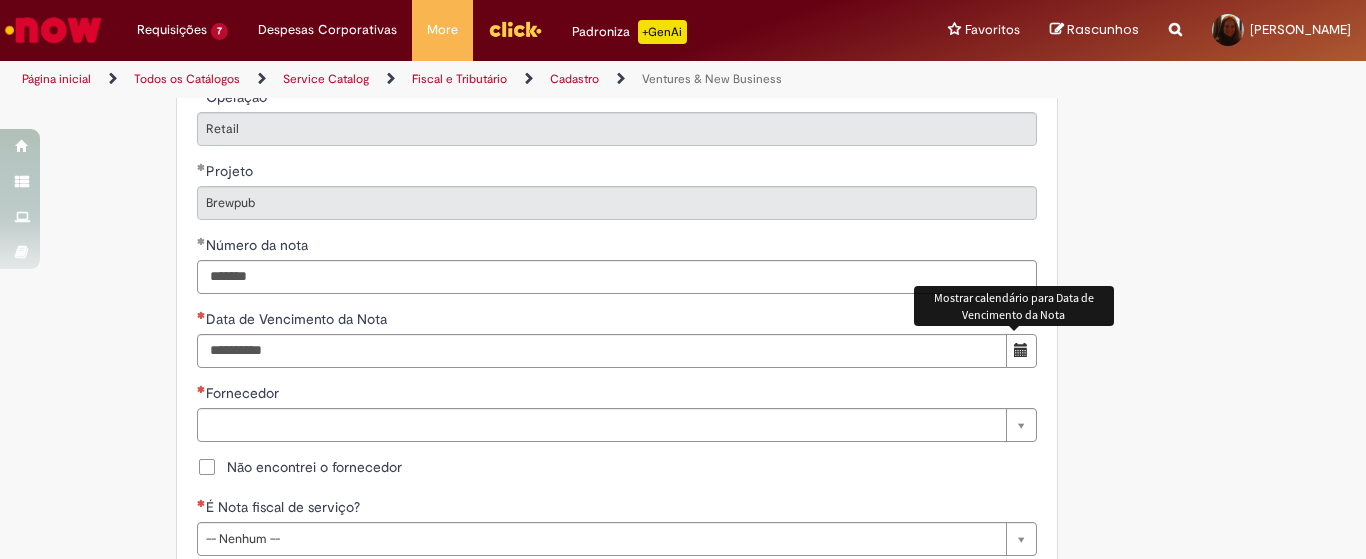 click at bounding box center [1021, 350] 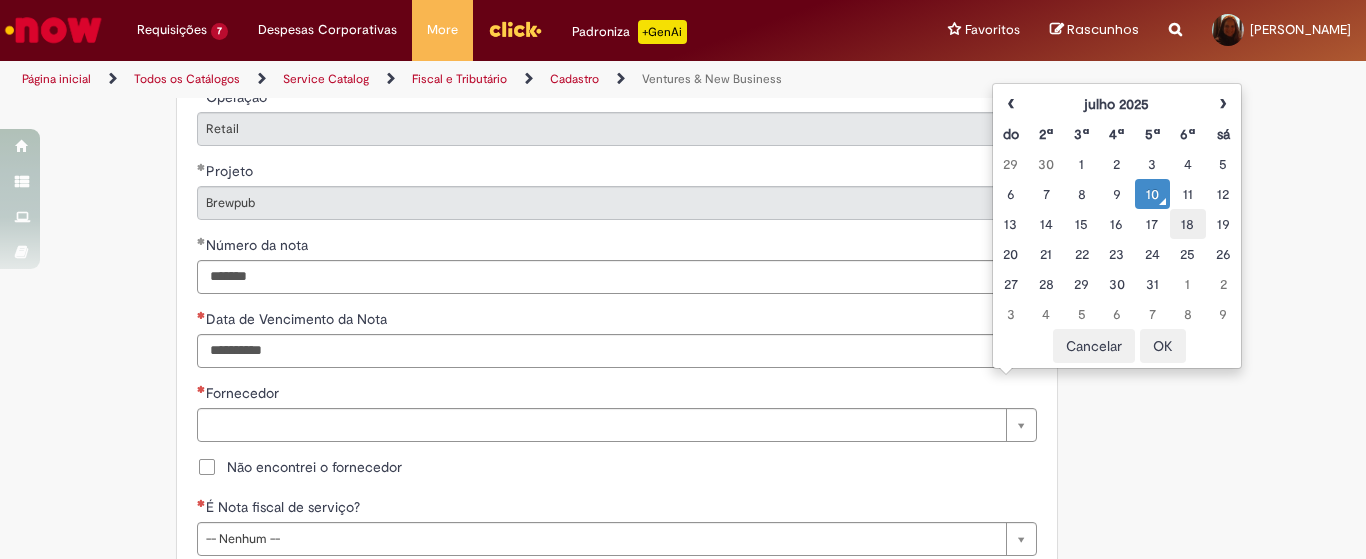 click on "18" at bounding box center [1187, 224] 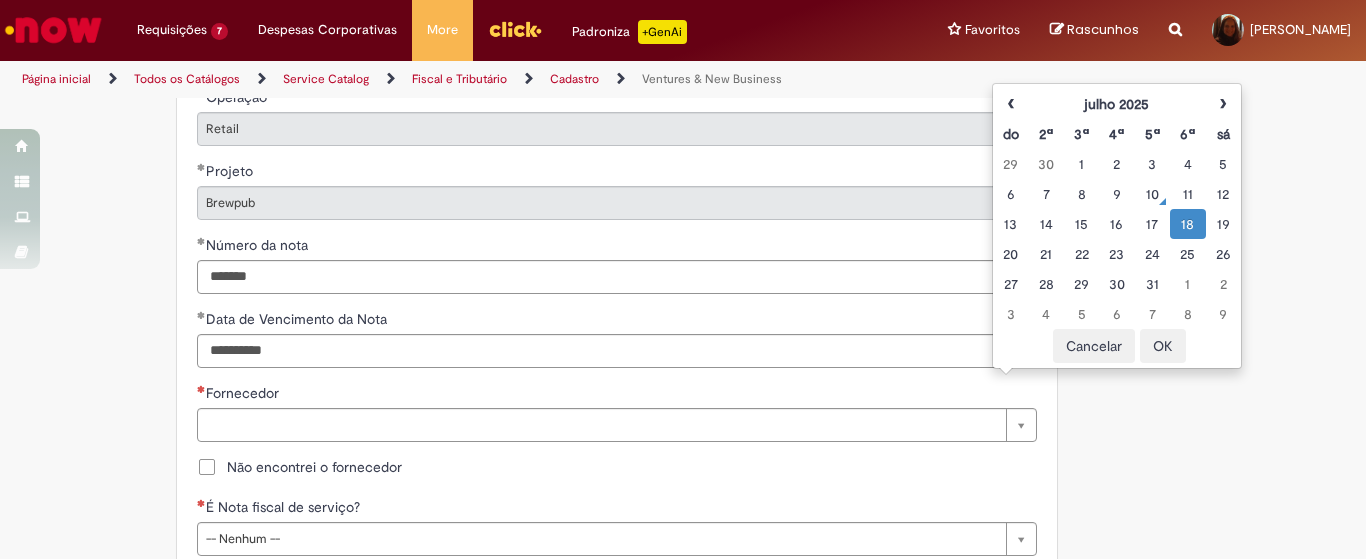 click on "OK" at bounding box center (1163, 346) 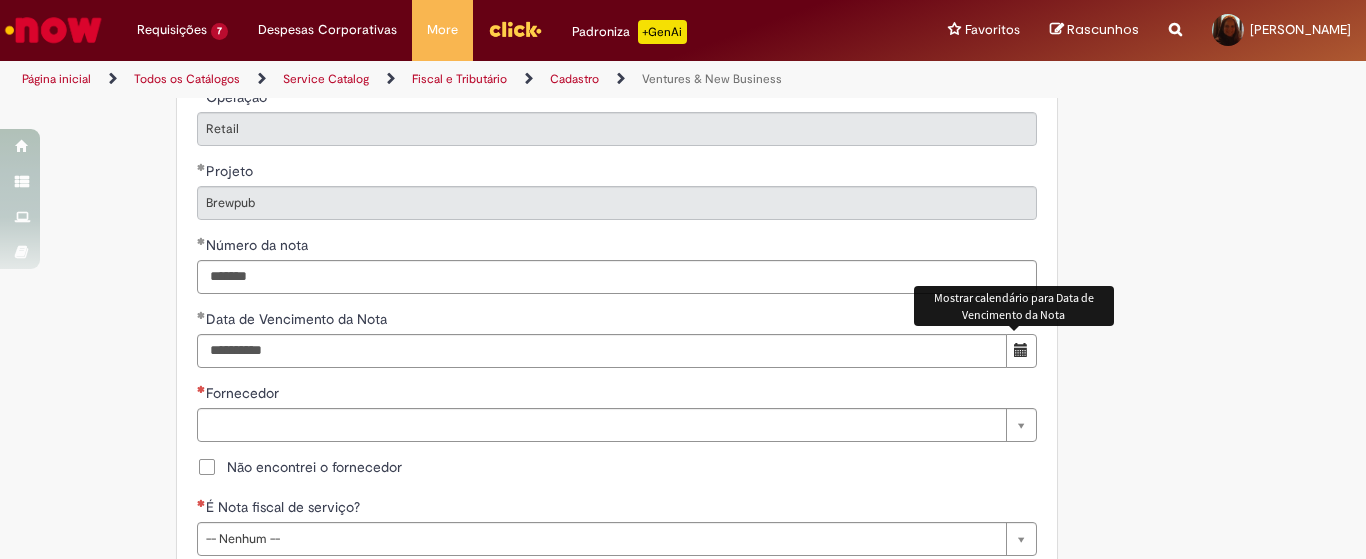type 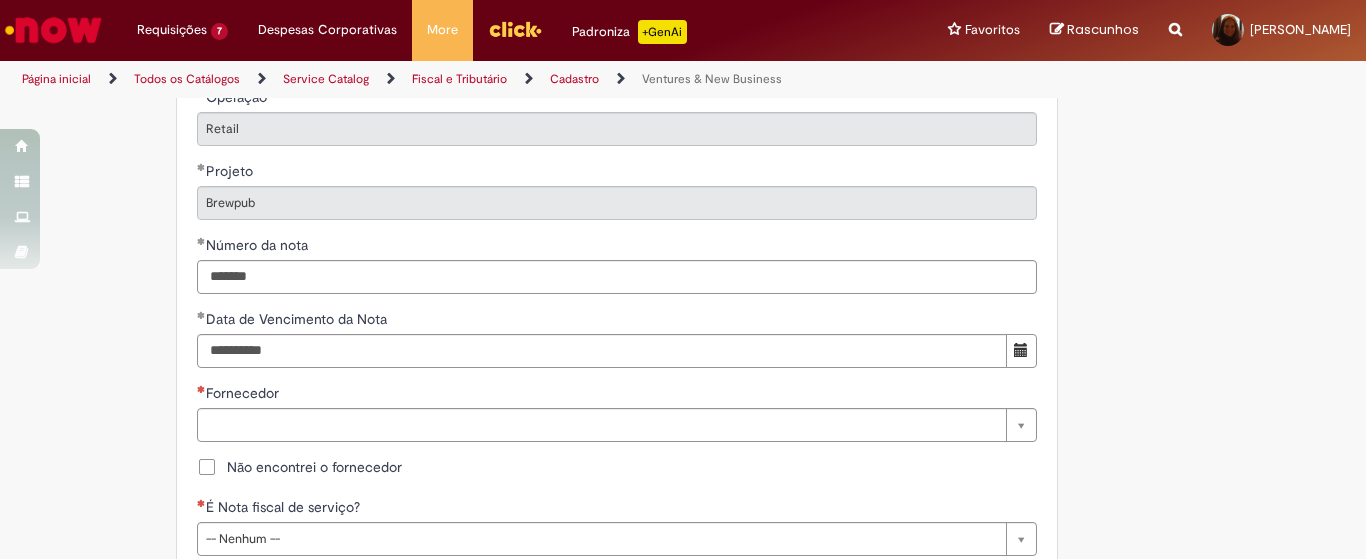 click on "Não encontrei o fornecedor" at bounding box center [314, 467] 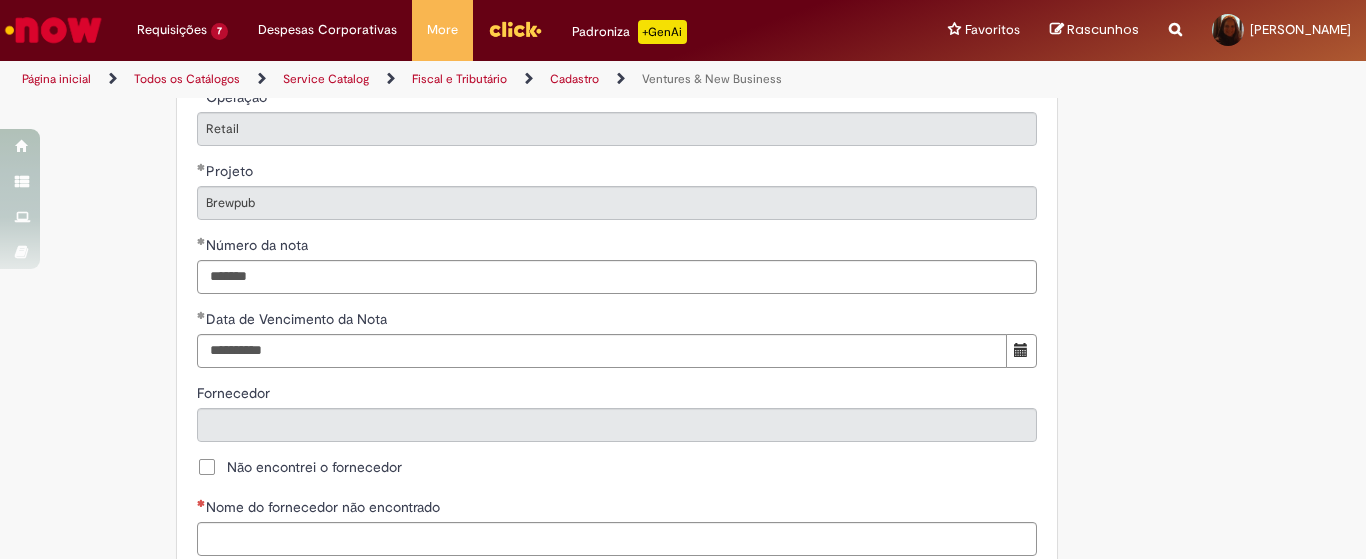 scroll, scrollTop: 1083, scrollLeft: 0, axis: vertical 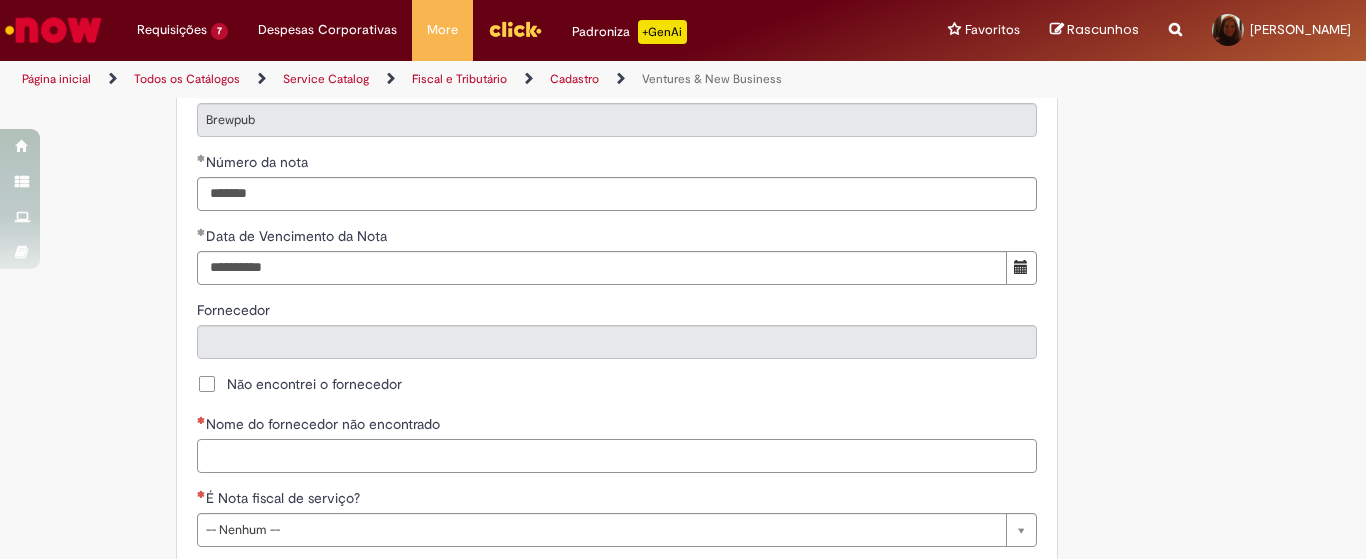 click on "Nome do fornecedor não encontrado" at bounding box center [617, 456] 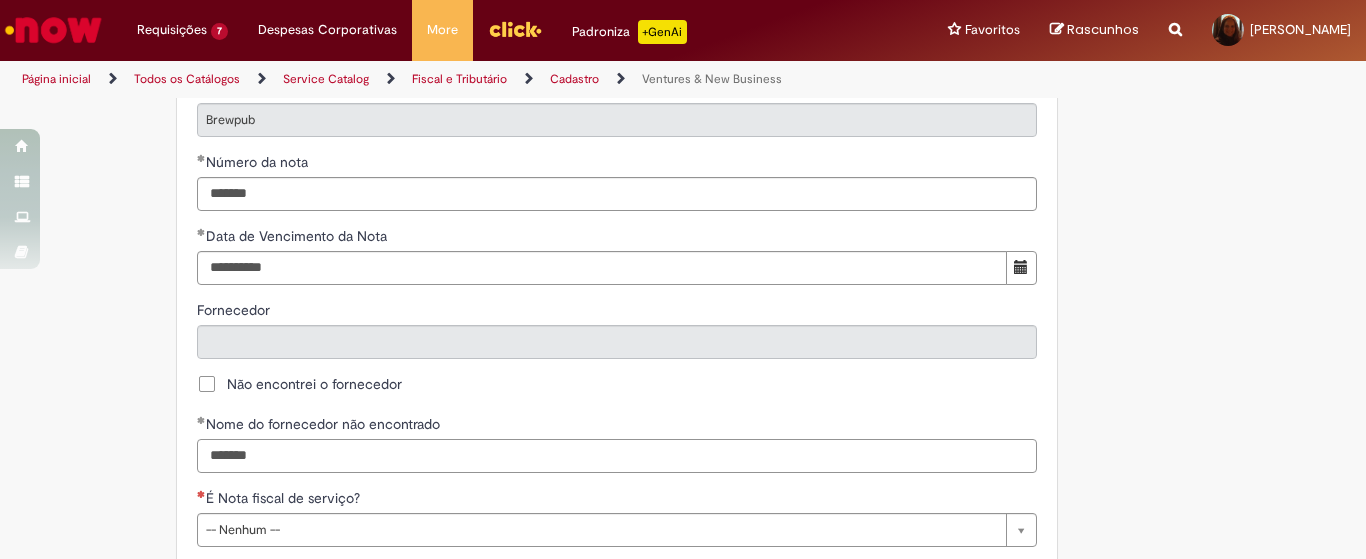 scroll, scrollTop: 1333, scrollLeft: 0, axis: vertical 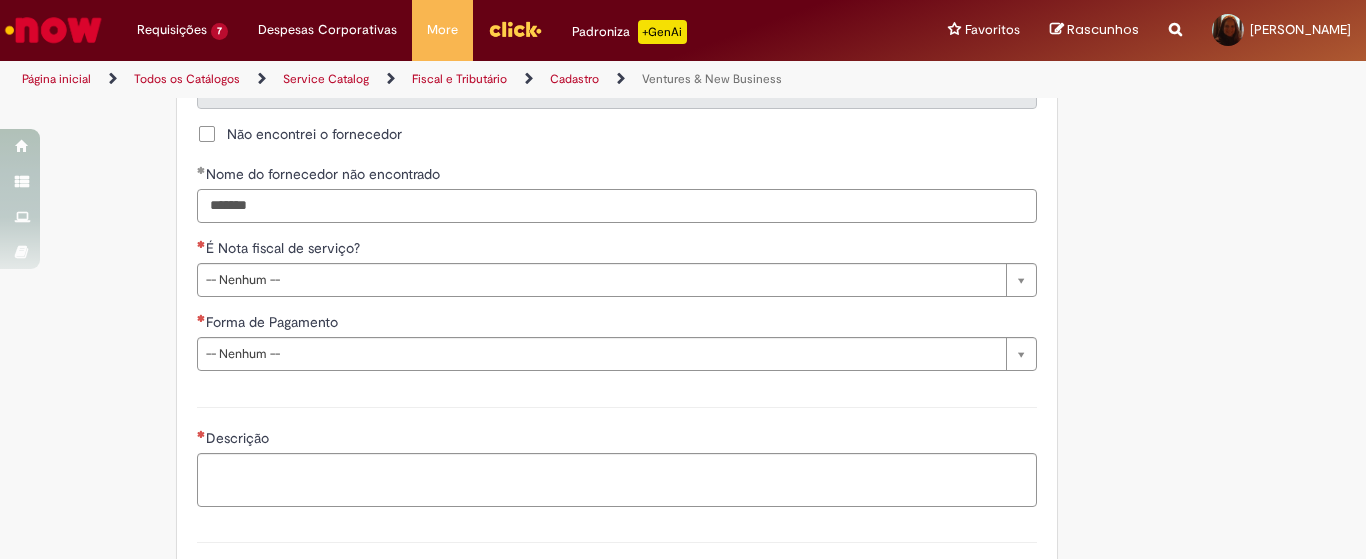type on "*******" 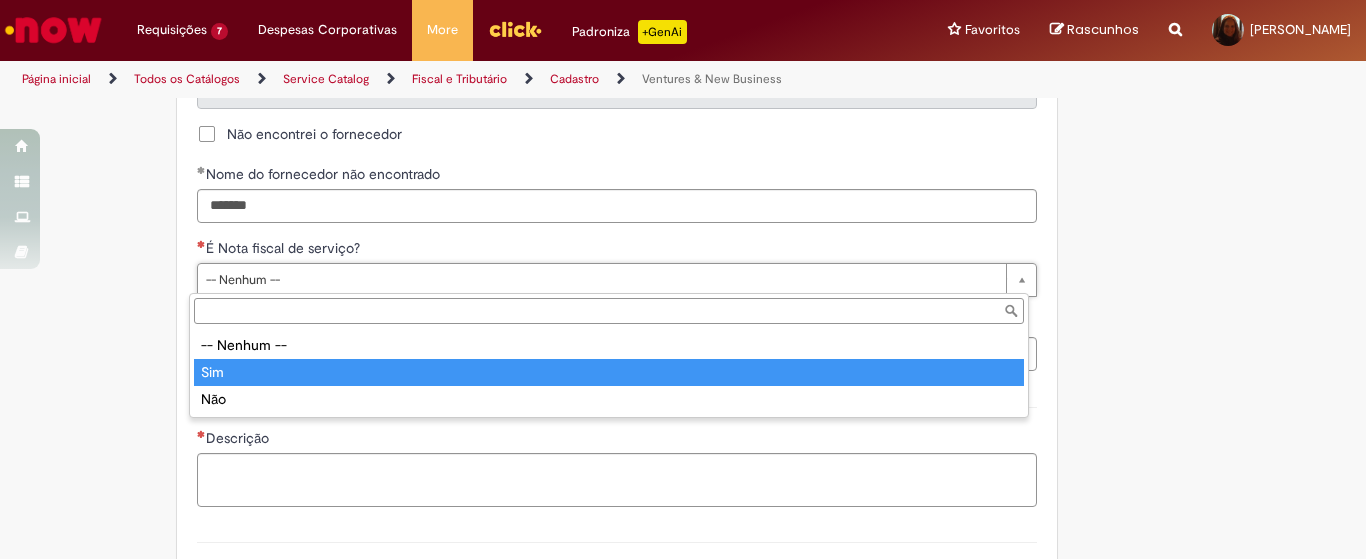 type on "***" 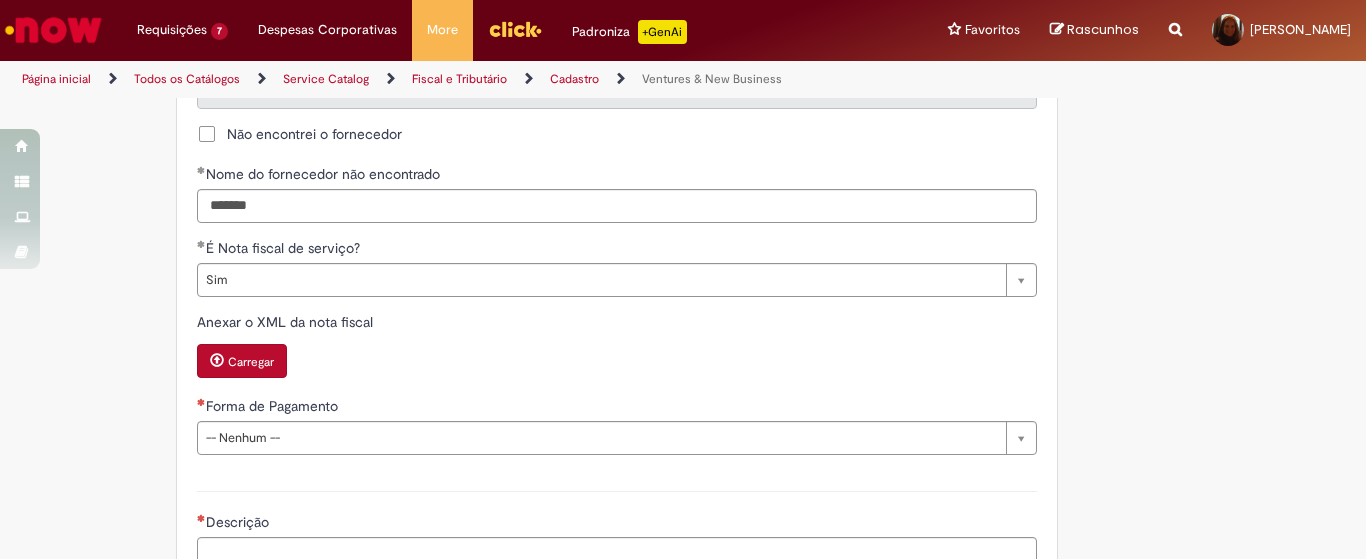 click on "Carregar" at bounding box center (251, 362) 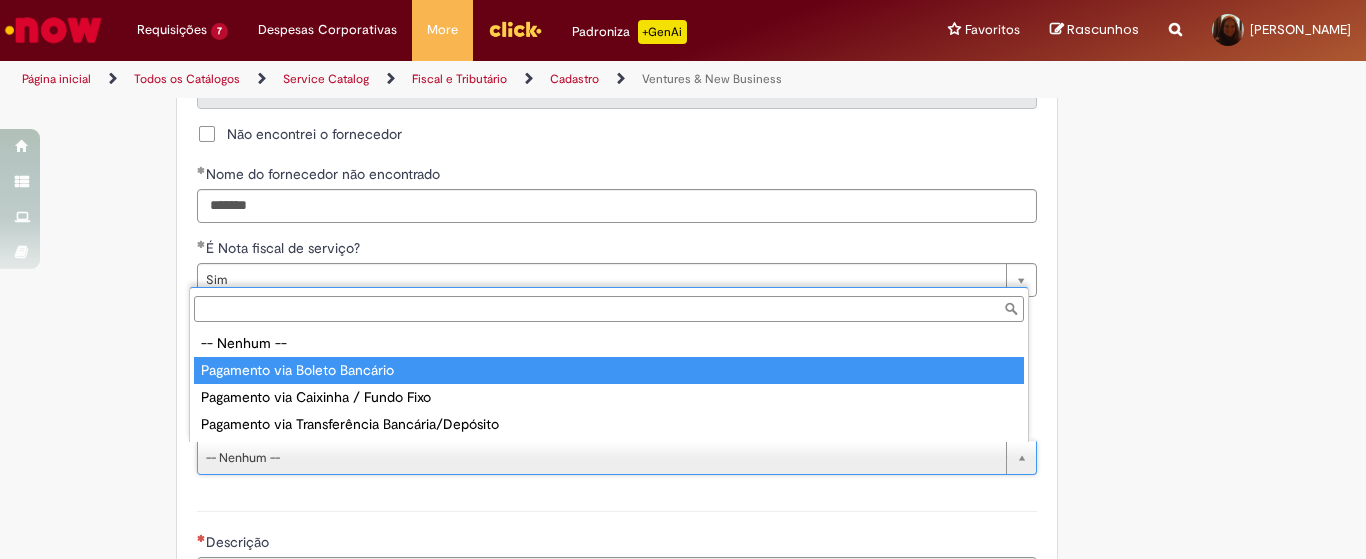 type on "**********" 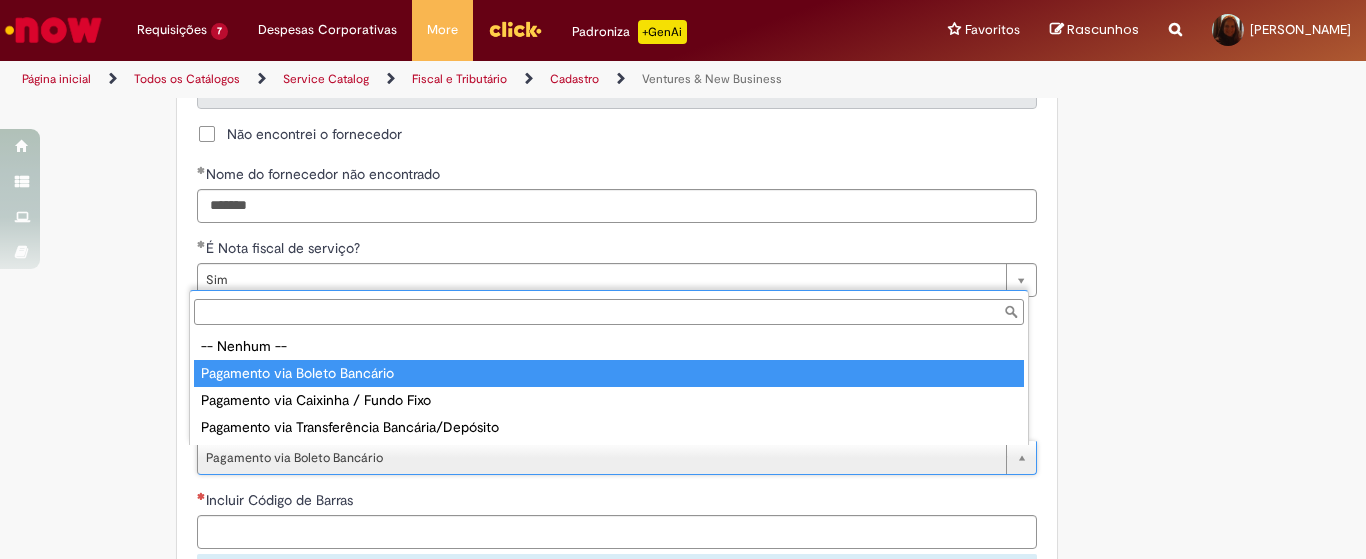 type on "**********" 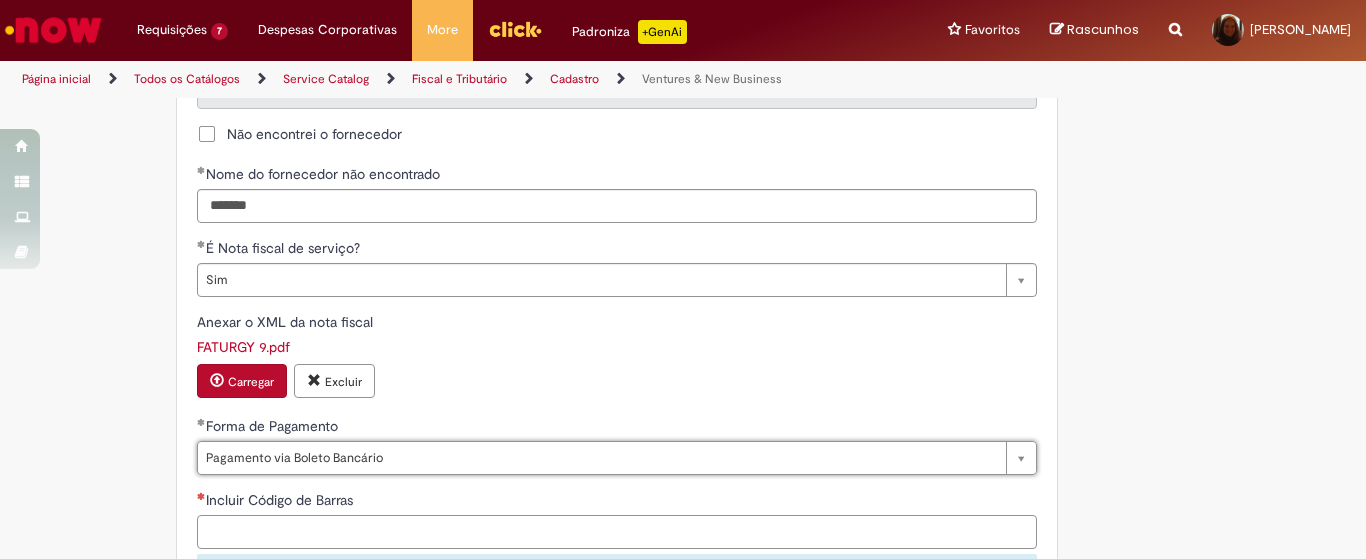 click on "Incluir Código de Barras" at bounding box center (617, 532) 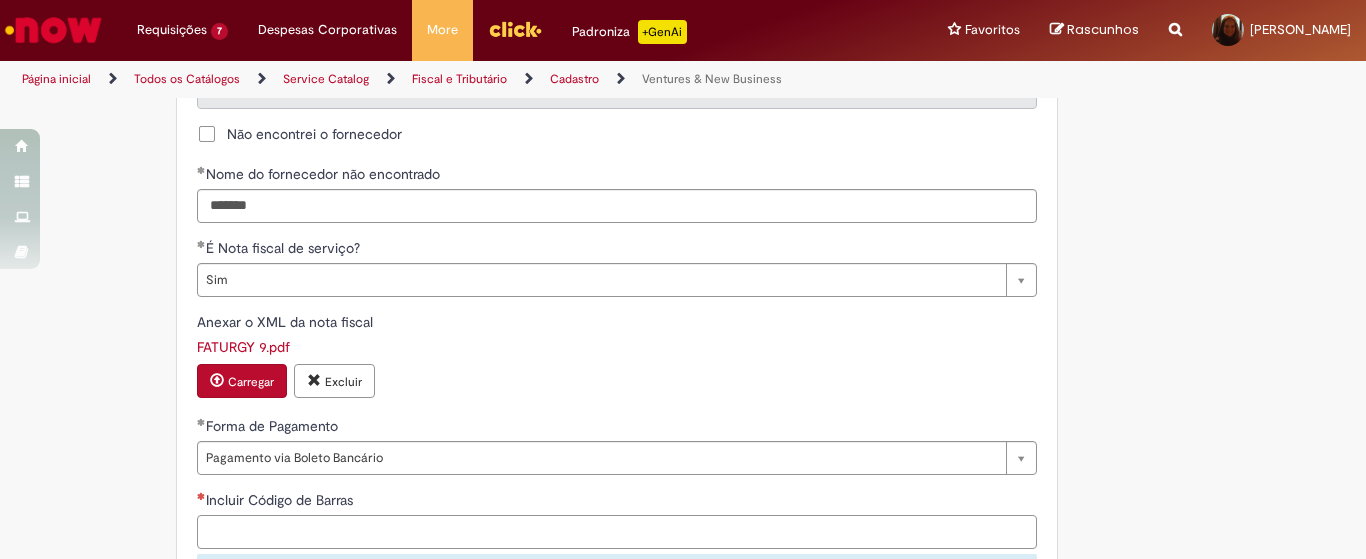 scroll, scrollTop: 1417, scrollLeft: 0, axis: vertical 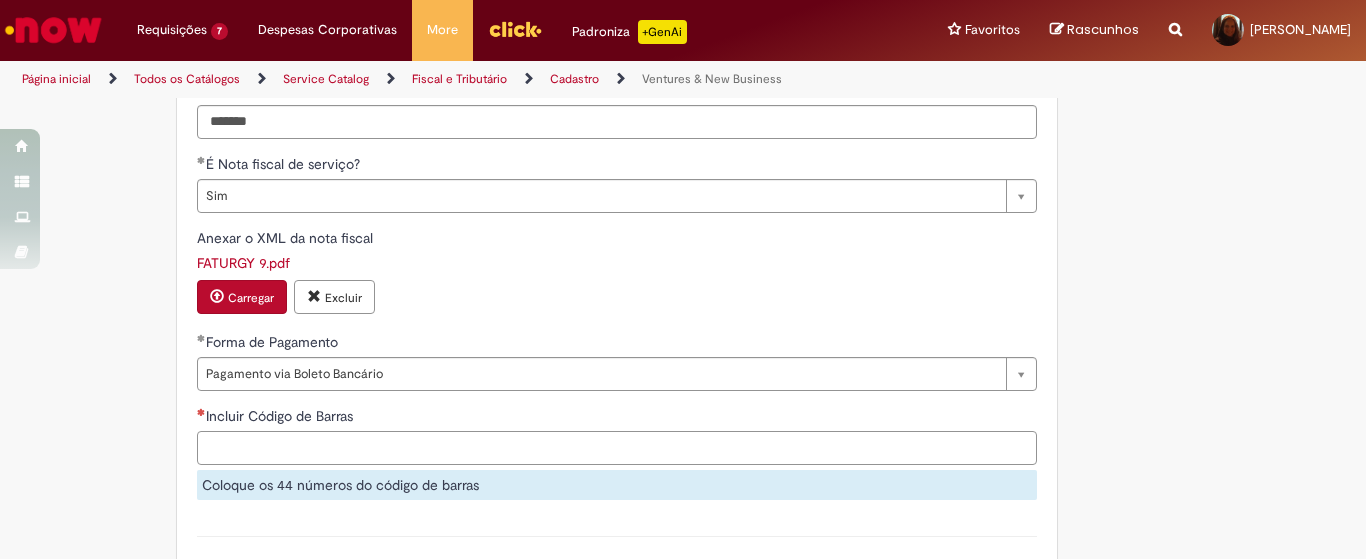 click on "Incluir Código de Barras" at bounding box center (617, 448) 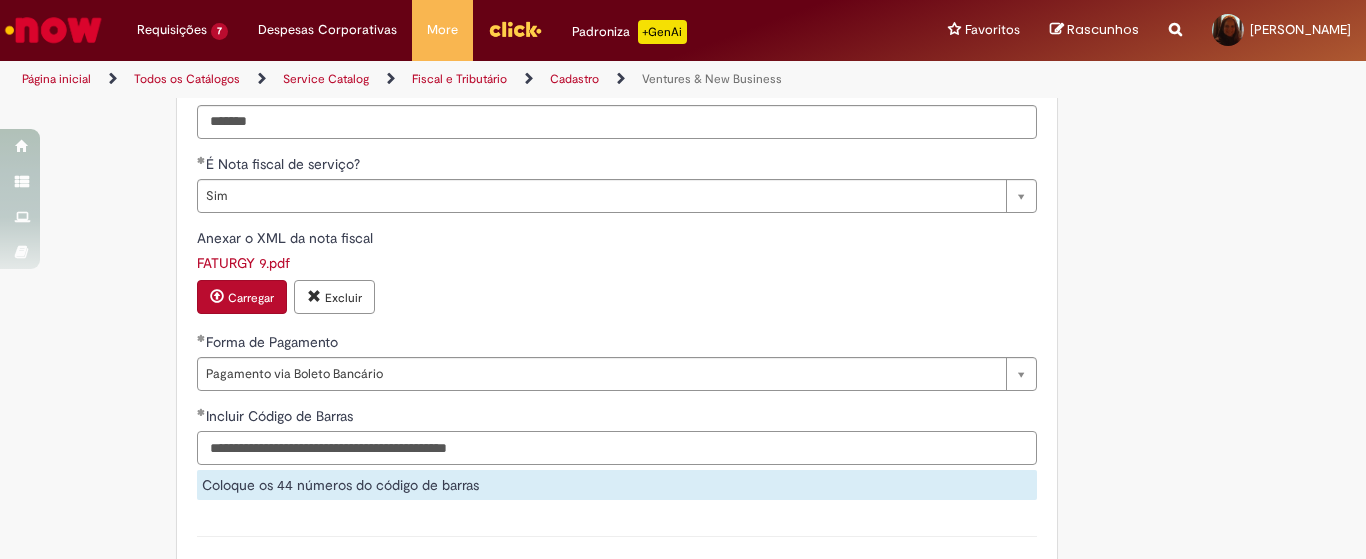 type on "**********" 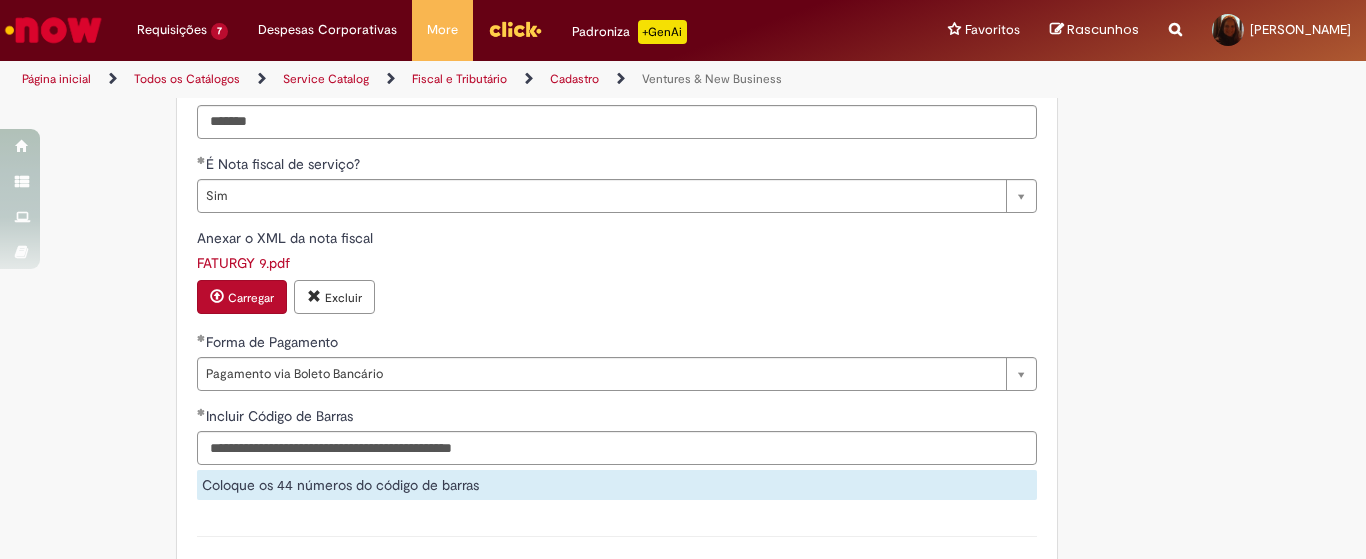 click on "**********" at bounding box center [683, -125] 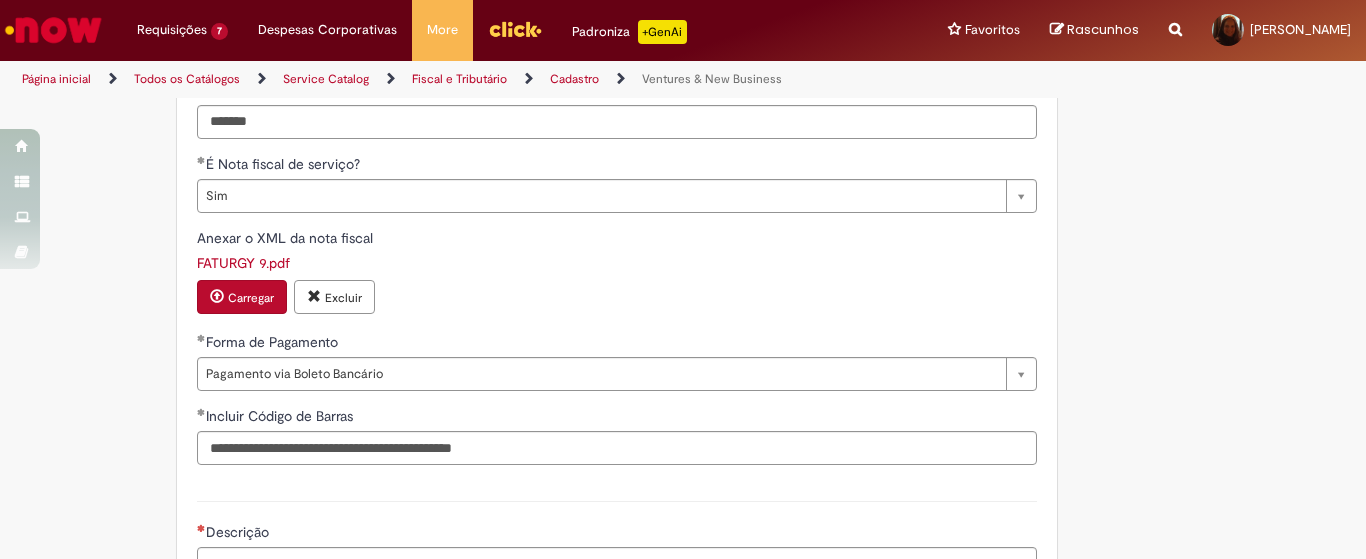 scroll, scrollTop: 1583, scrollLeft: 0, axis: vertical 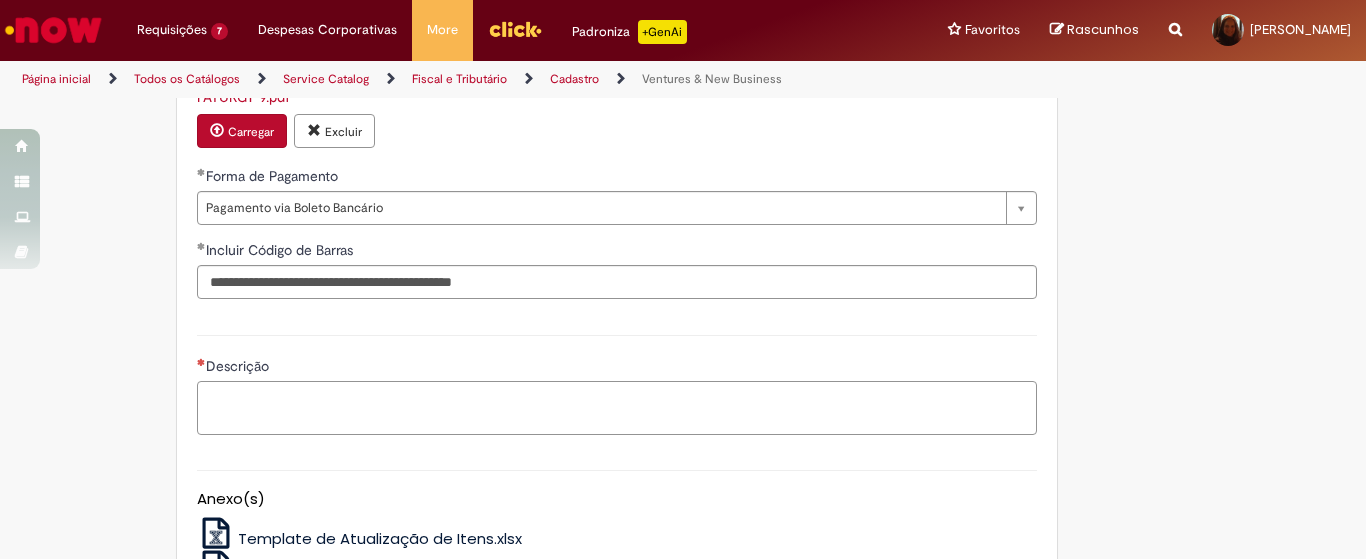 click on "Descrição" at bounding box center [617, 408] 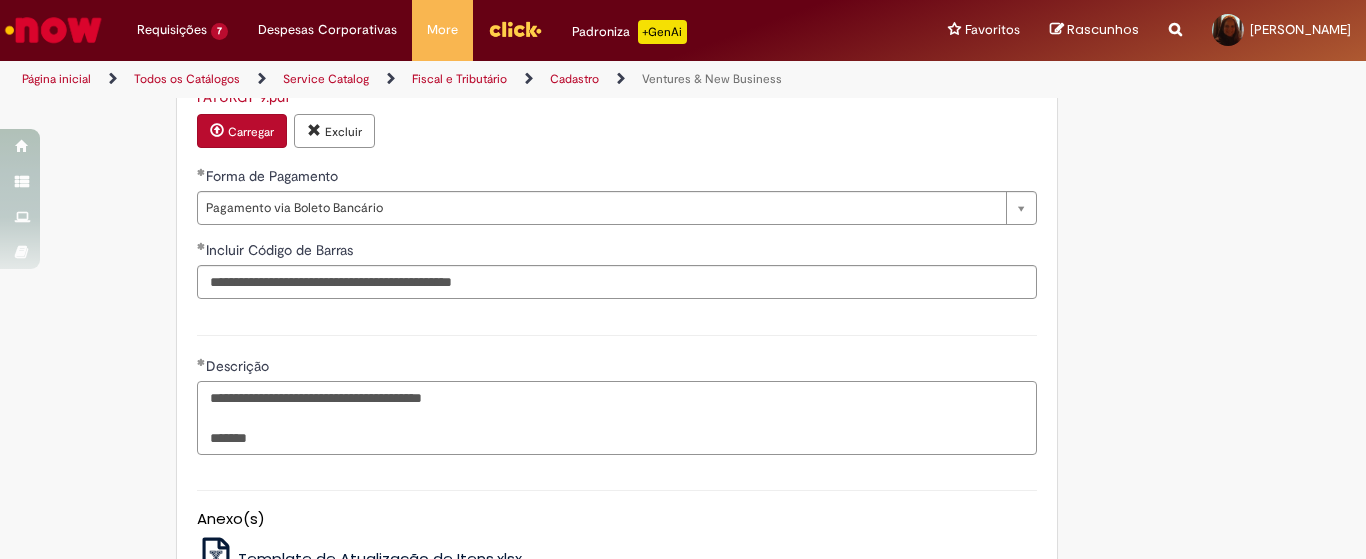 type on "**********" 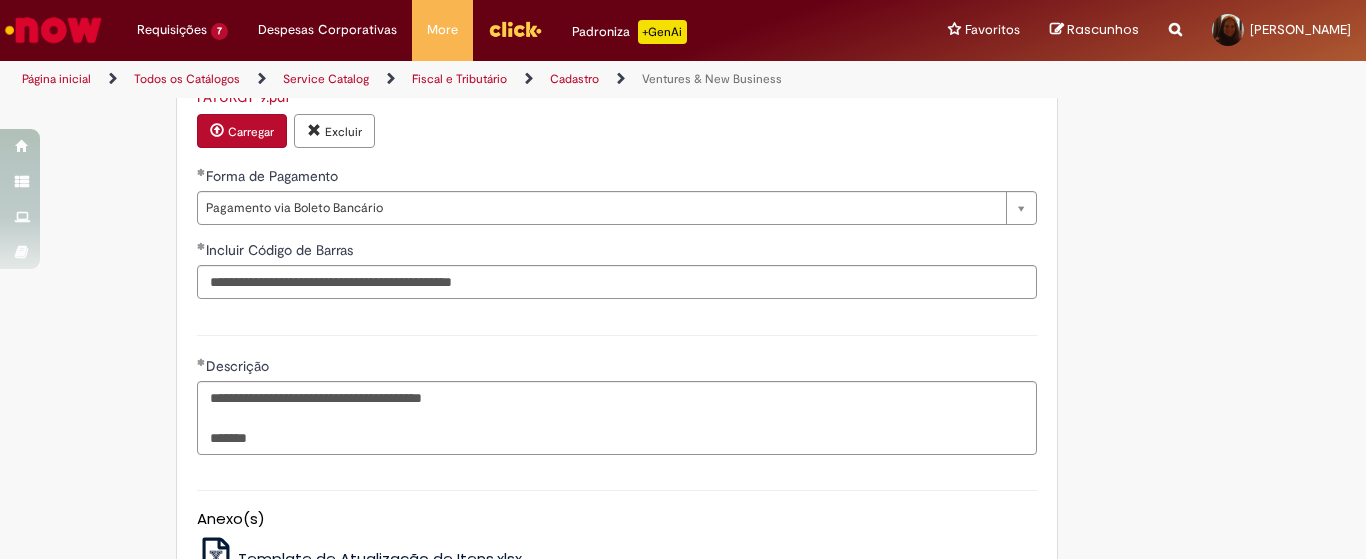 click on "**********" at bounding box center (683, -298) 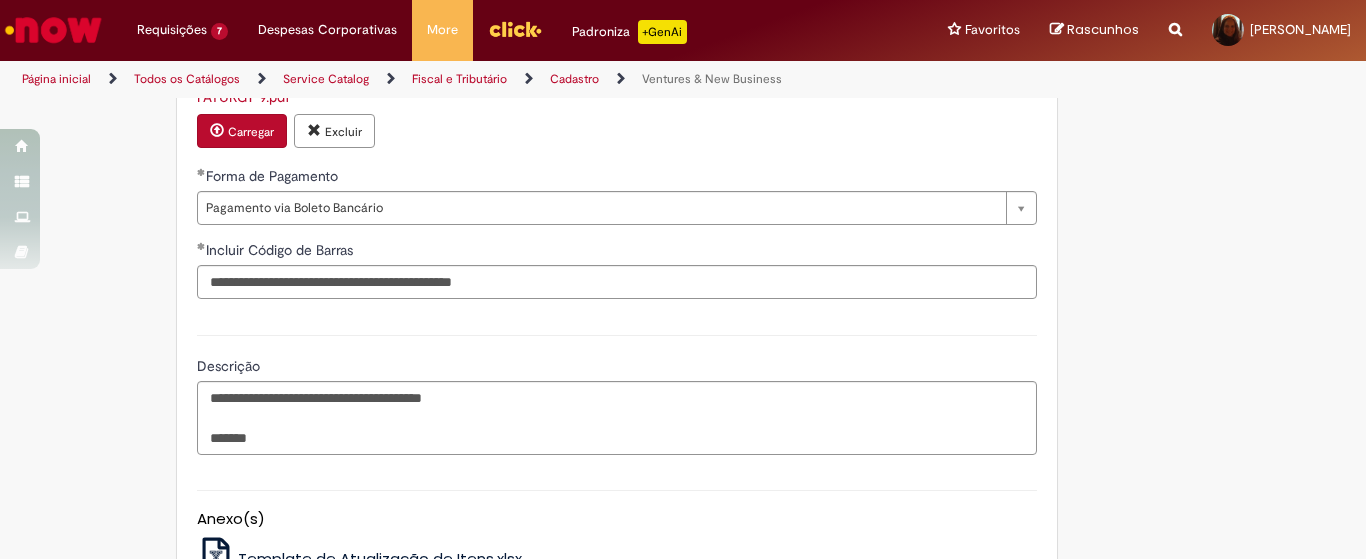 scroll, scrollTop: 1912, scrollLeft: 0, axis: vertical 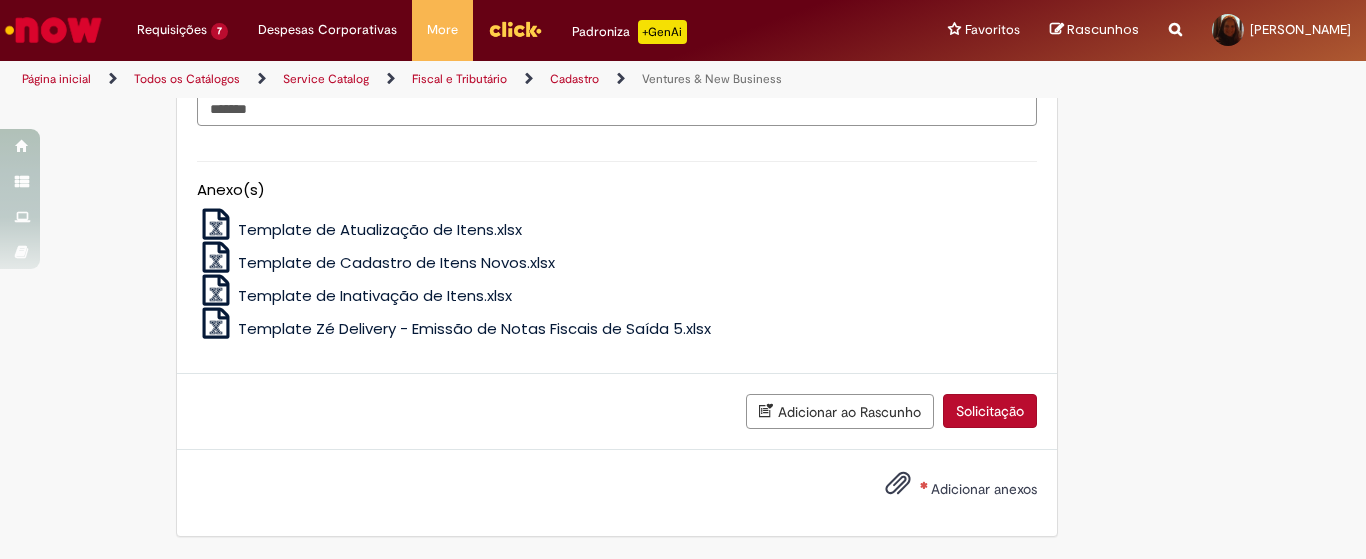 click on "Adicionar anexos" at bounding box center (984, 489) 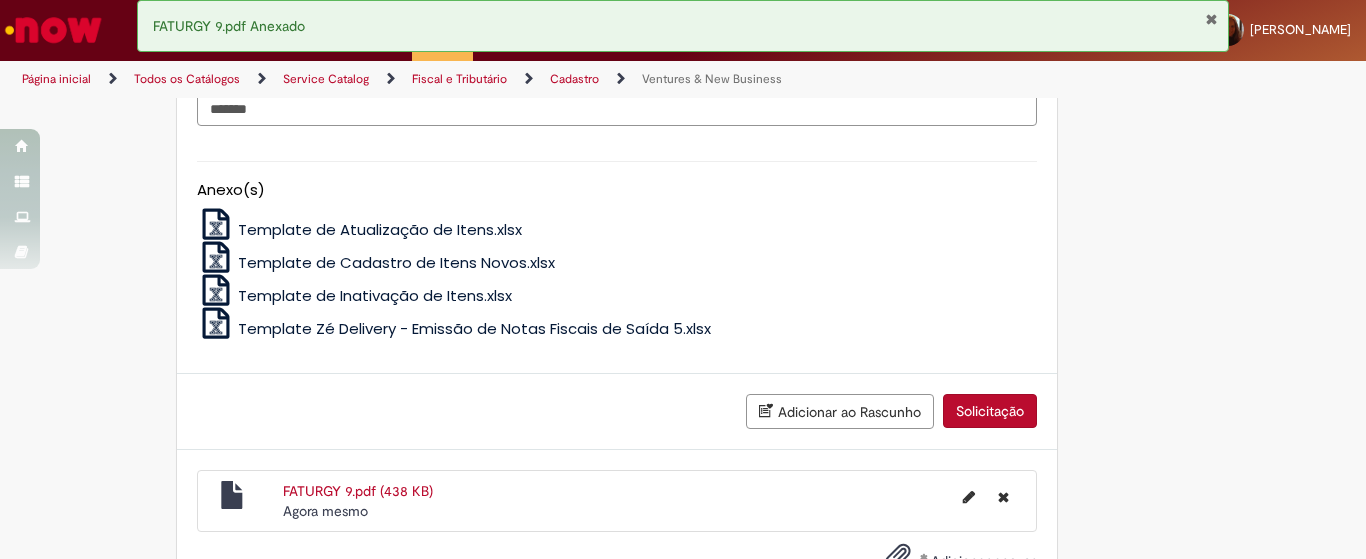 click on "Solicitação" at bounding box center (990, 411) 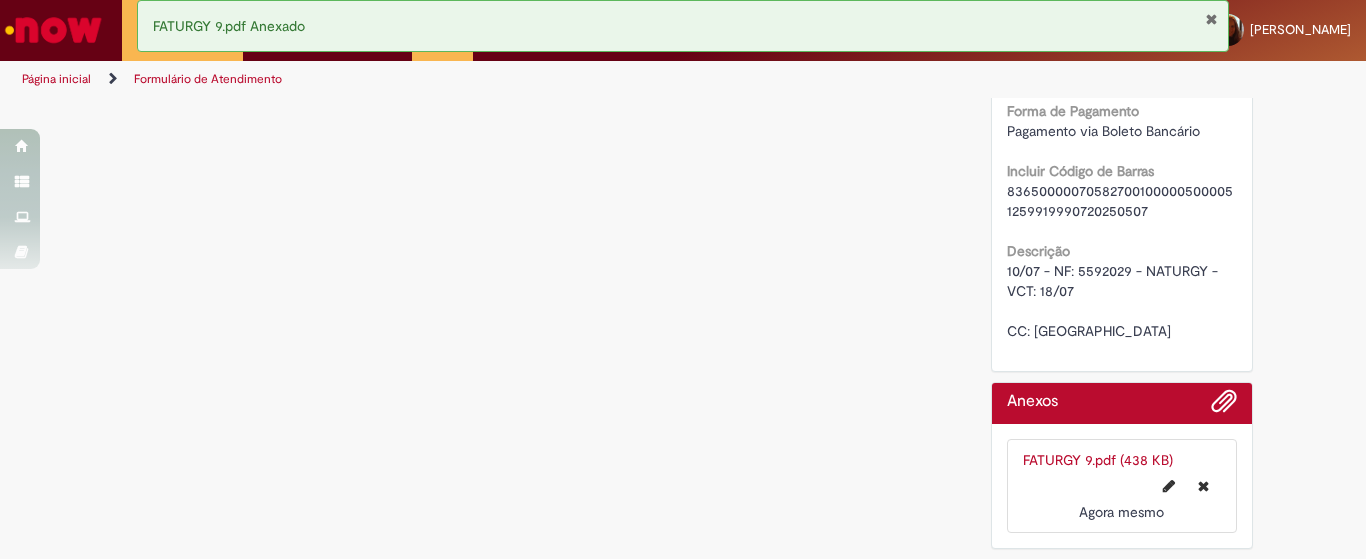 scroll, scrollTop: 0, scrollLeft: 0, axis: both 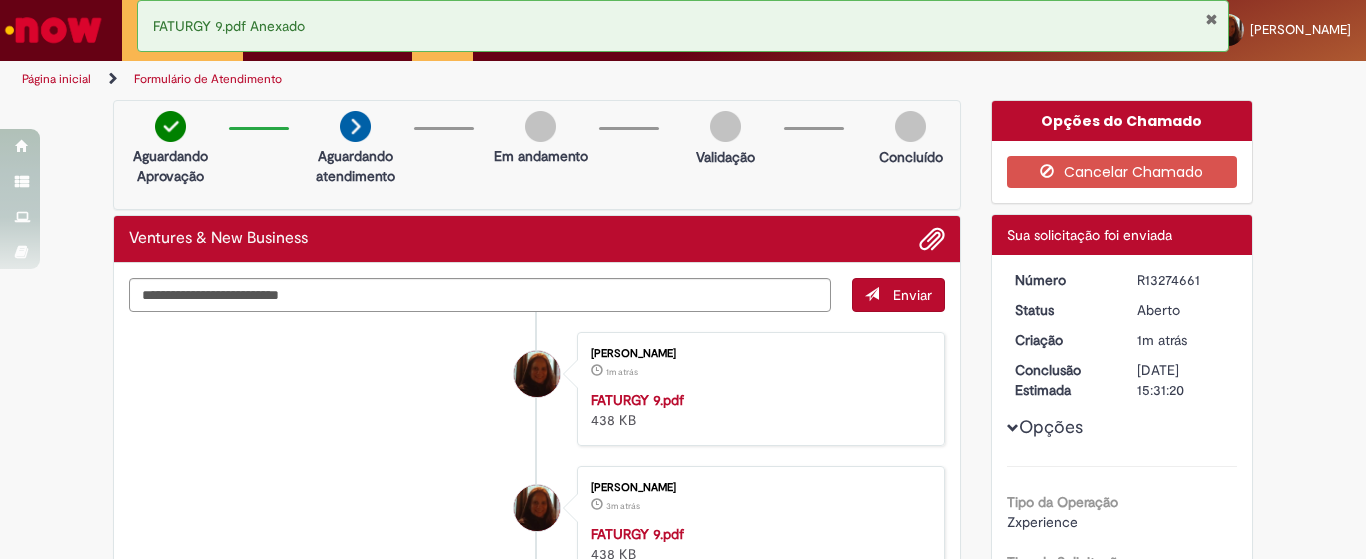 click at bounding box center [53, 30] 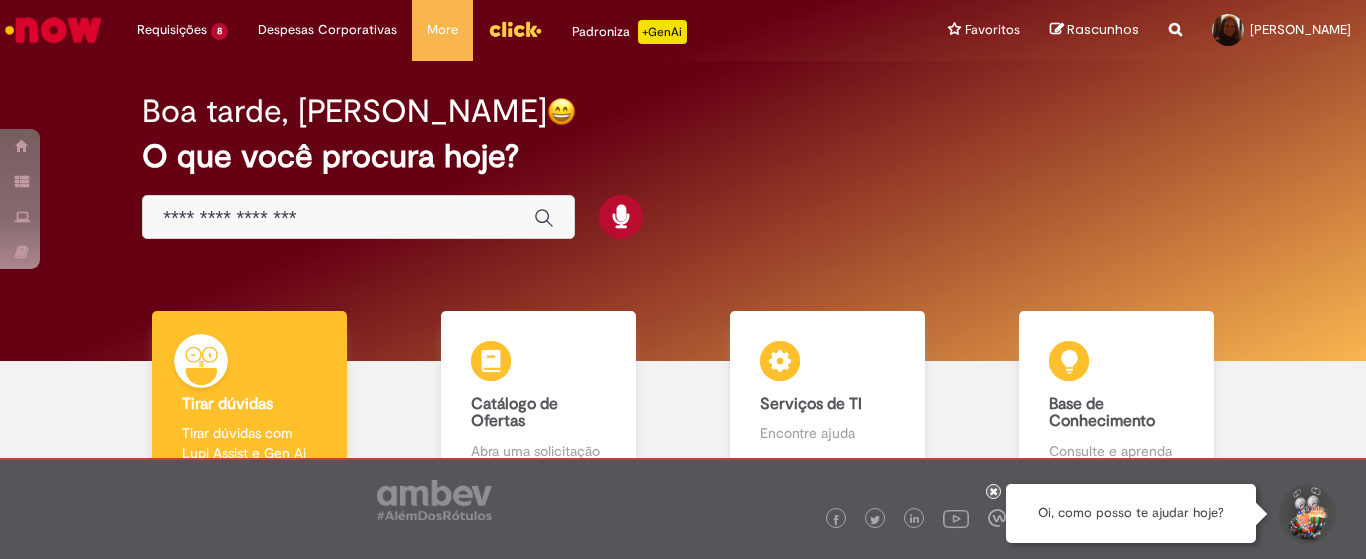 scroll, scrollTop: 0, scrollLeft: 0, axis: both 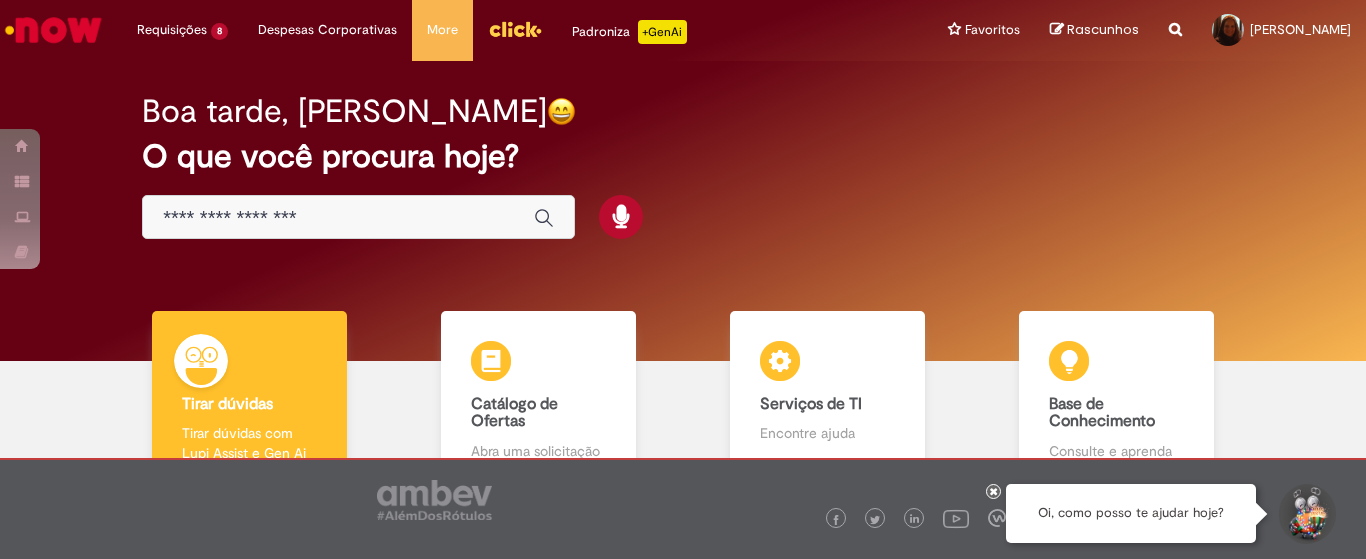 click at bounding box center (338, 218) 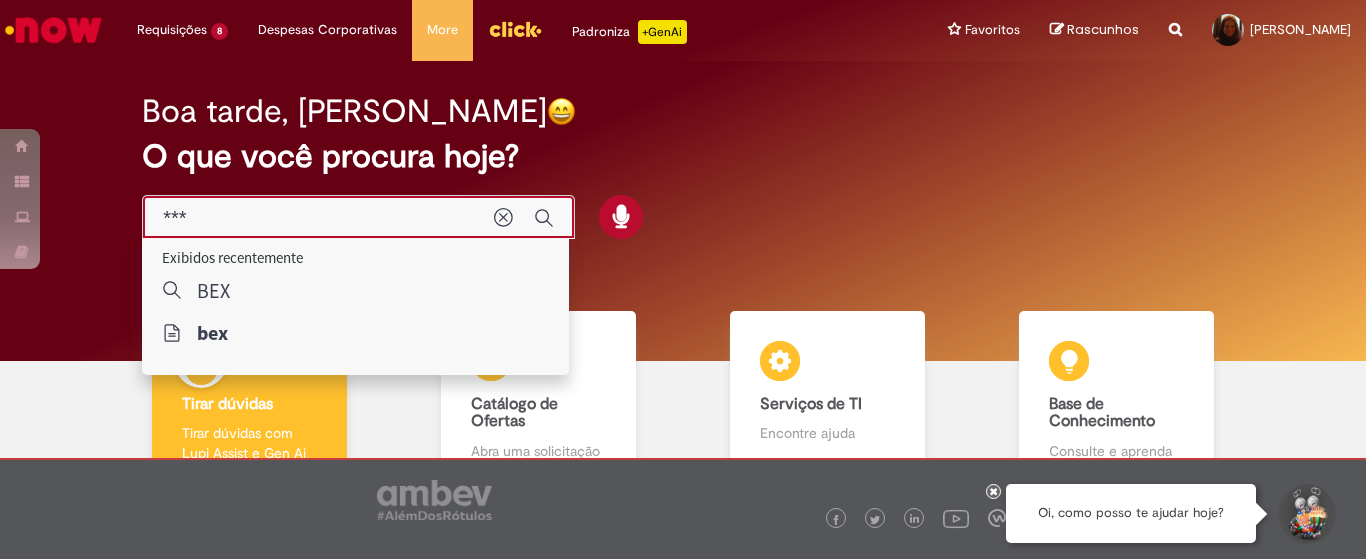 type on "***" 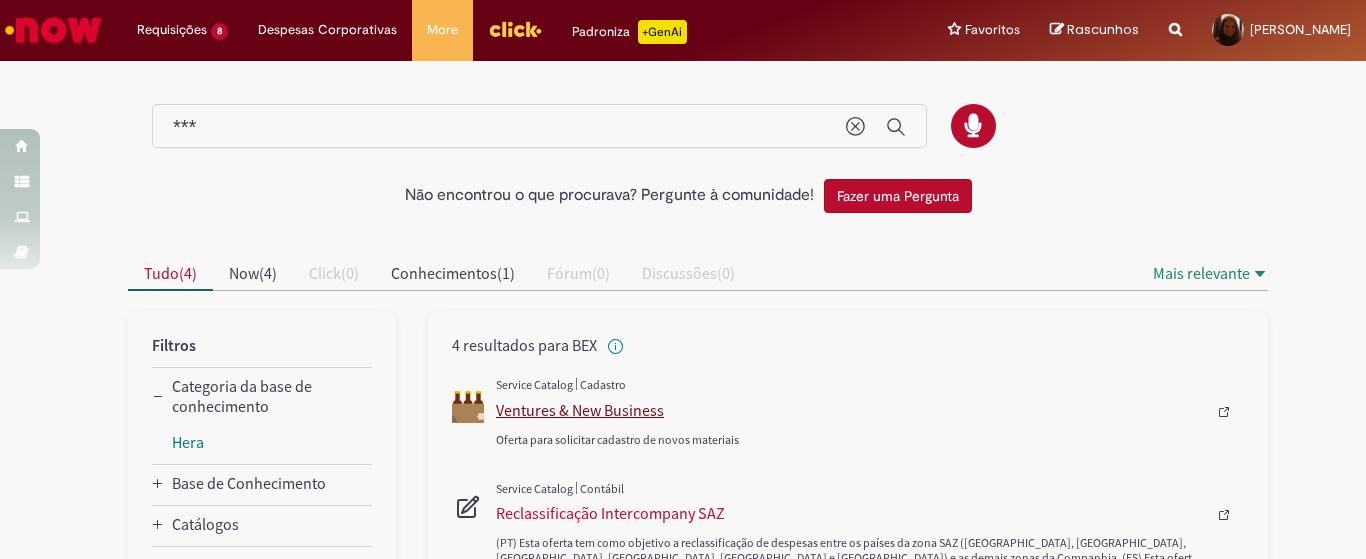 click on "Ventures & New Business" at bounding box center [851, 410] 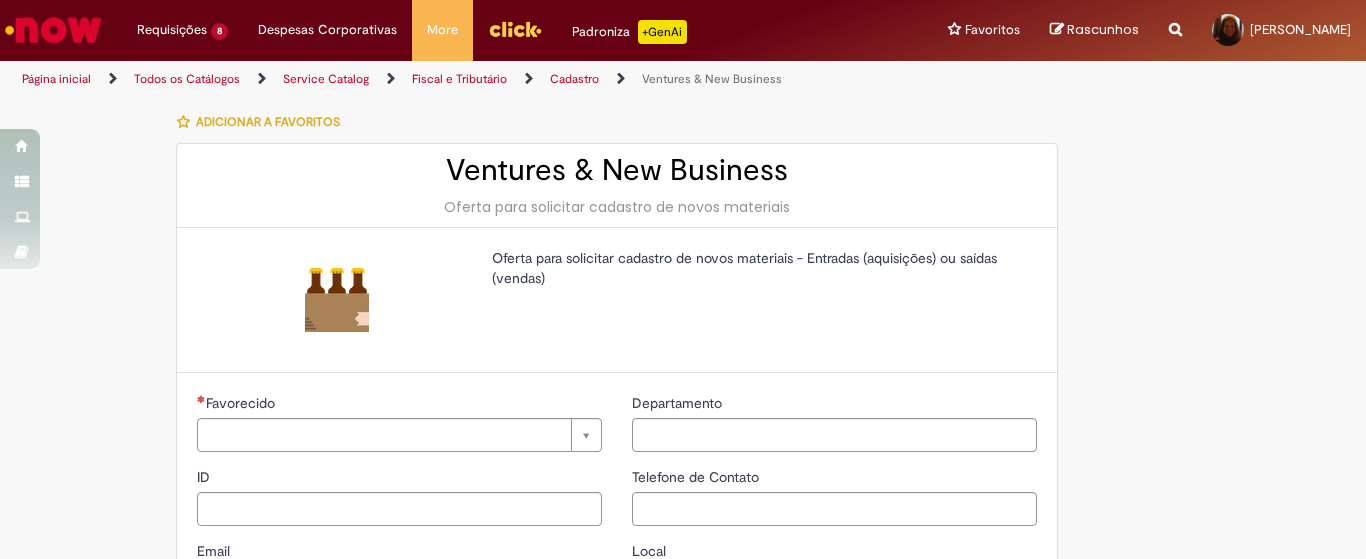 type on "********" 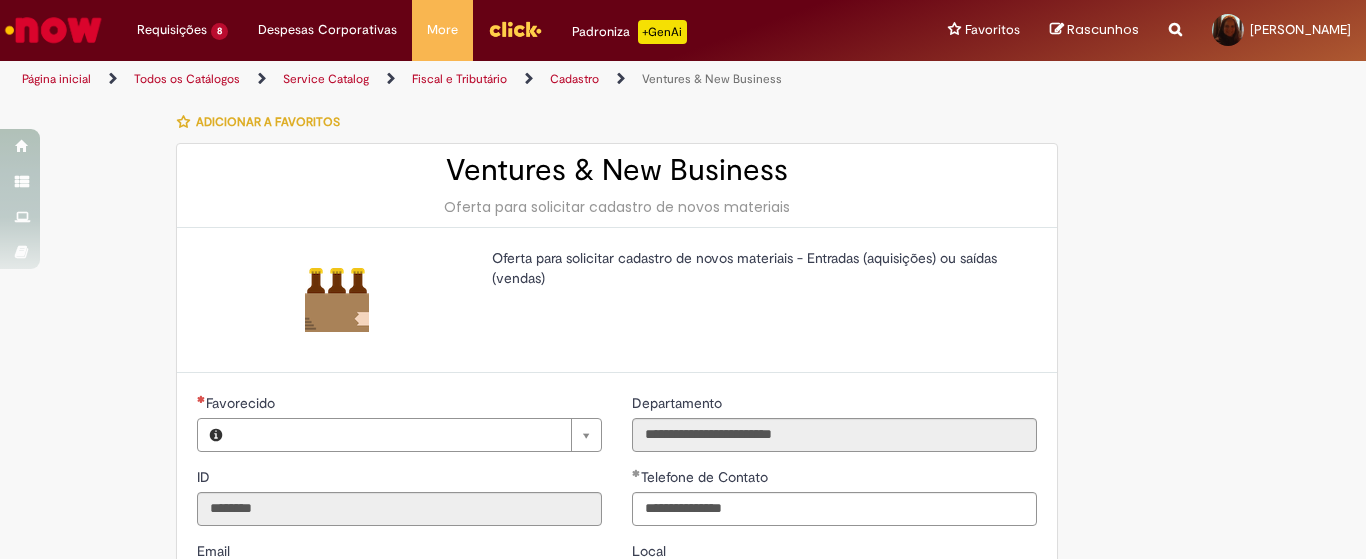 type on "**********" 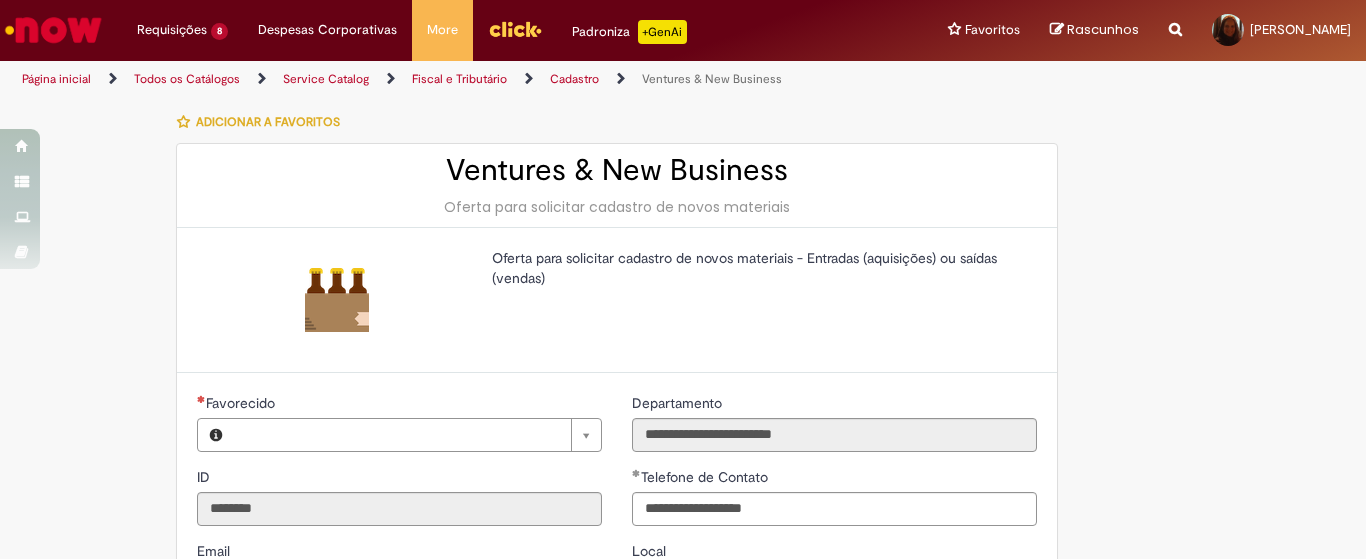 type on "**********" 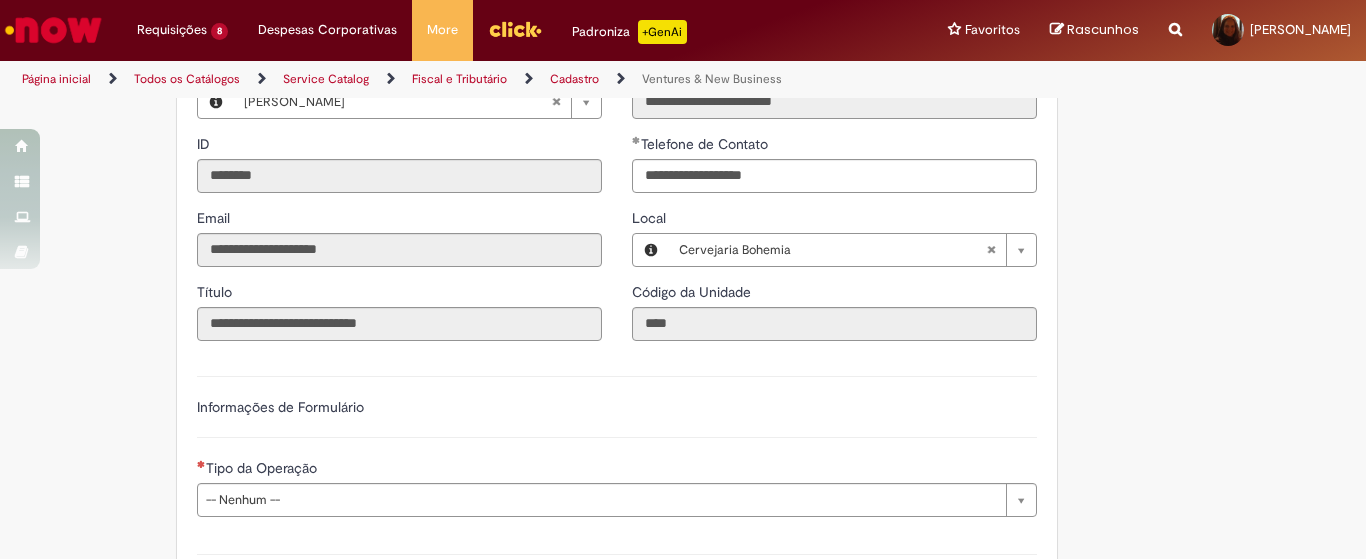 scroll, scrollTop: 500, scrollLeft: 0, axis: vertical 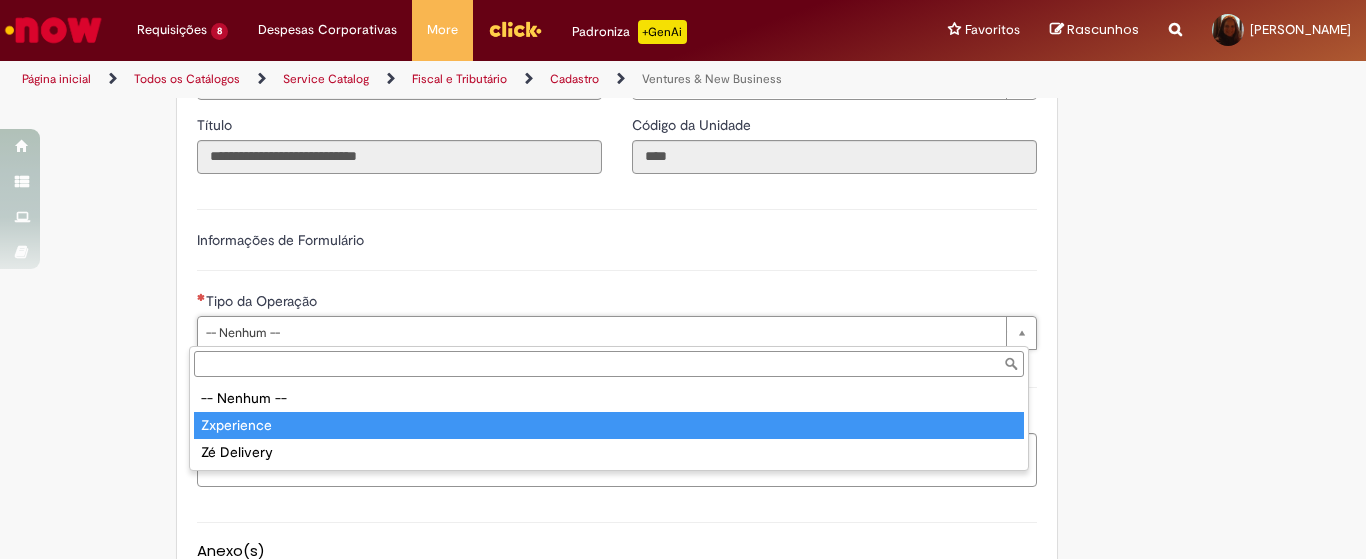 type on "**********" 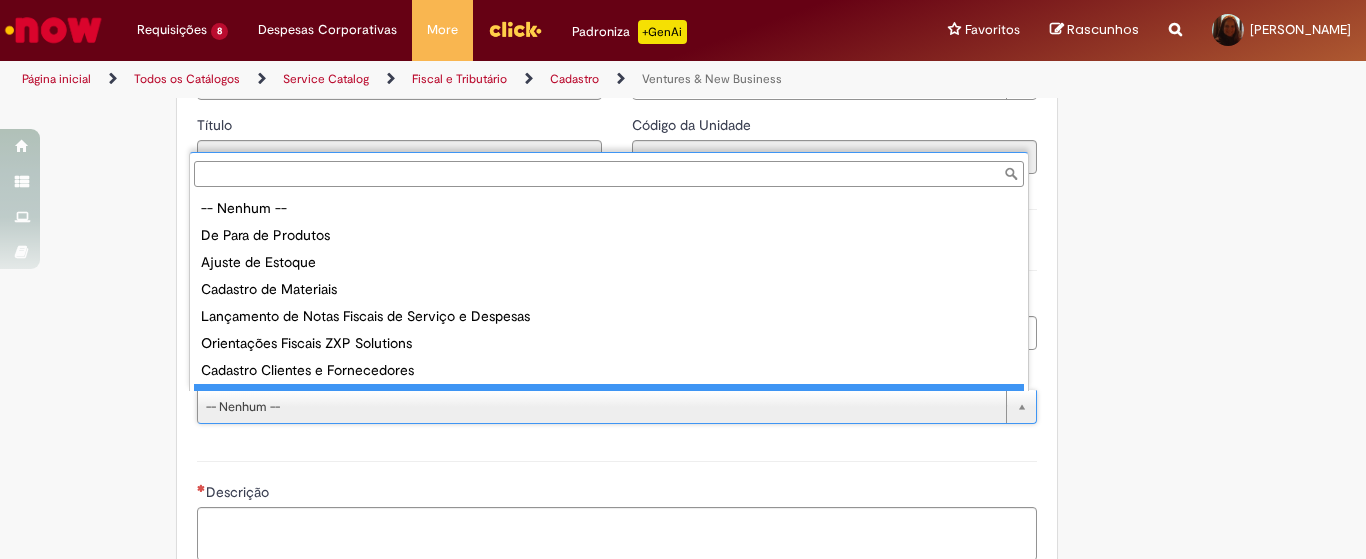 scroll, scrollTop: 16, scrollLeft: 0, axis: vertical 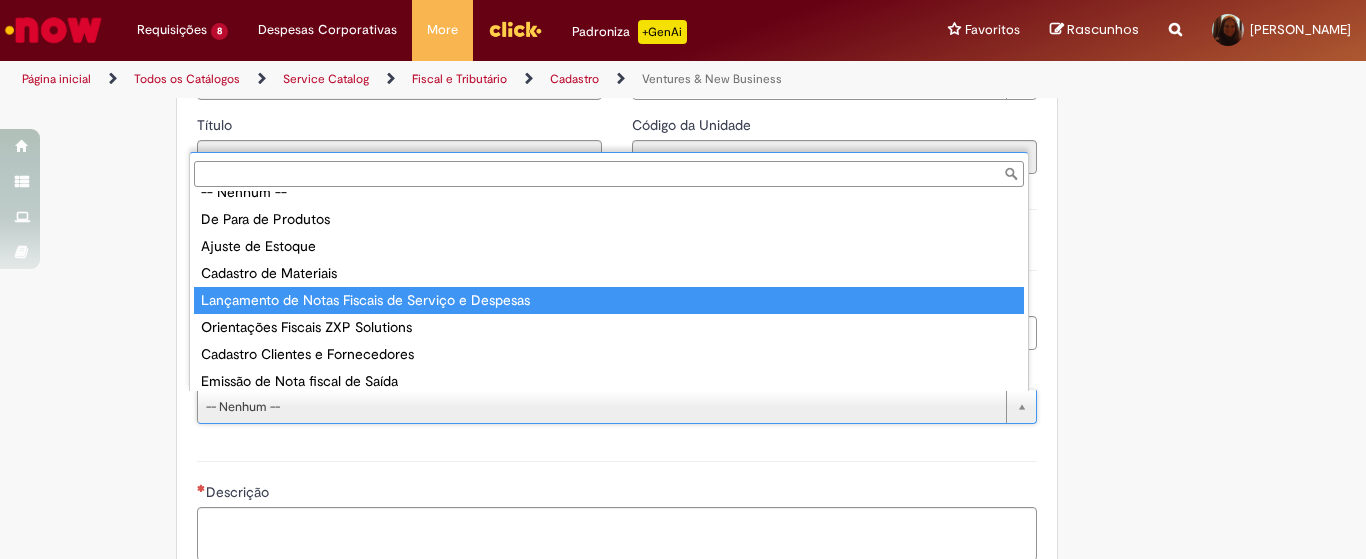 type on "**********" 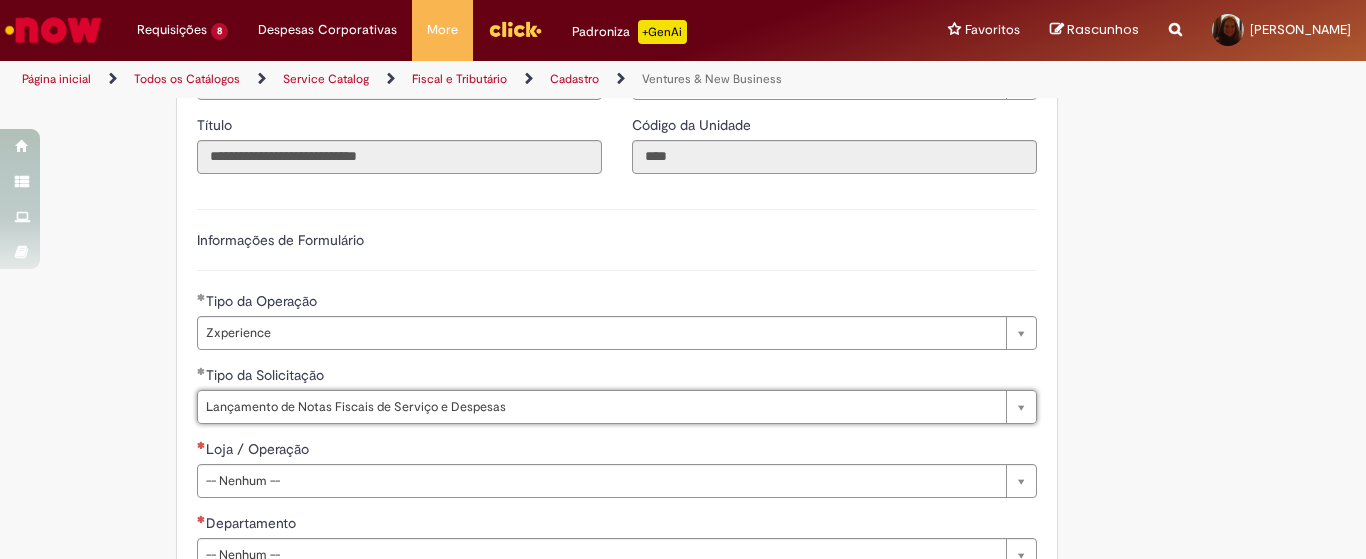 click on "**********" at bounding box center [683, 649] 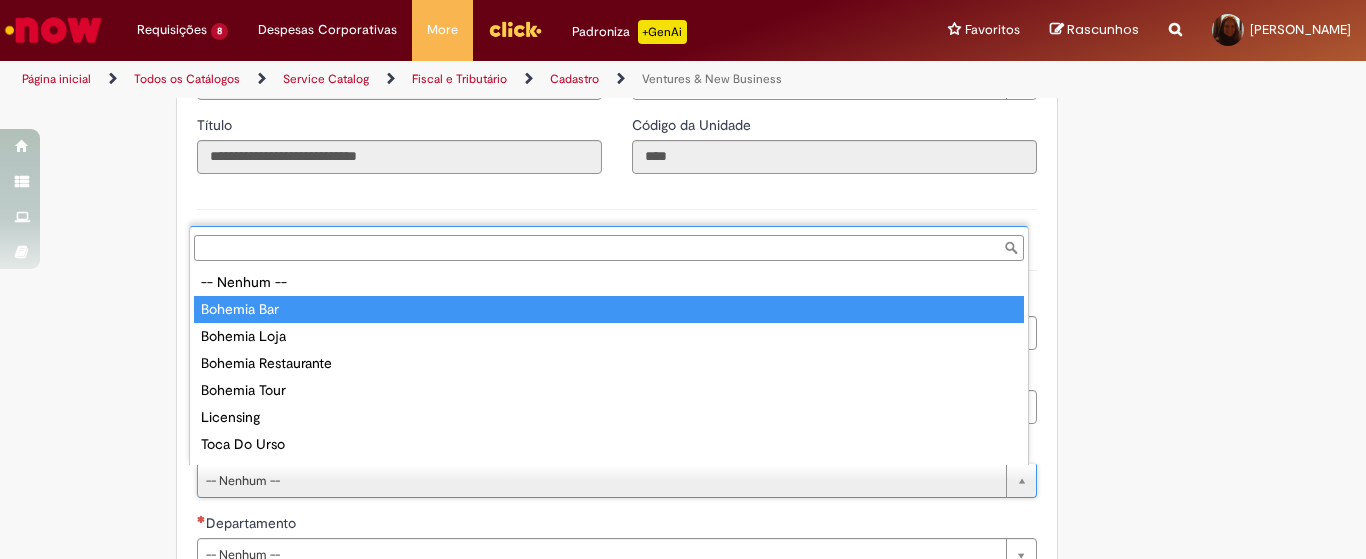 type on "**********" 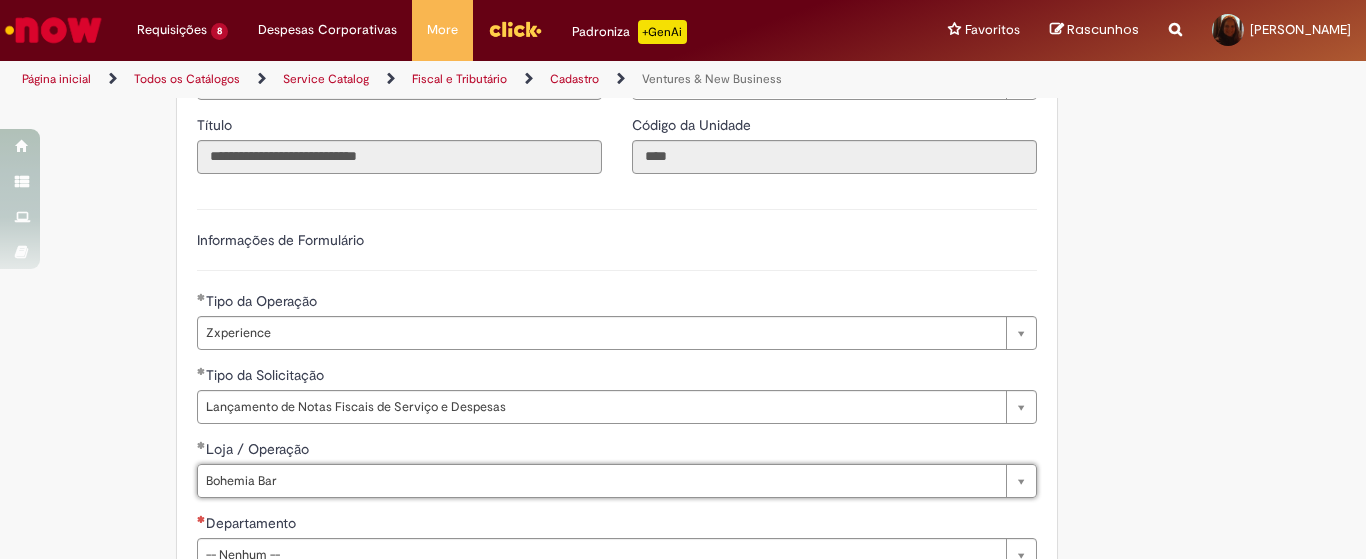 click on "**********" at bounding box center [683, 649] 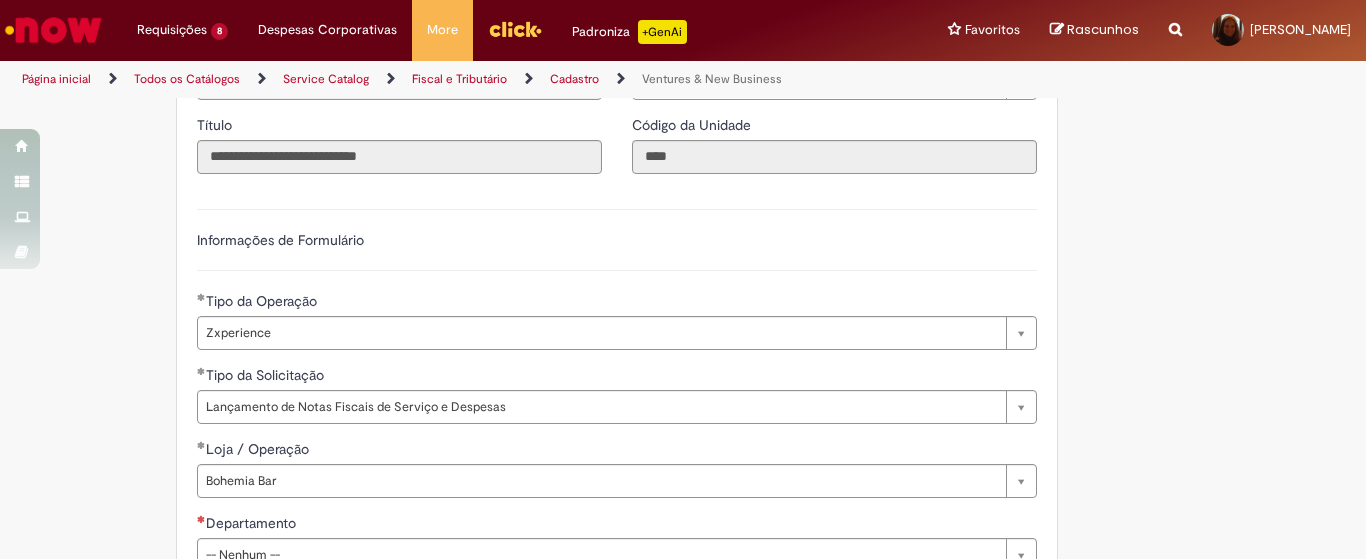 scroll, scrollTop: 667, scrollLeft: 0, axis: vertical 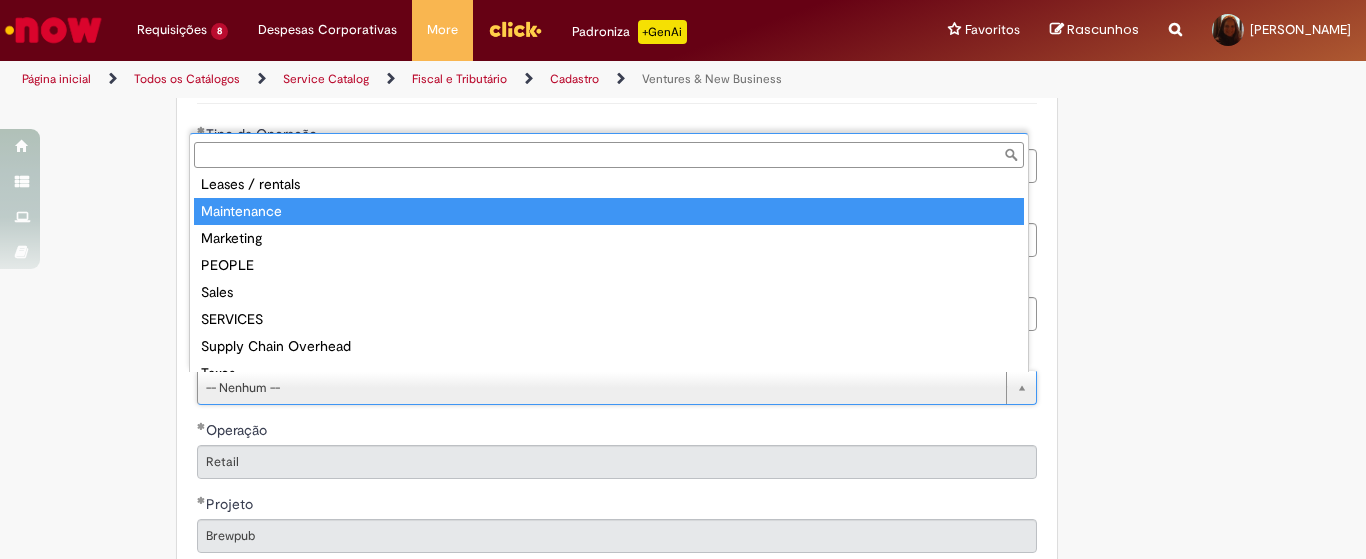 type on "**********" 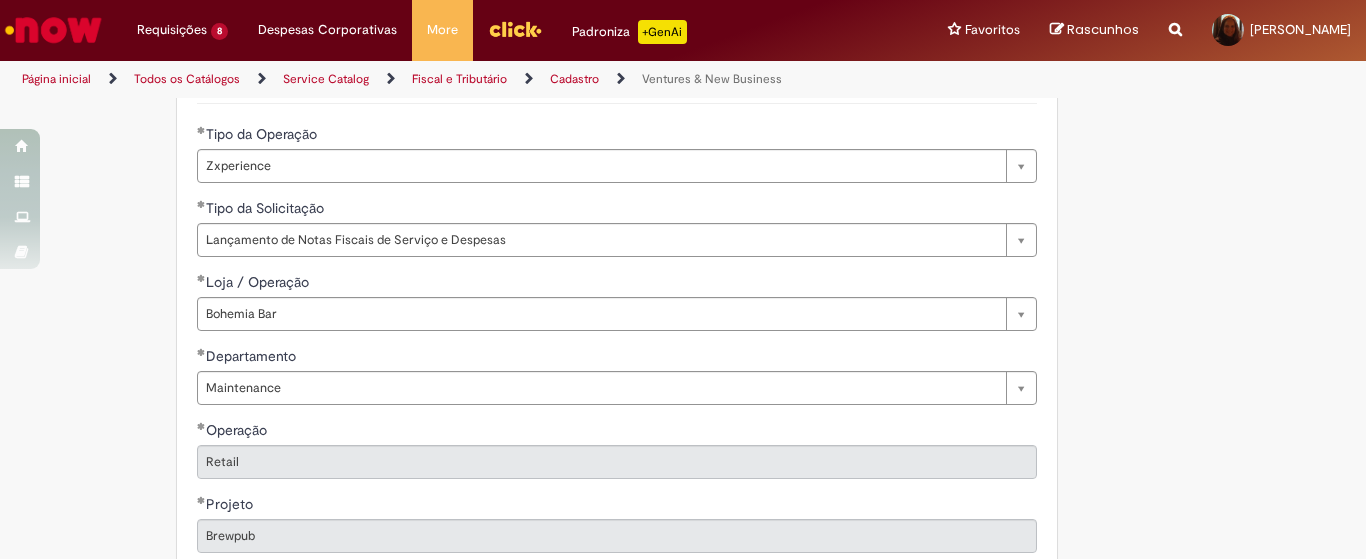click on "**********" at bounding box center (683, 482) 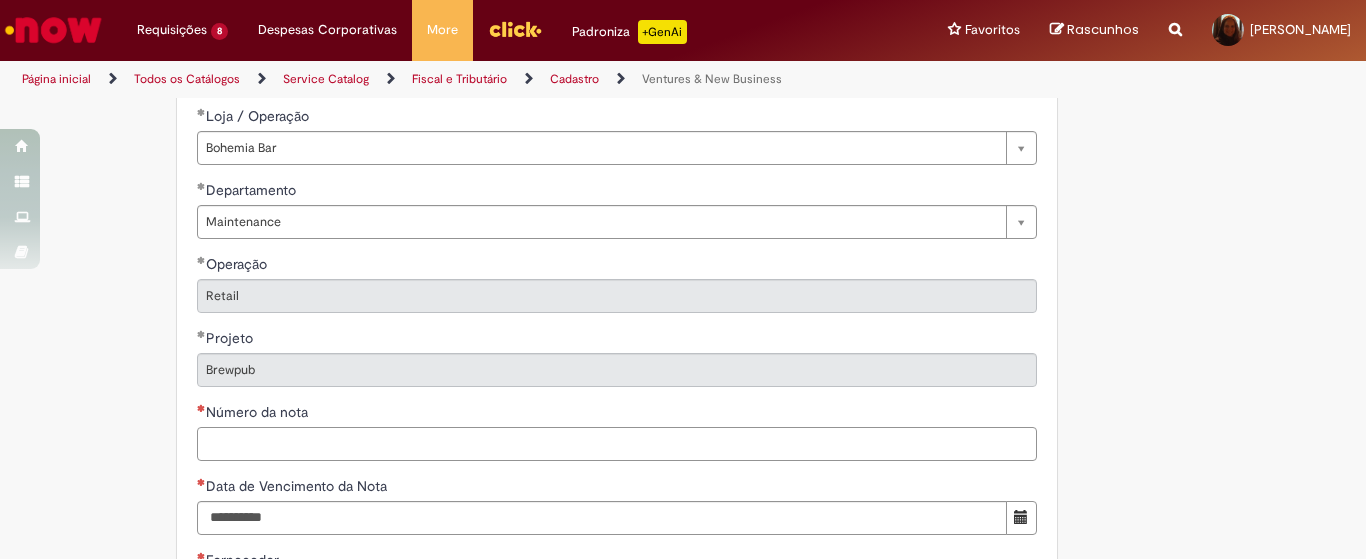 click on "Número da nota" at bounding box center (617, 444) 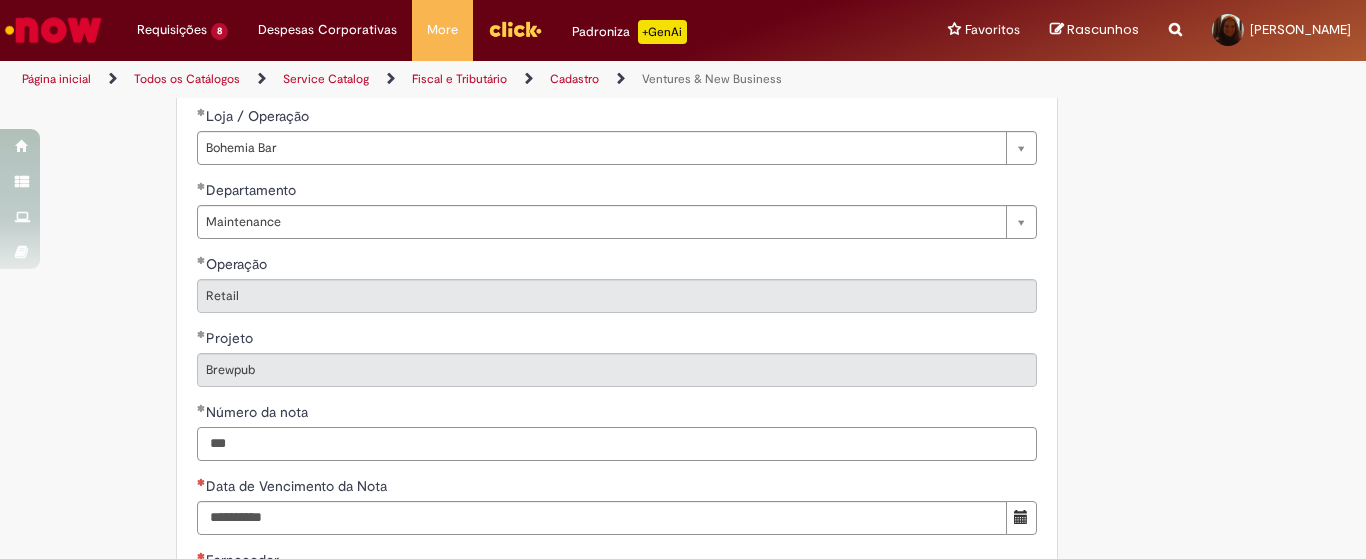 type on "***" 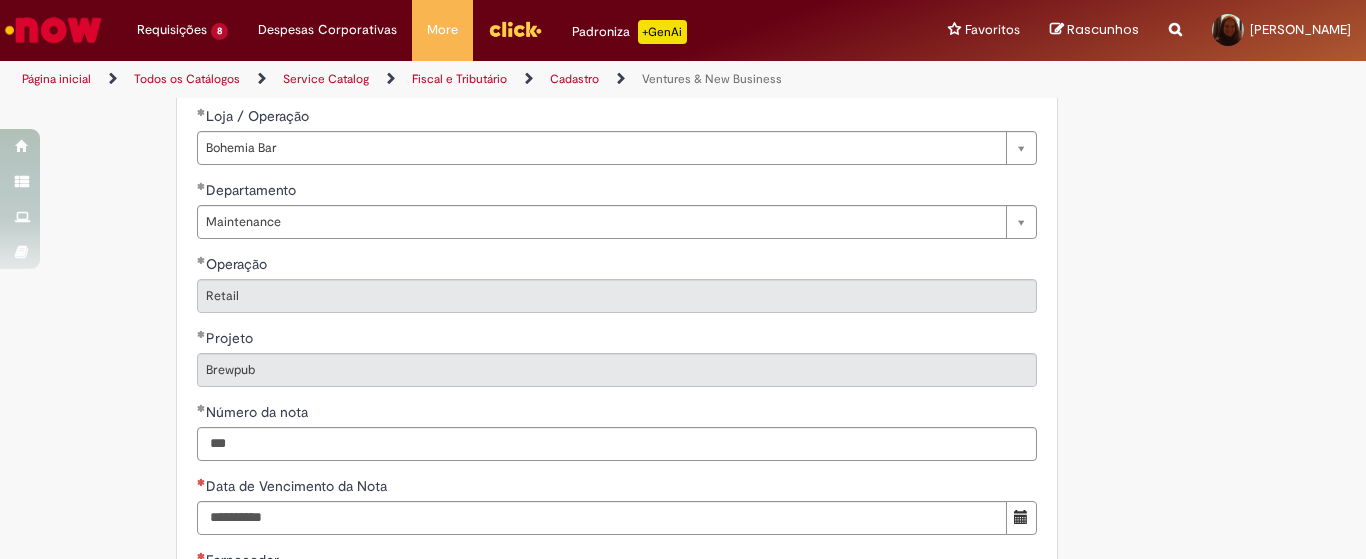 click on "**********" at bounding box center (683, 316) 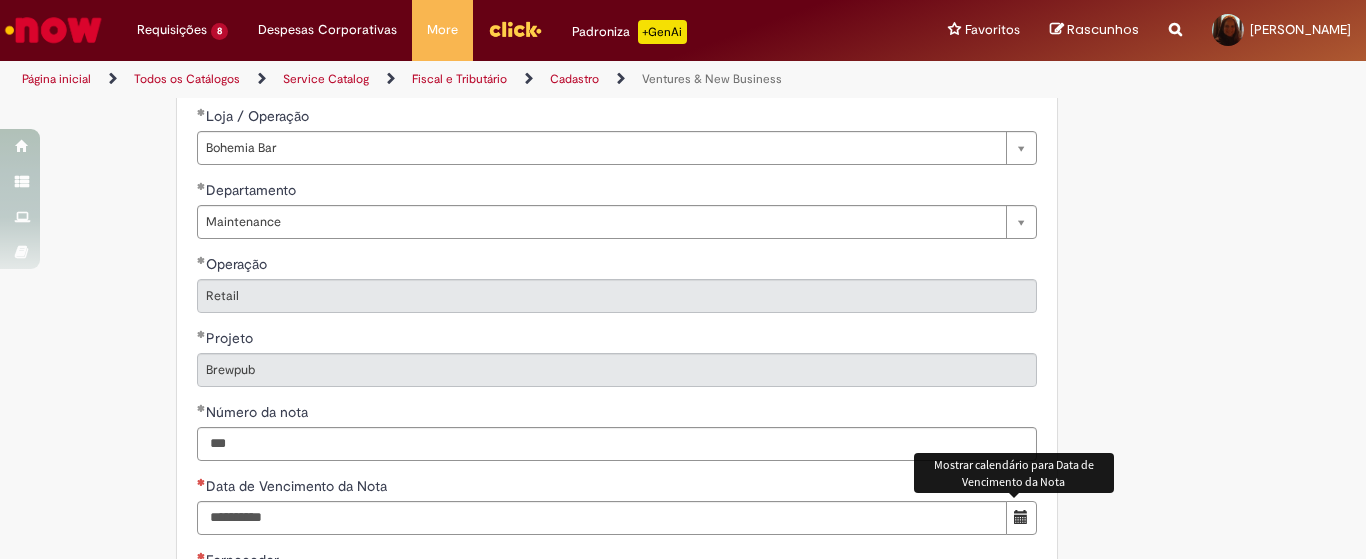 click at bounding box center (1021, 517) 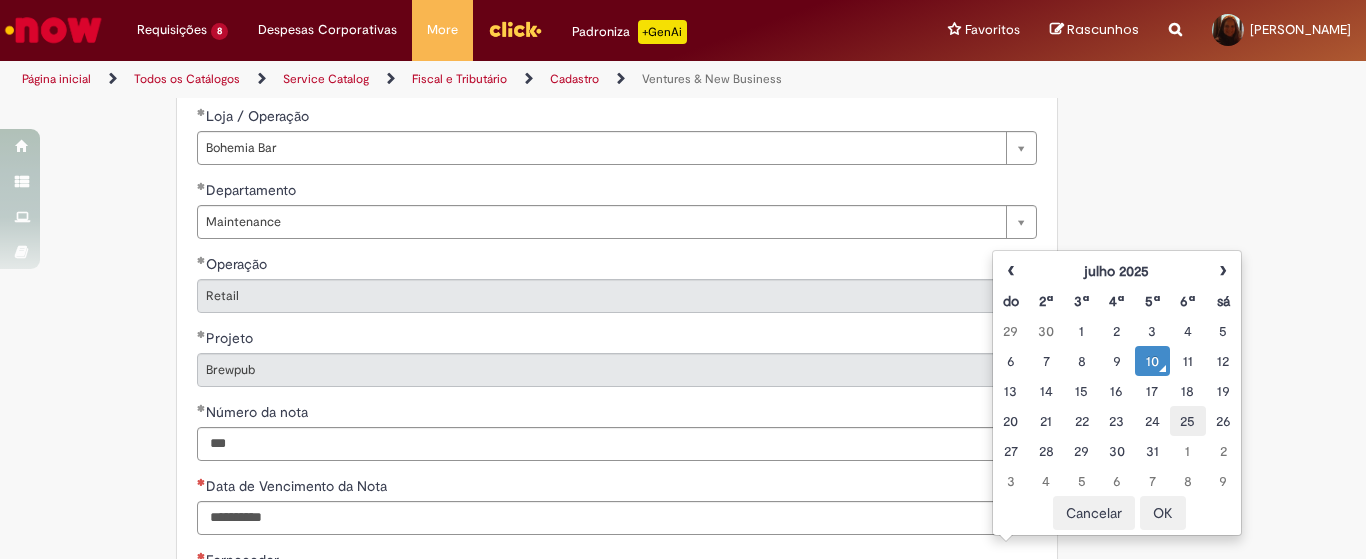 click on "25" at bounding box center (1187, 421) 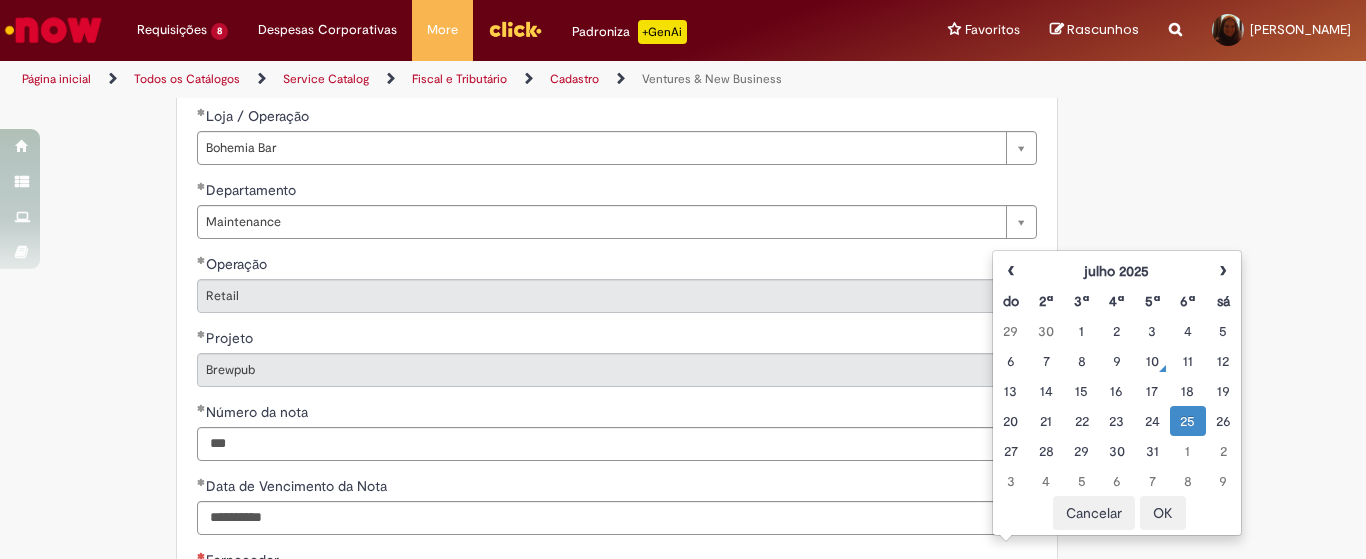 click on "OK" at bounding box center (1163, 513) 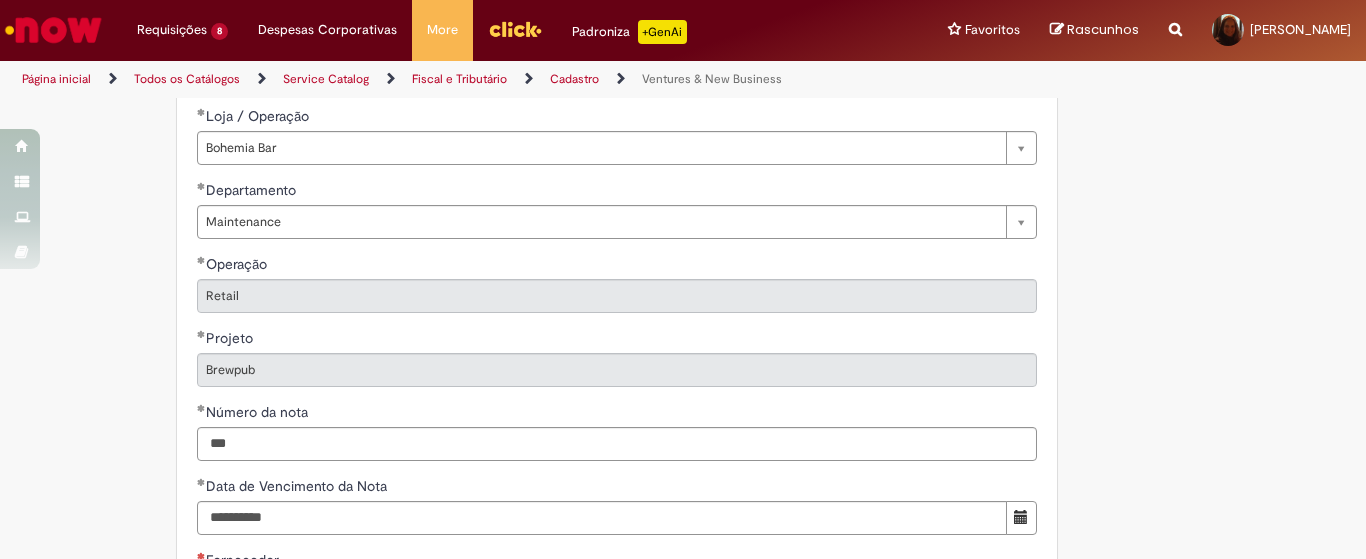 click on "**********" at bounding box center [683, 316] 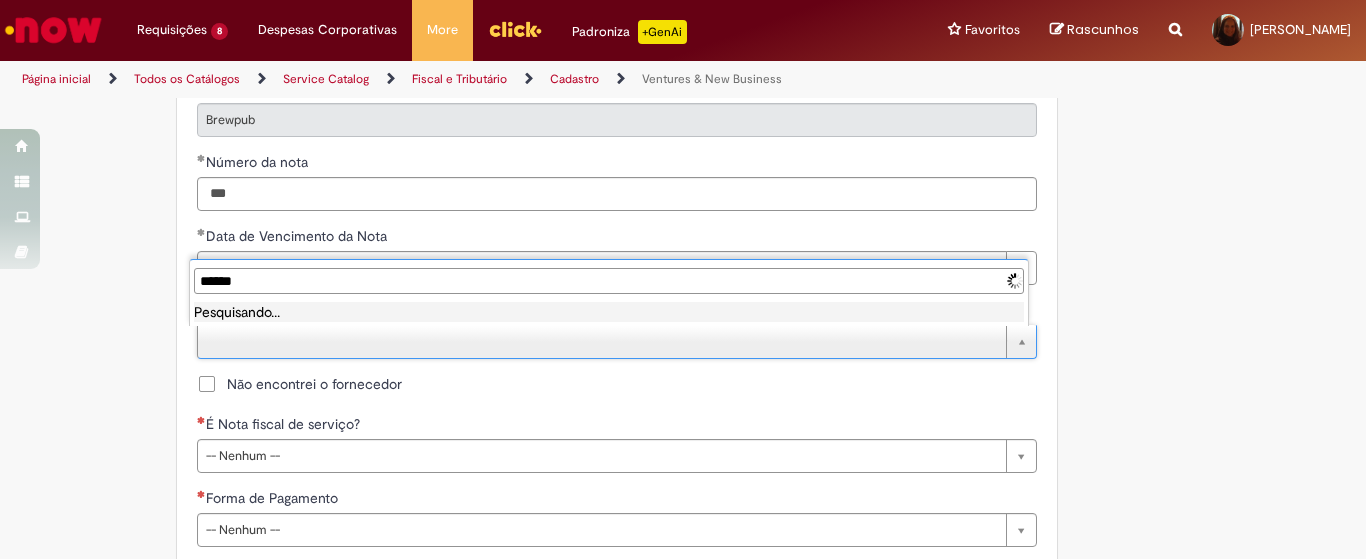 type on "****" 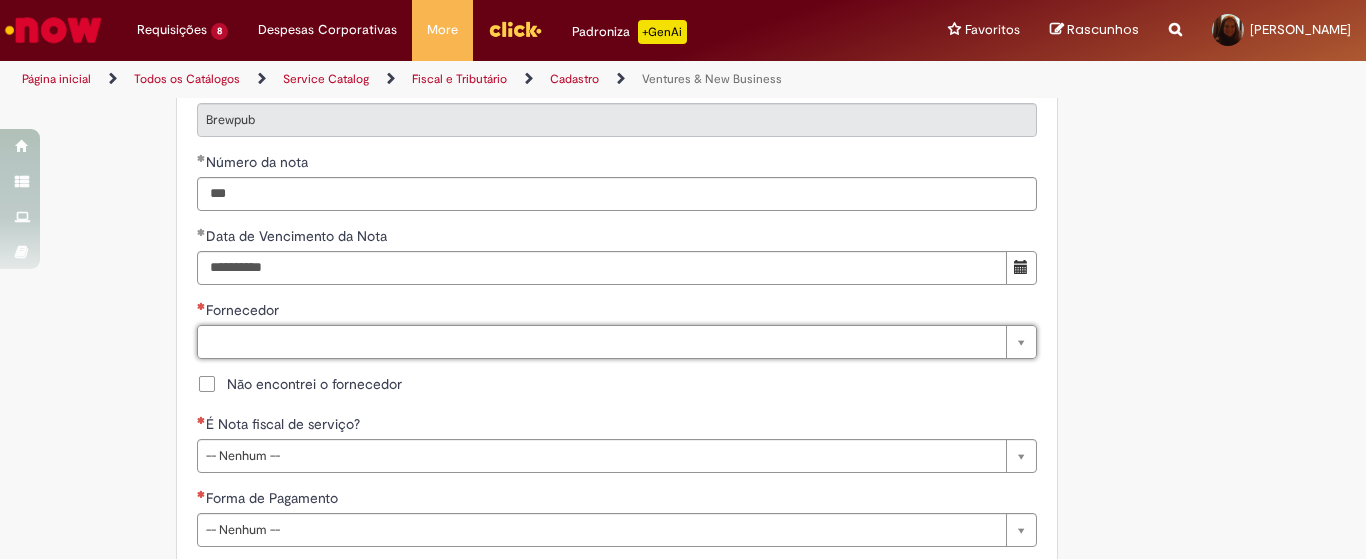 click on "Não encontrei o fornecedor" at bounding box center (314, 384) 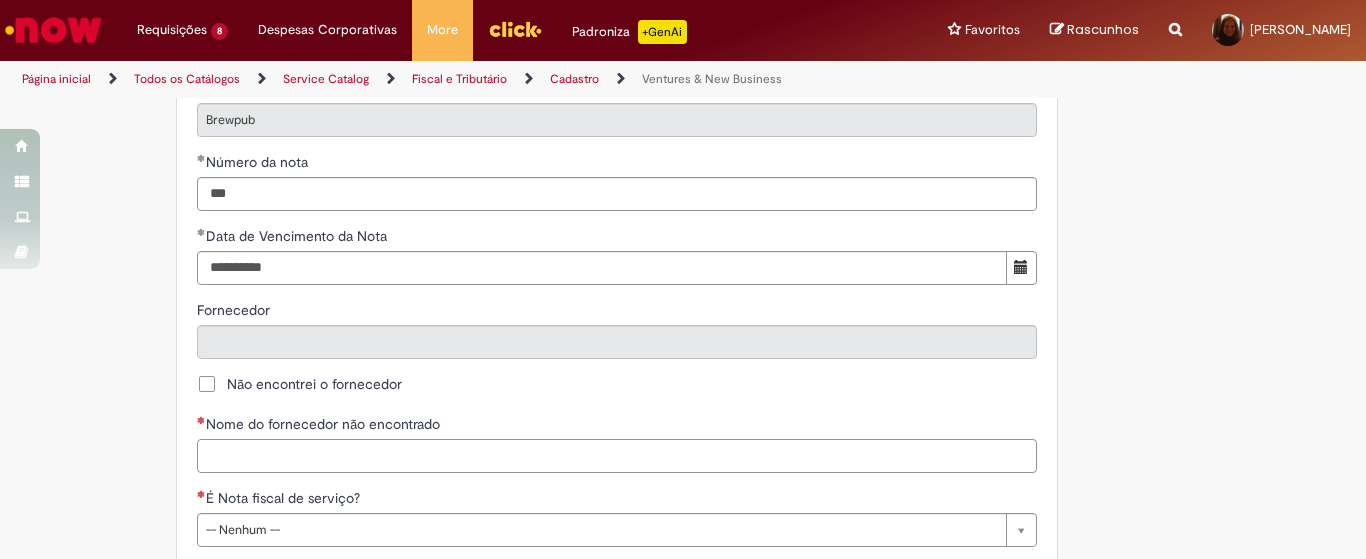 click on "Nome do fornecedor não encontrado" at bounding box center [617, 456] 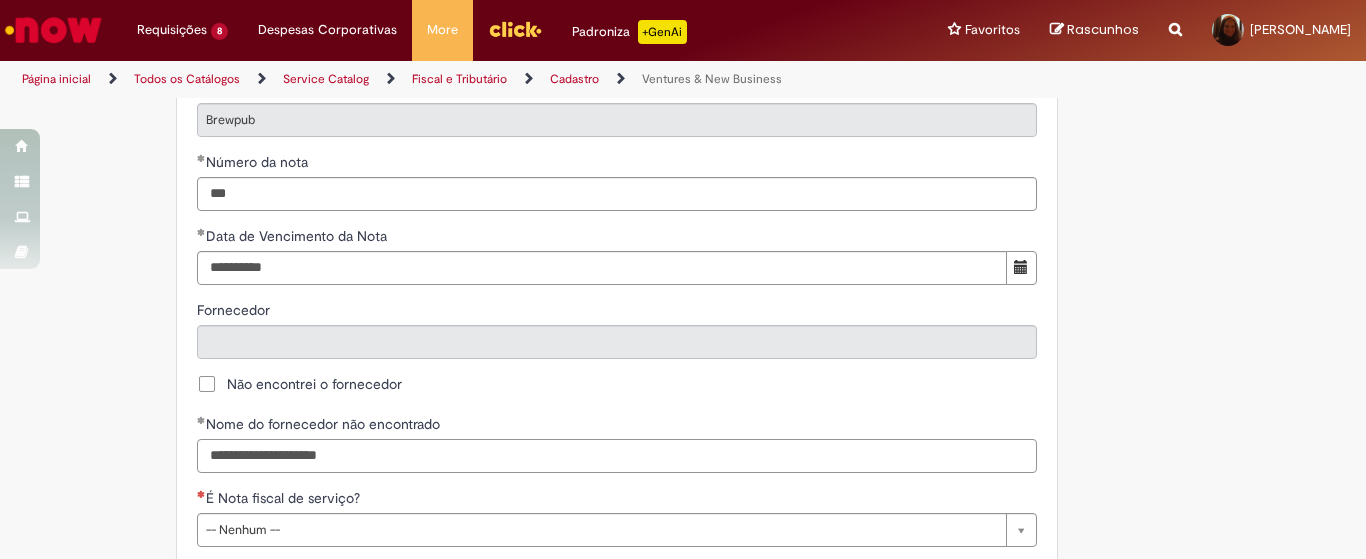 type on "**********" 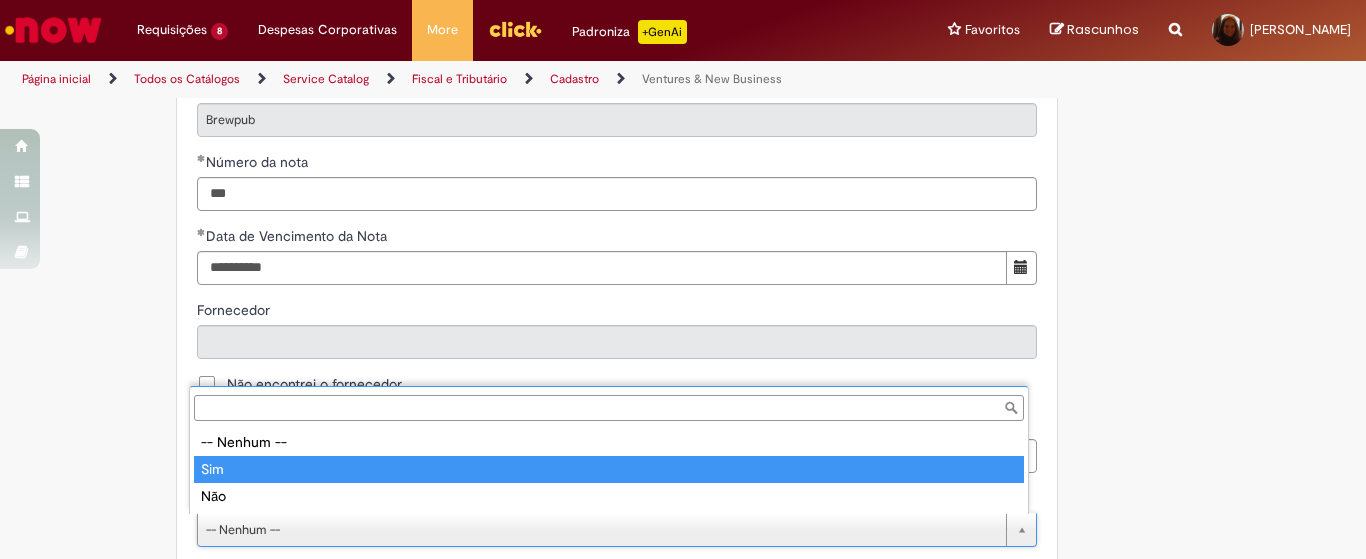 type on "***" 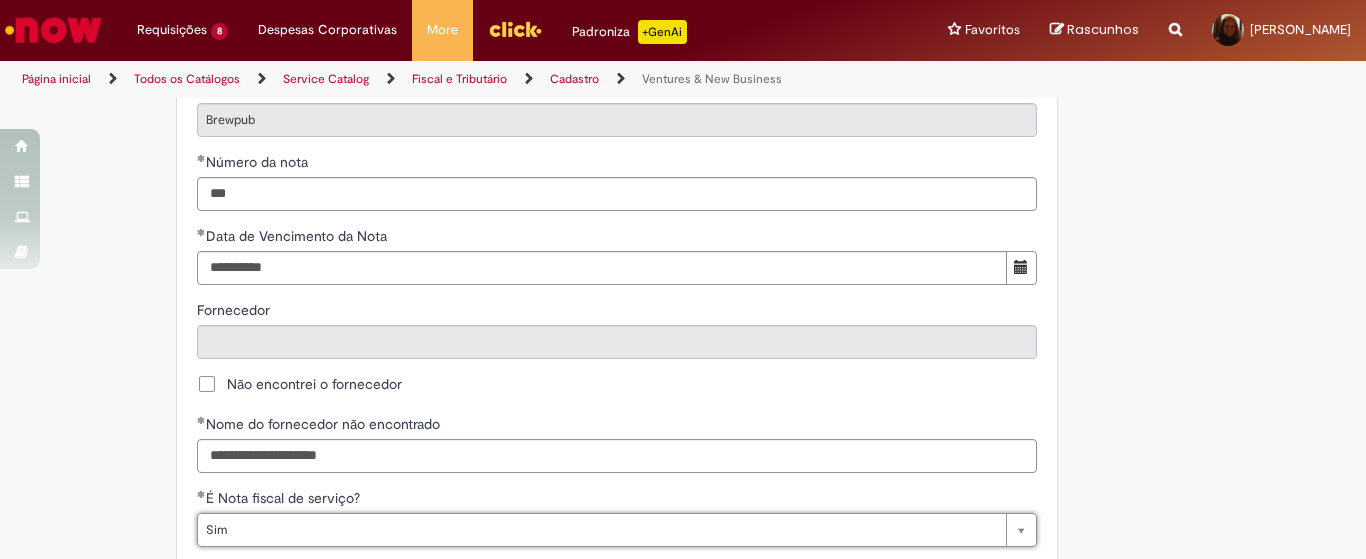 click on "**********" at bounding box center (683, 145) 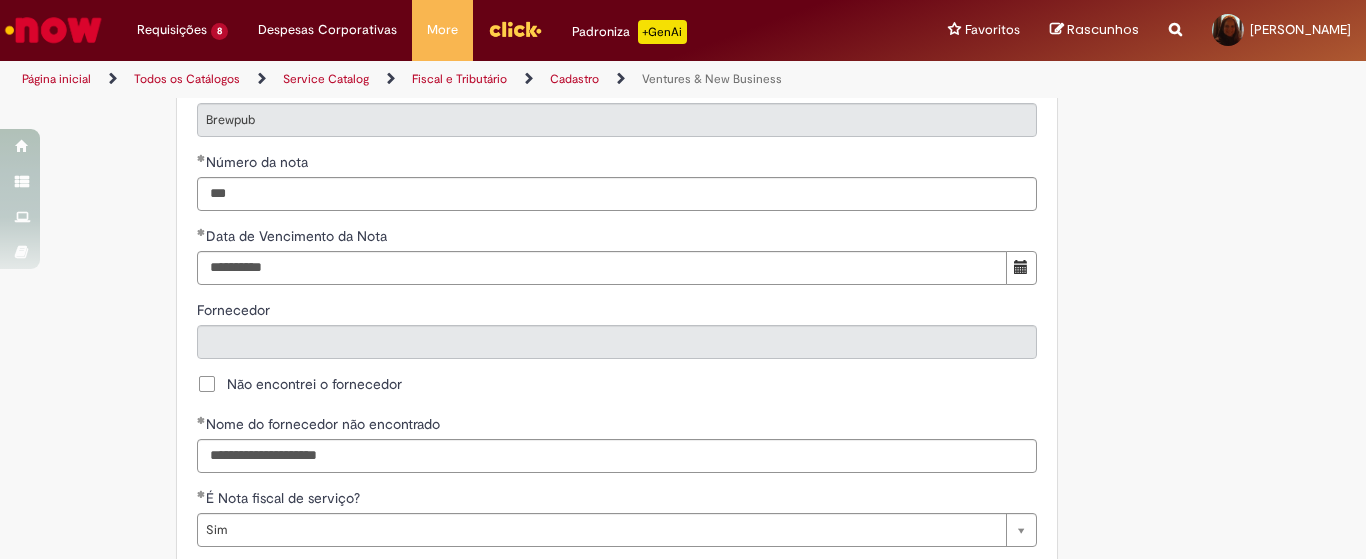 scroll, scrollTop: 1333, scrollLeft: 0, axis: vertical 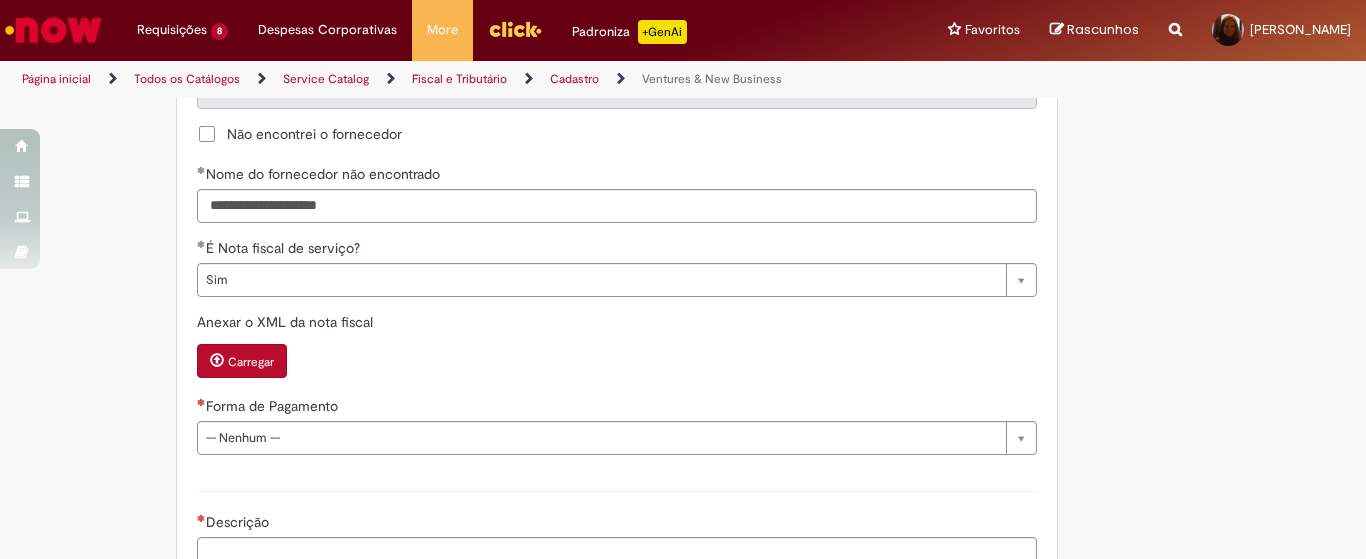 click on "Carregar" at bounding box center [242, 361] 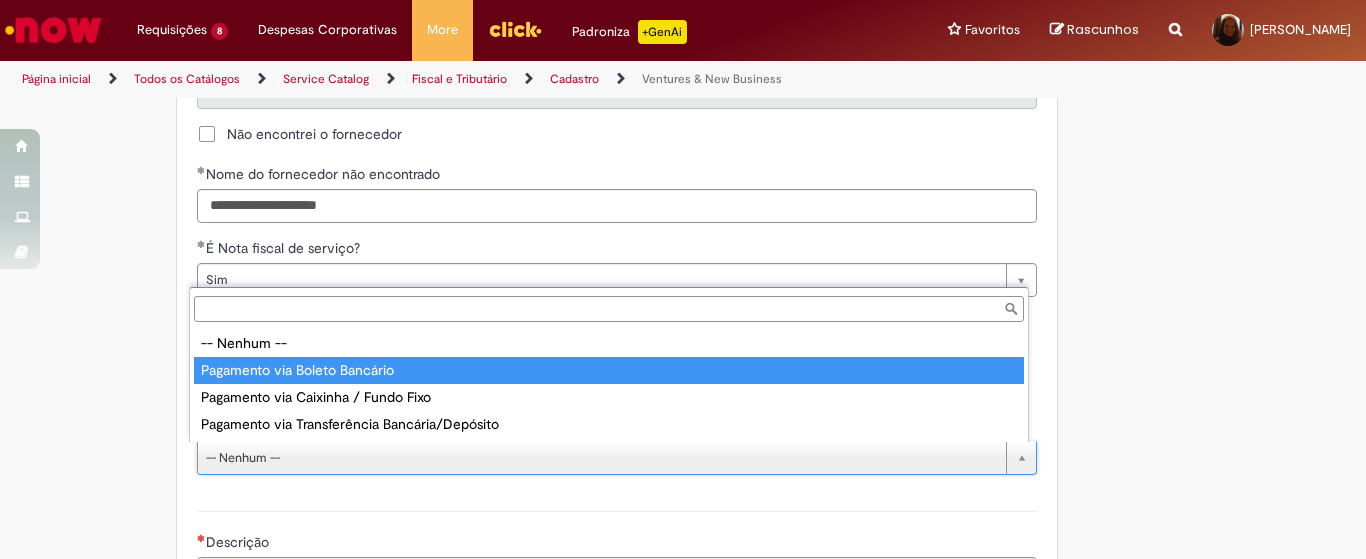 type on "**********" 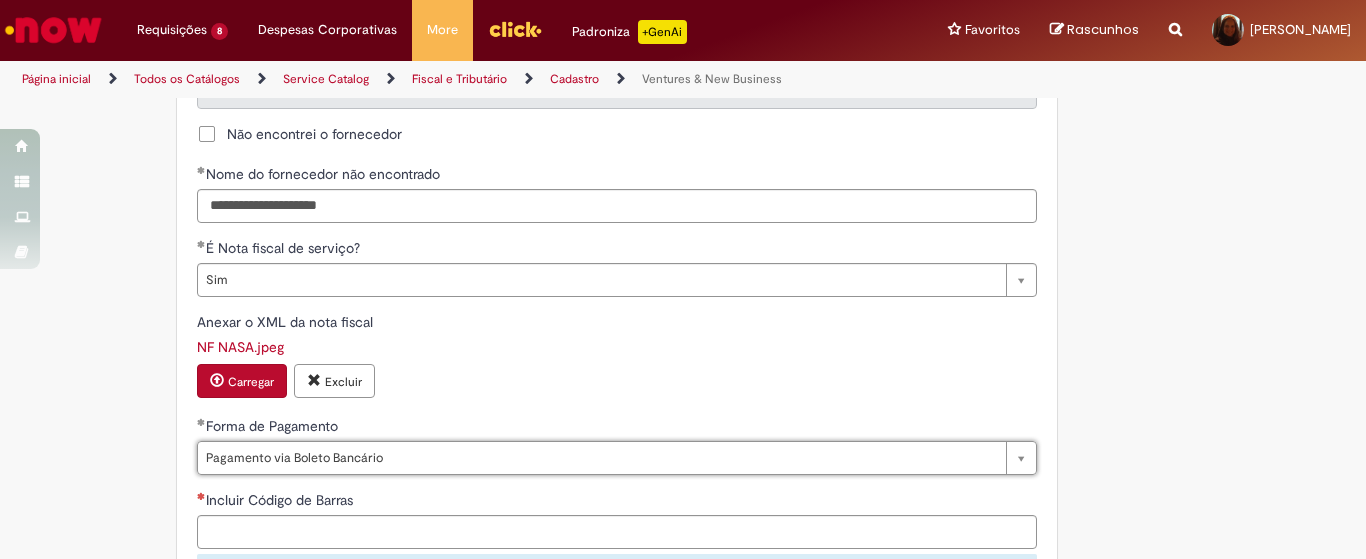click on "**********" at bounding box center [683, -41] 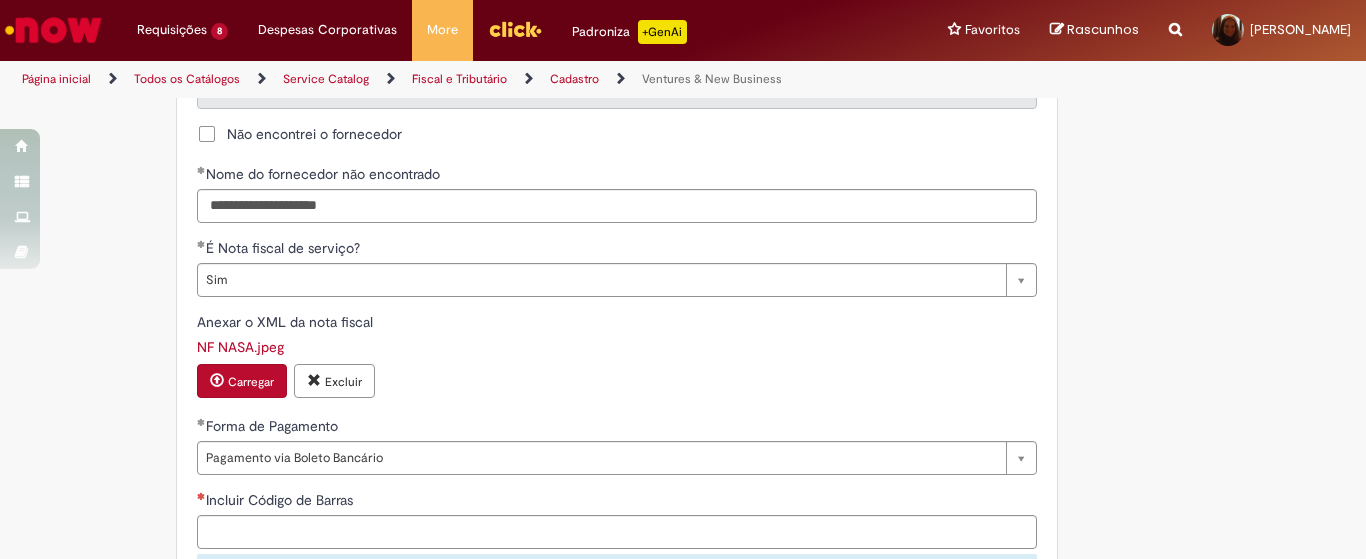 scroll, scrollTop: 1500, scrollLeft: 0, axis: vertical 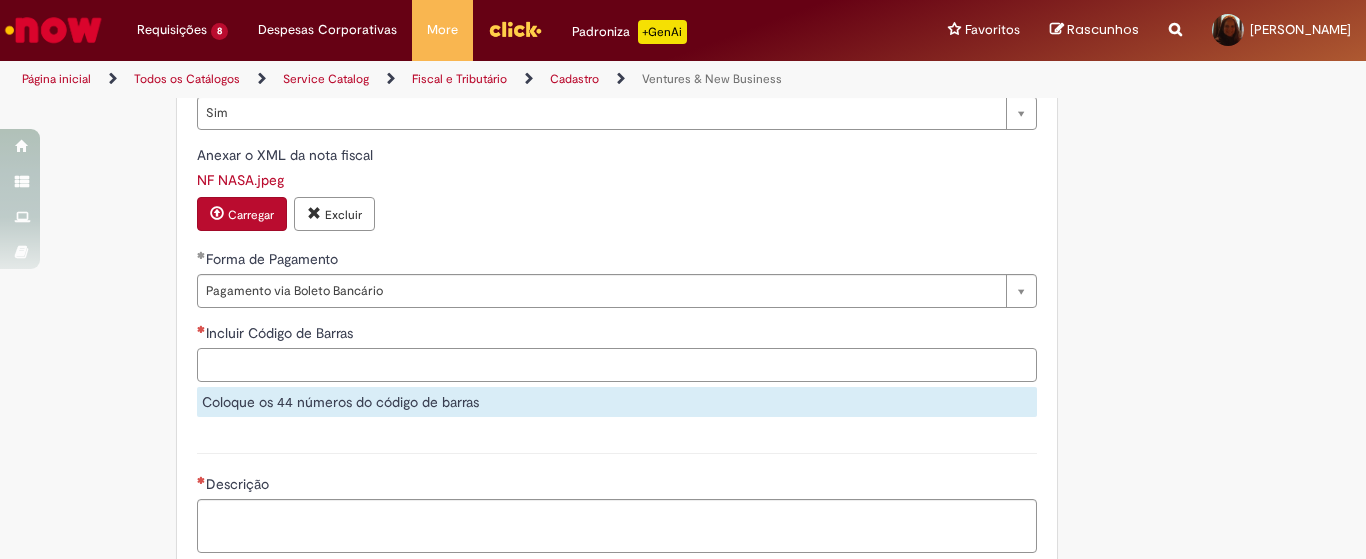 click on "Incluir Código de Barras" at bounding box center [617, 365] 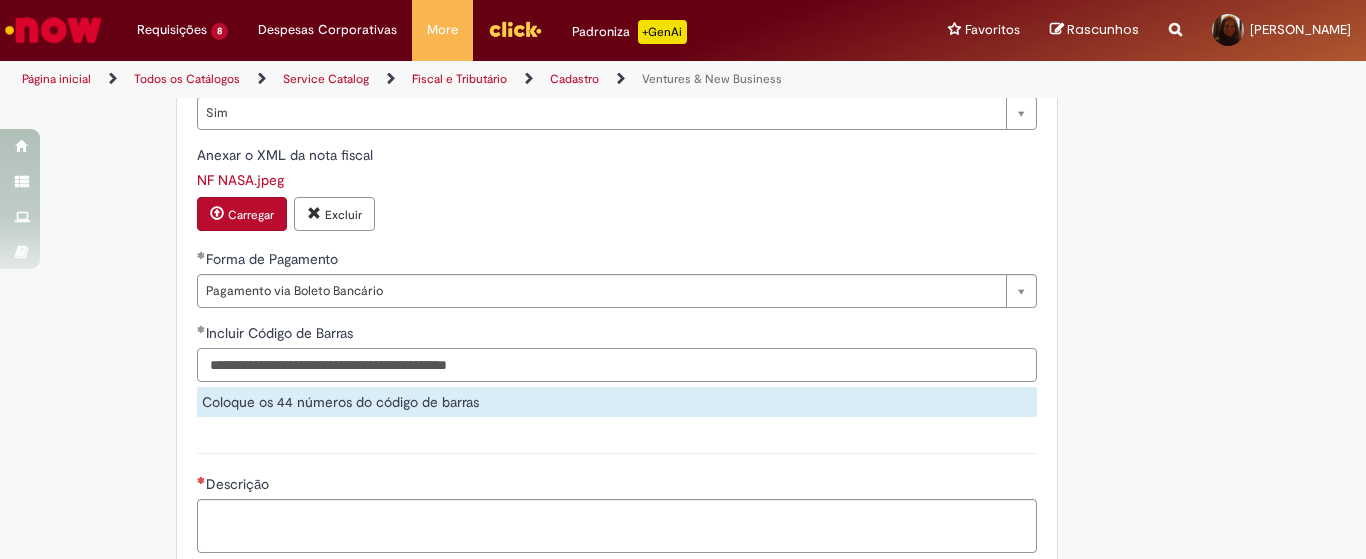 type on "**********" 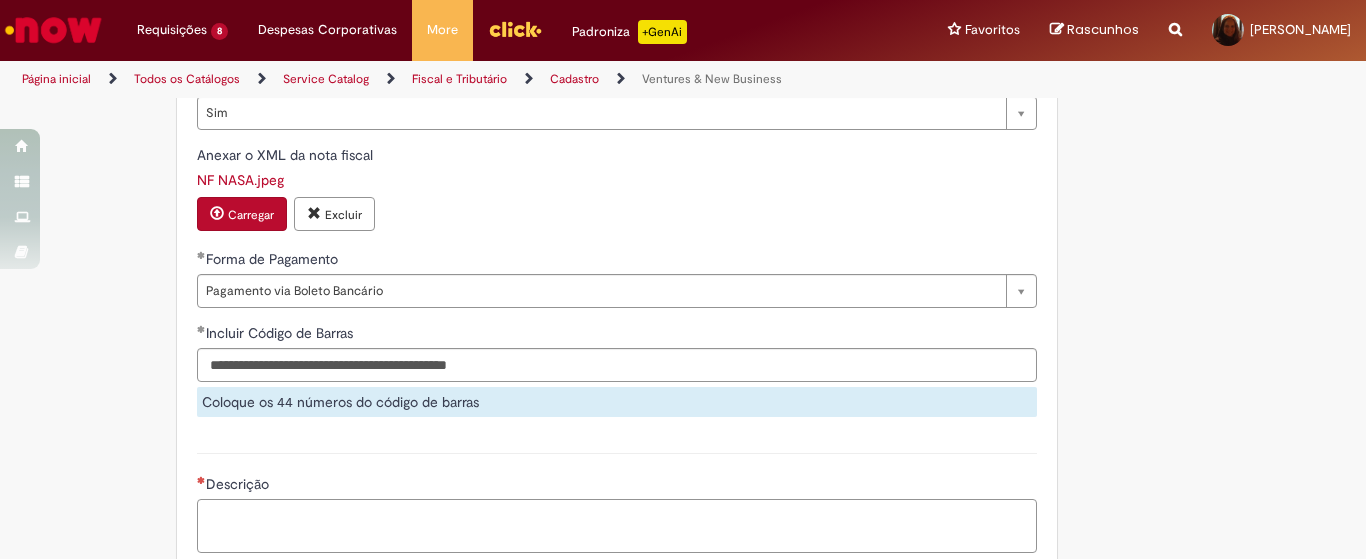 click on "Descrição" at bounding box center [617, 526] 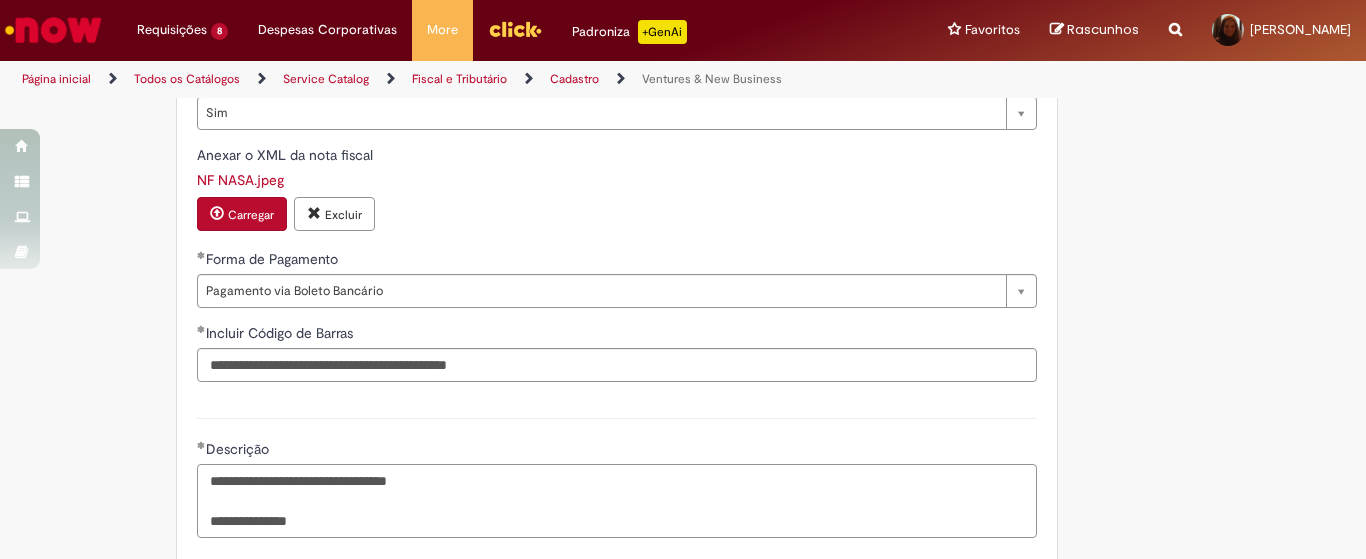 type on "**********" 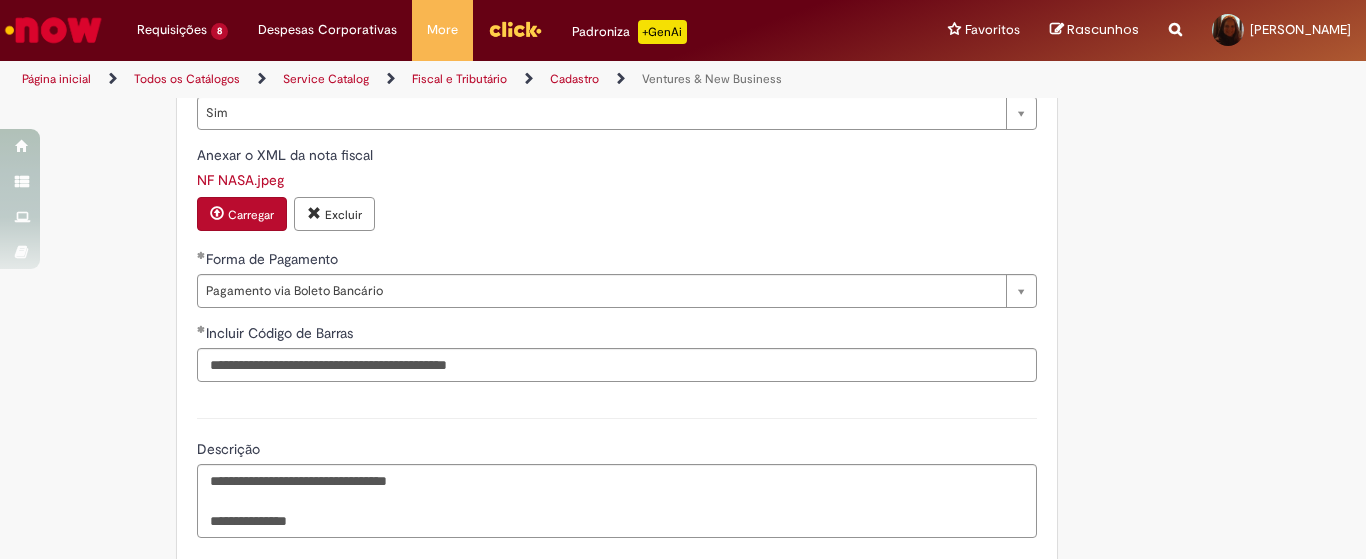 click on "**********" at bounding box center [683, -215] 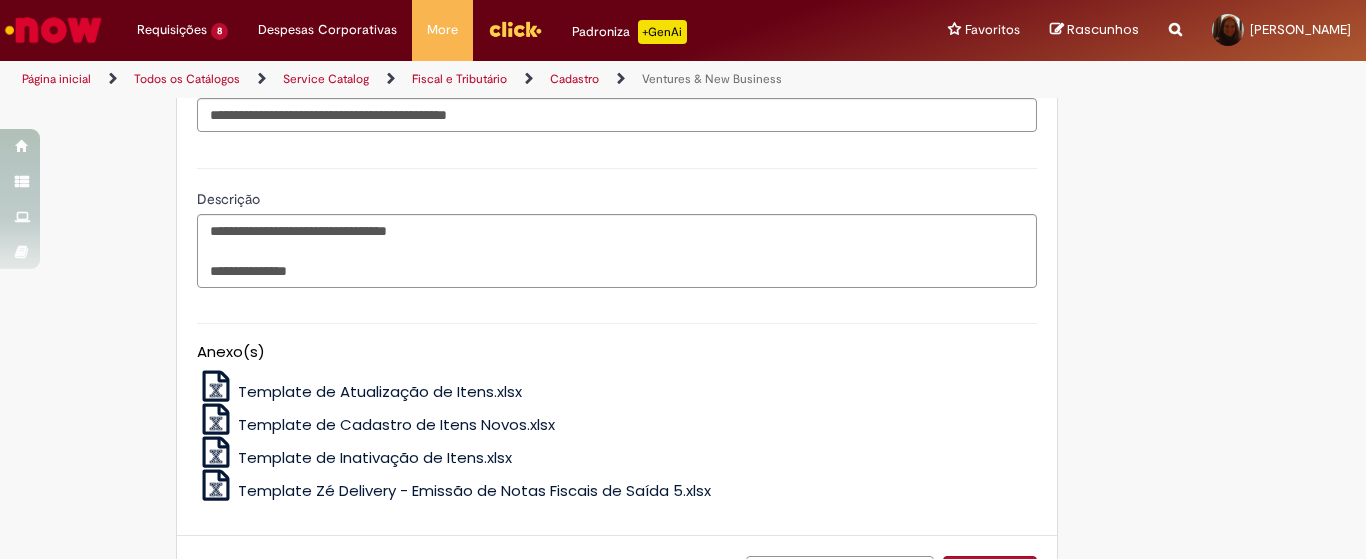 scroll, scrollTop: 1912, scrollLeft: 0, axis: vertical 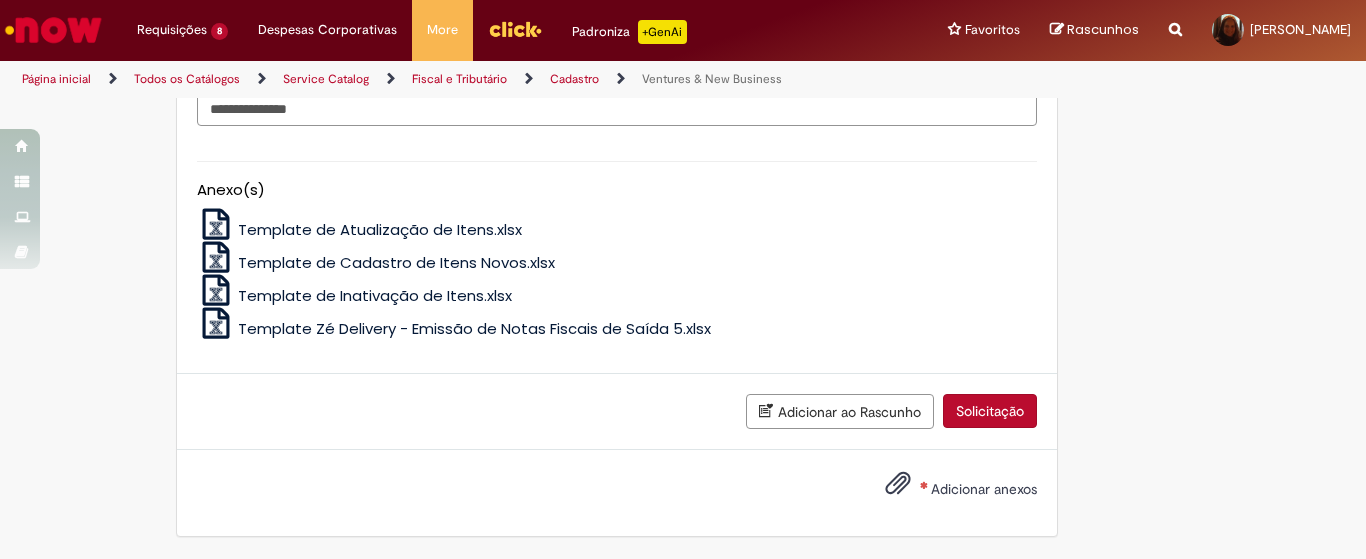 click on "Adicionar anexos" at bounding box center (984, 489) 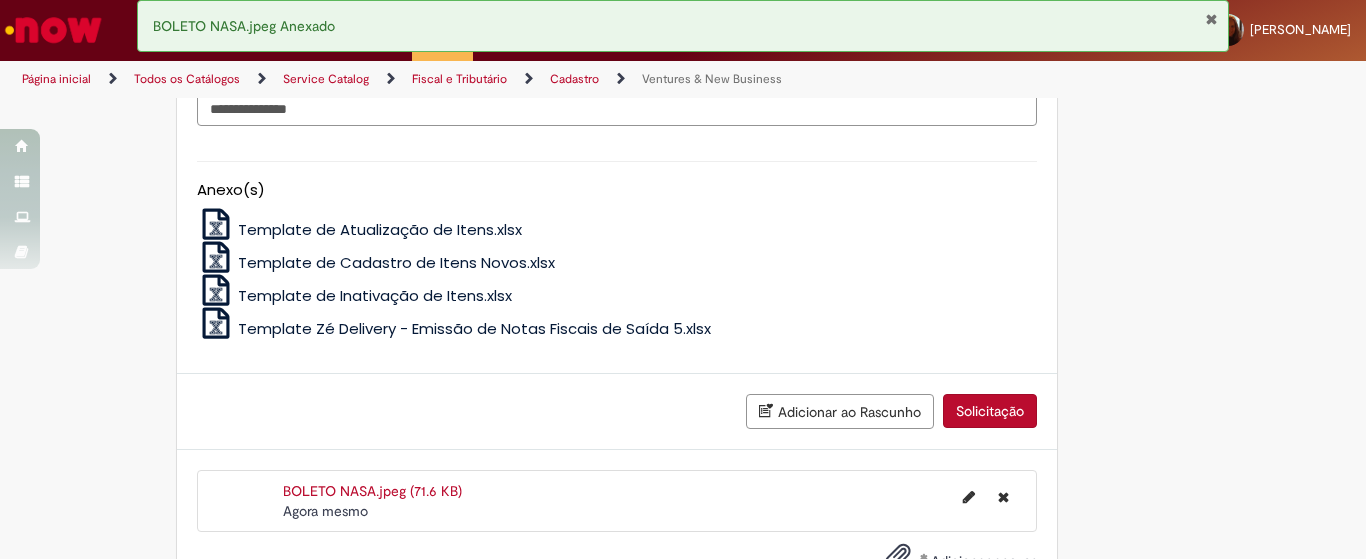 scroll, scrollTop: 2015, scrollLeft: 0, axis: vertical 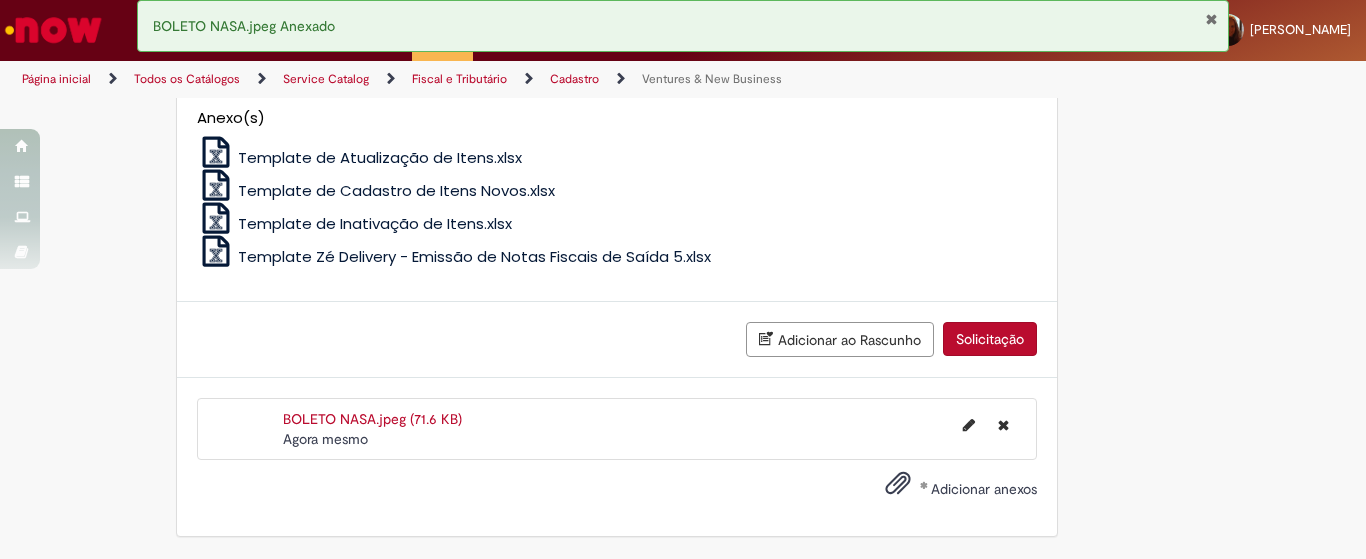 click on "Adicionar anexos" at bounding box center [984, 489] 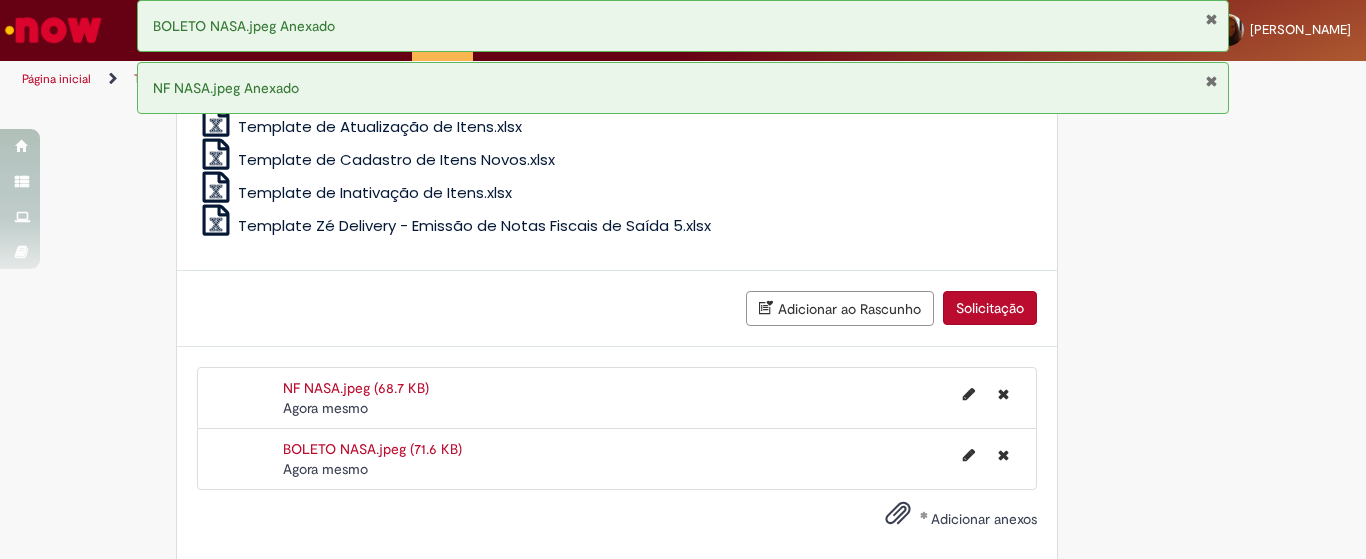 click on "Solicitação" at bounding box center (990, 308) 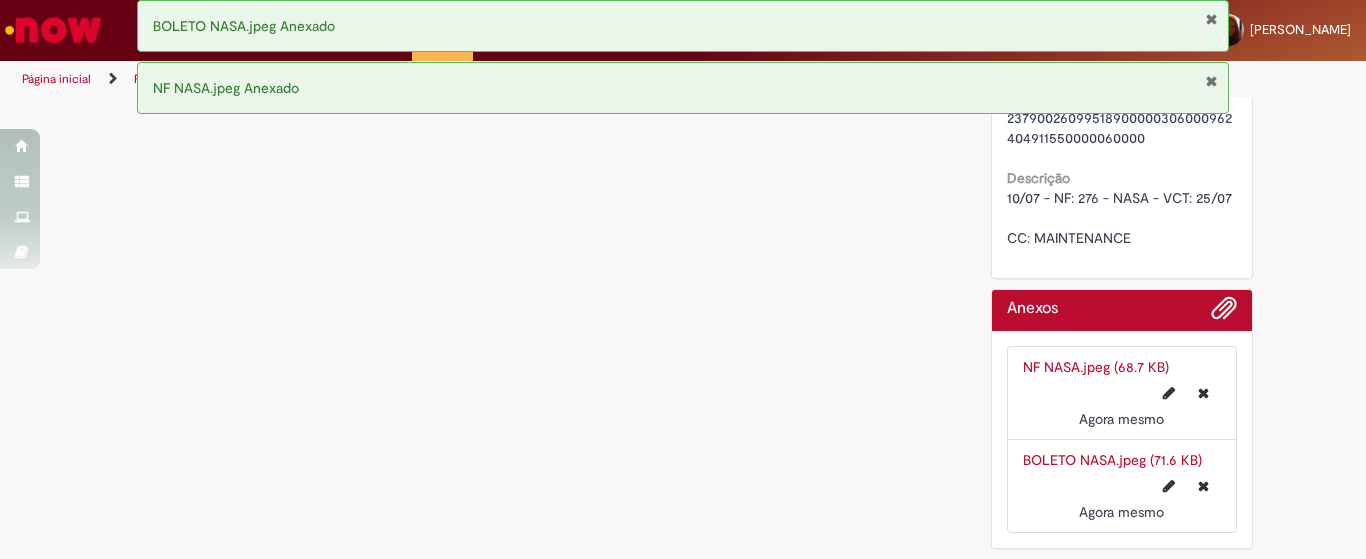 scroll, scrollTop: 0, scrollLeft: 0, axis: both 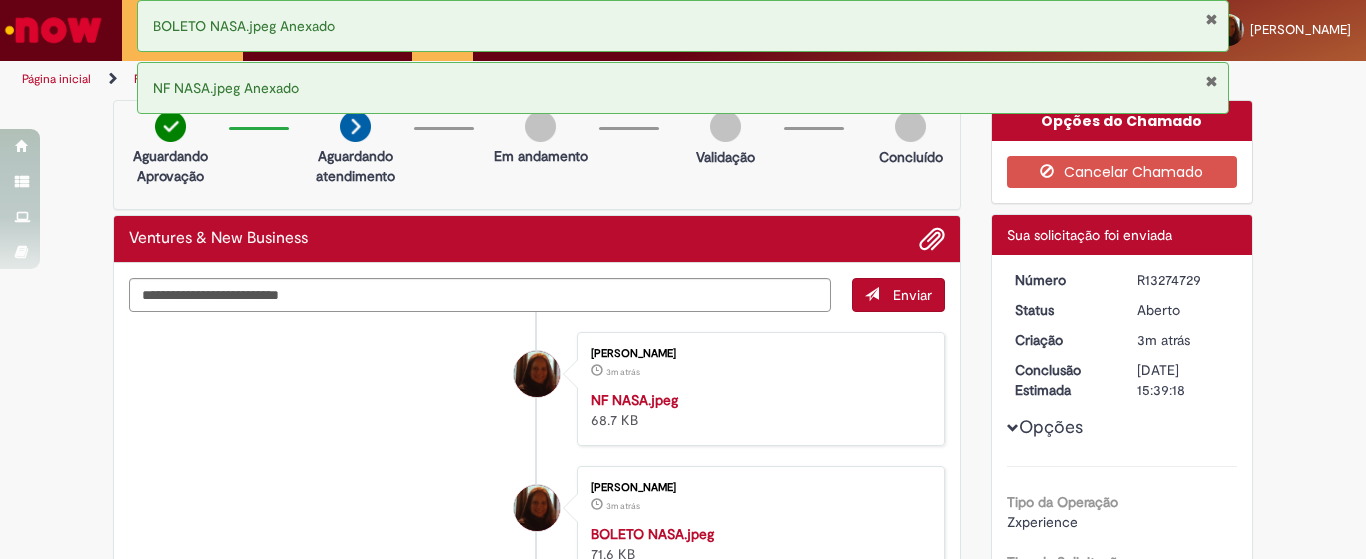 click at bounding box center [1211, 81] 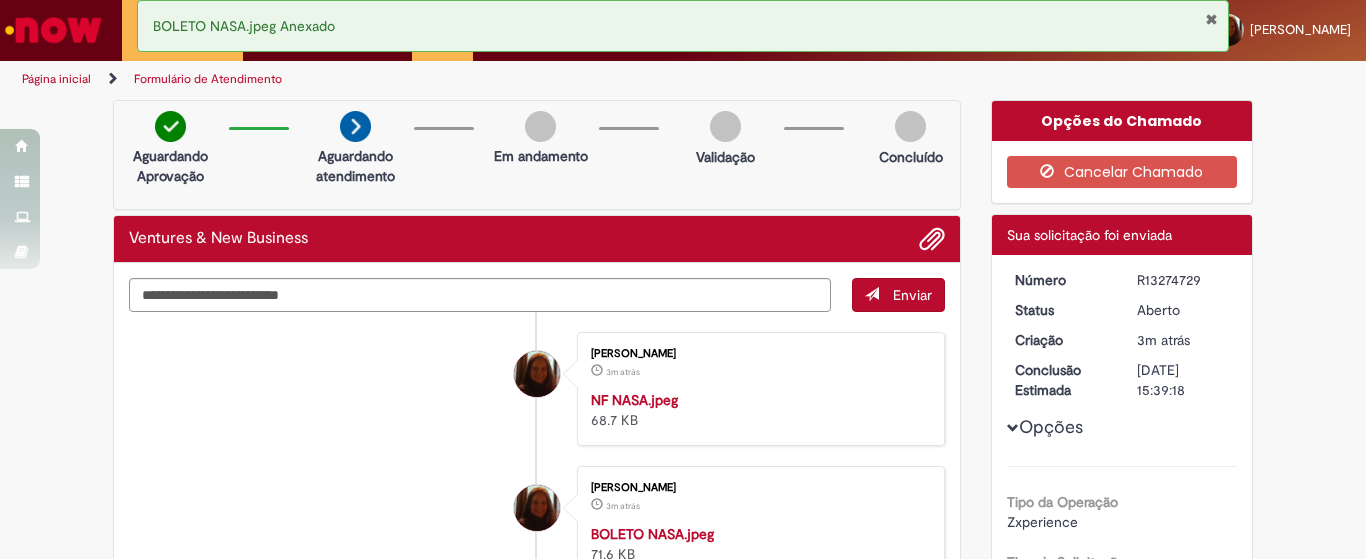 click at bounding box center (1211, 19) 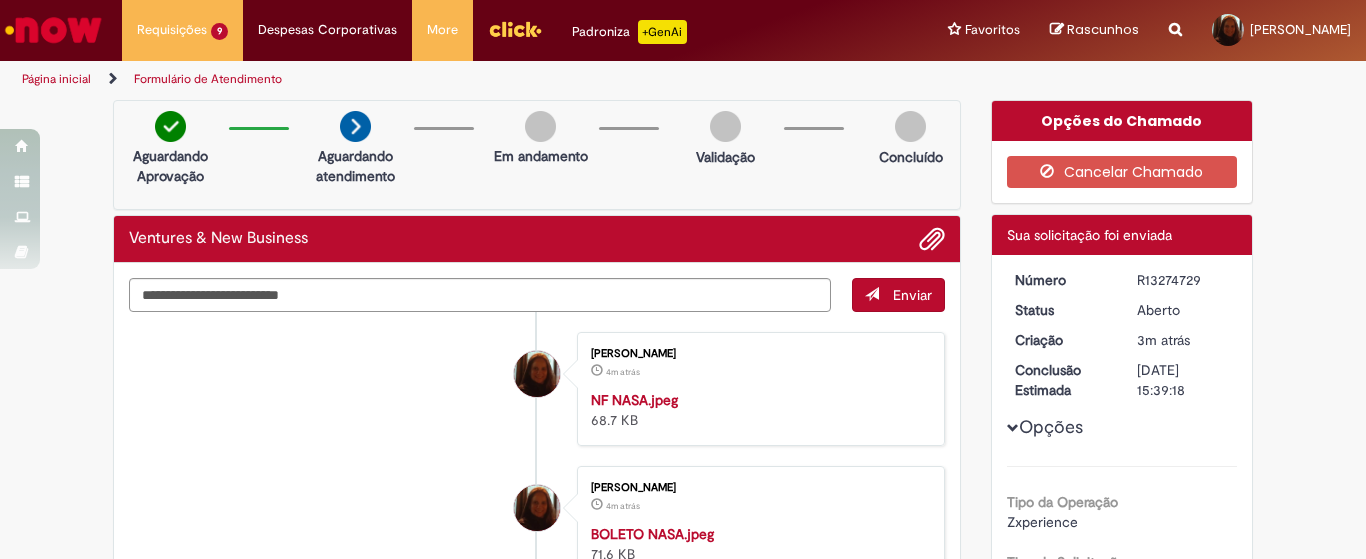 click at bounding box center [53, 30] 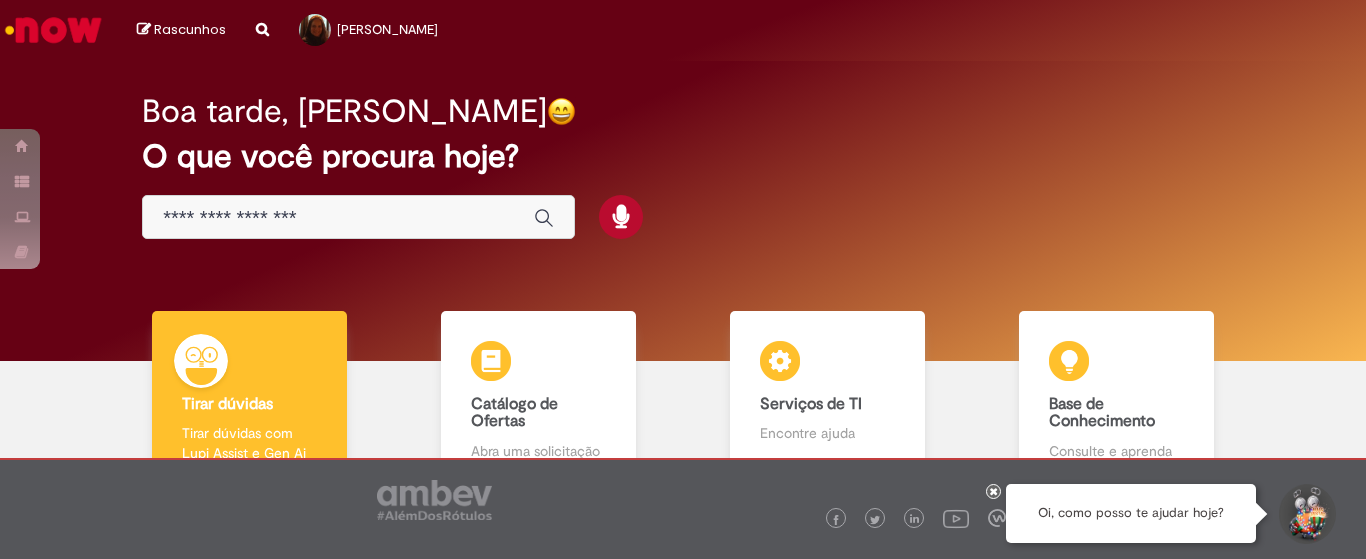 scroll, scrollTop: 0, scrollLeft: 0, axis: both 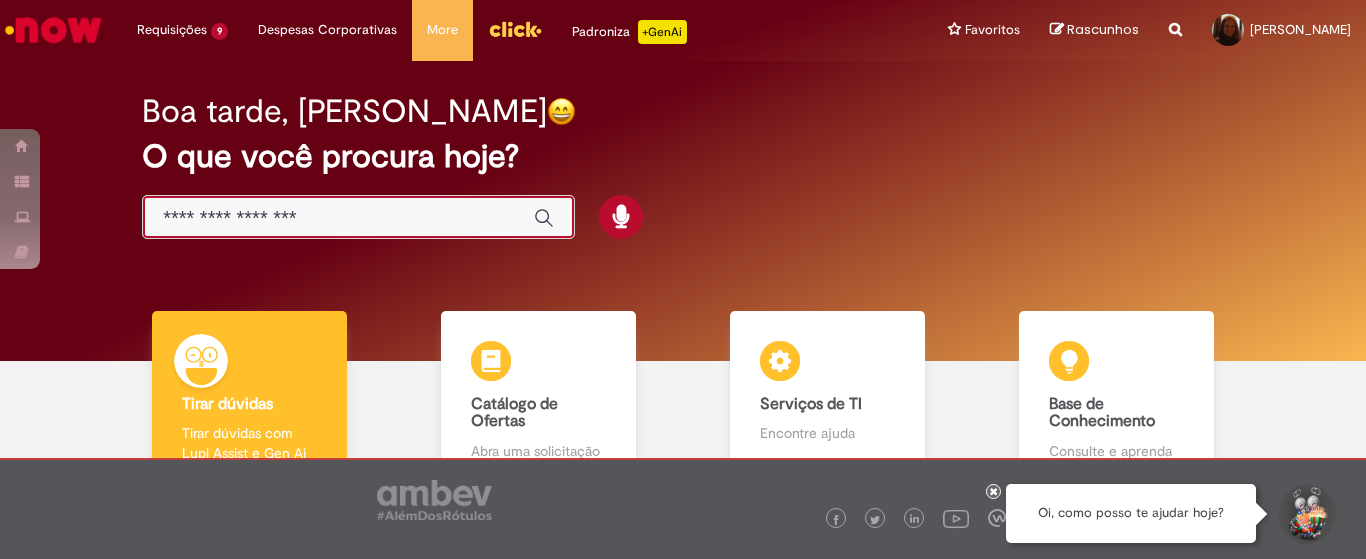 click at bounding box center [338, 218] 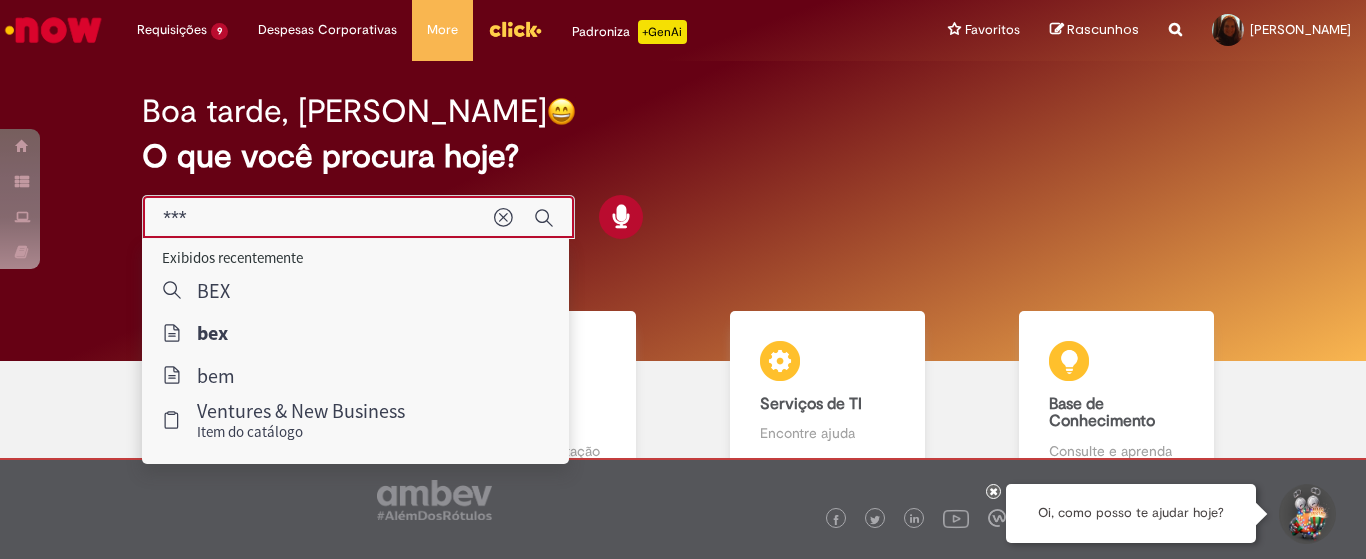 type on "***" 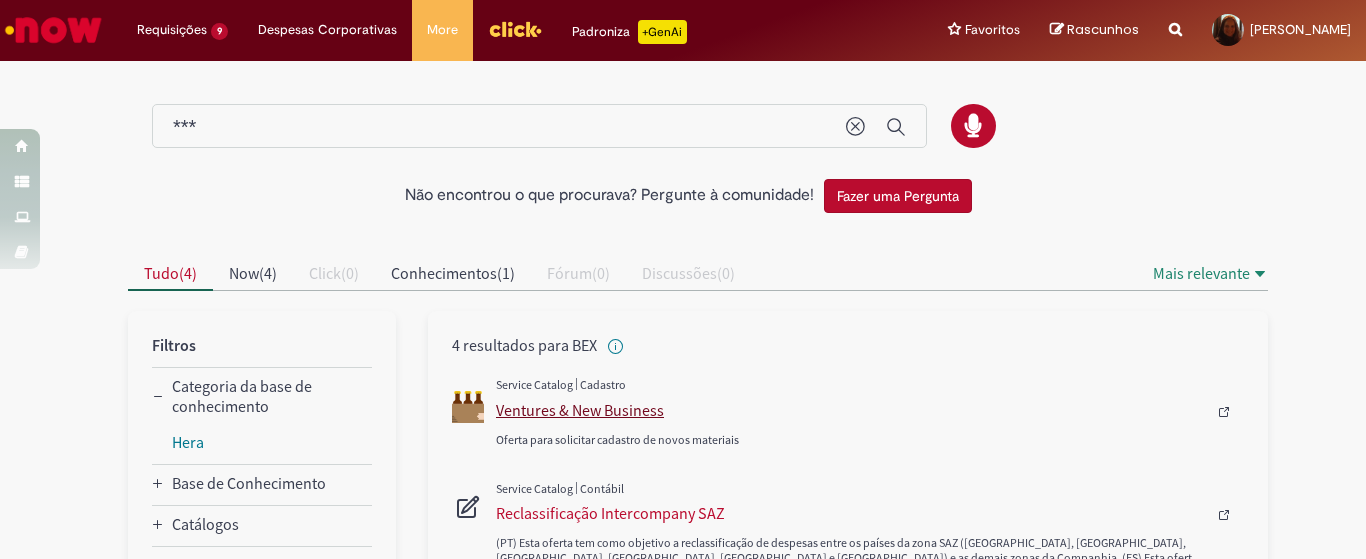 click on "Ventures & New Business" at bounding box center [851, 410] 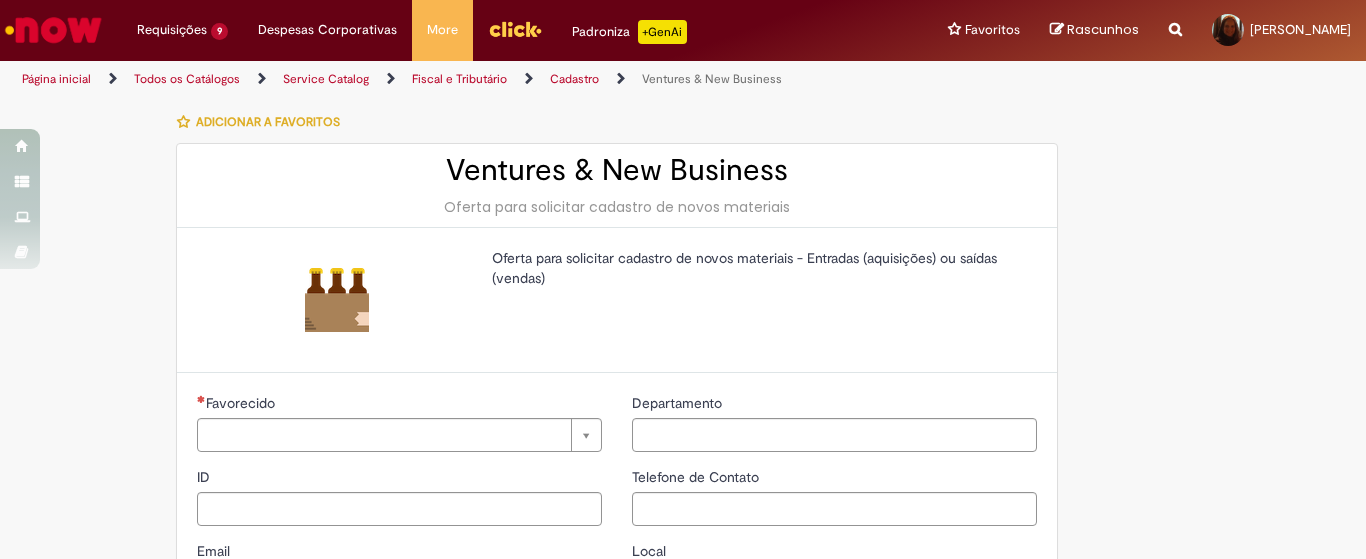 type on "********" 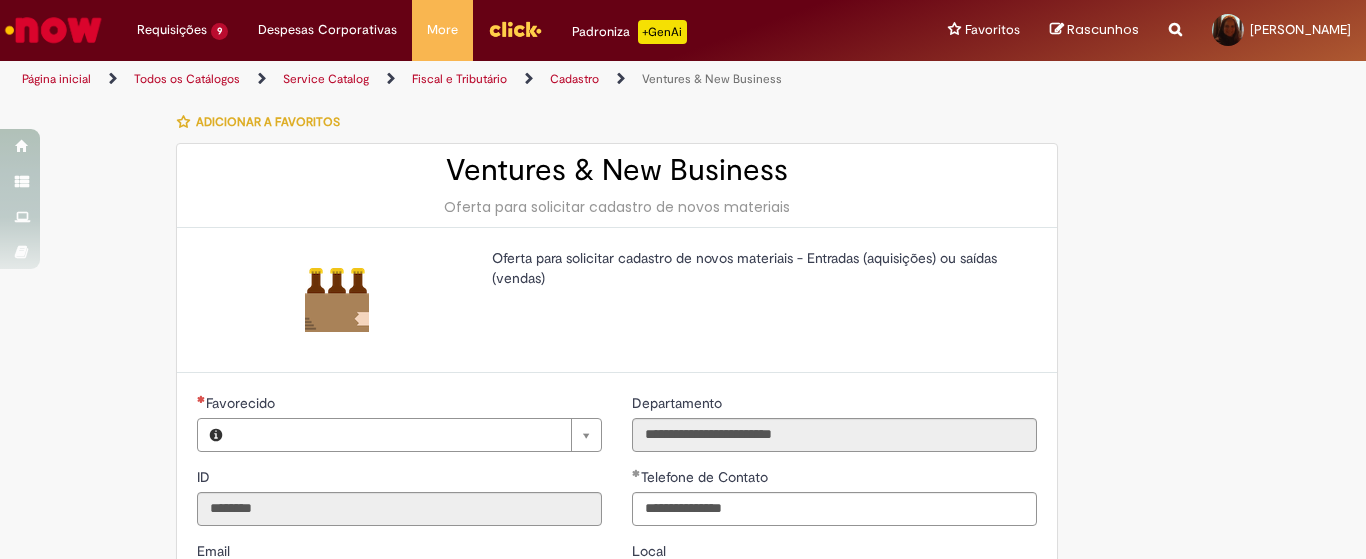 type on "**********" 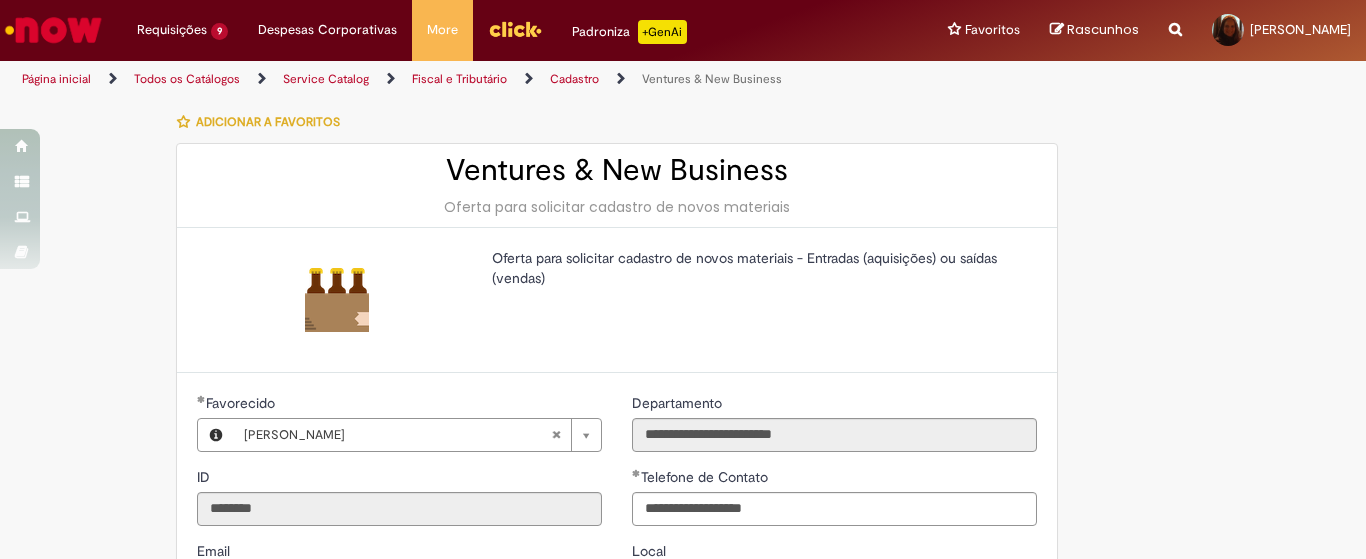 click on "**********" at bounding box center (683, 759) 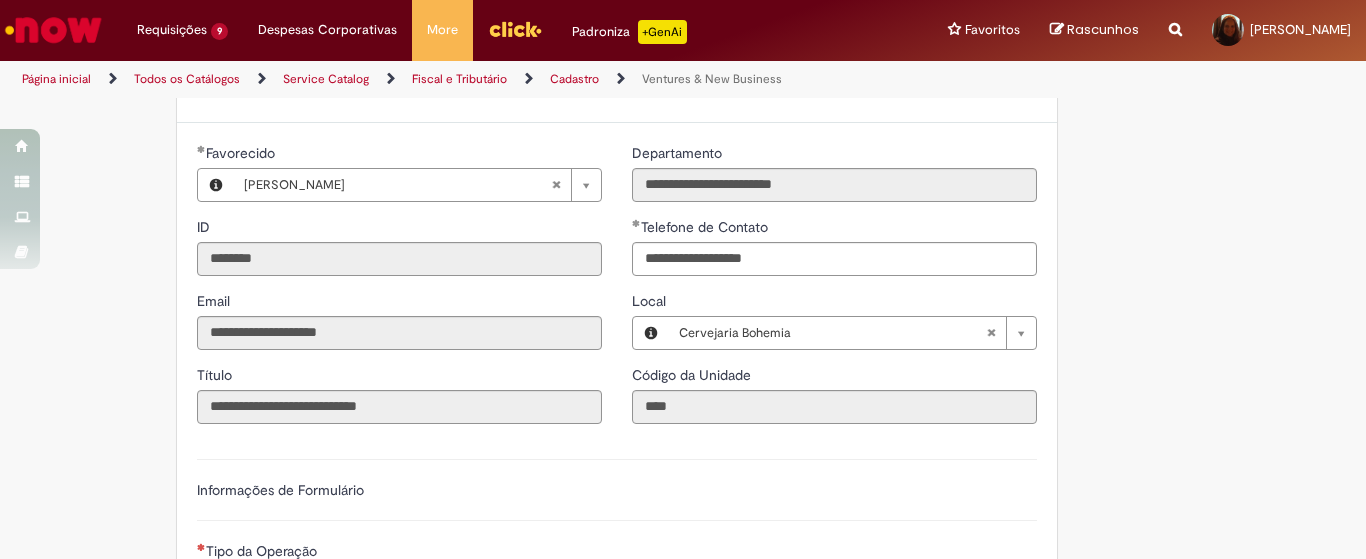scroll, scrollTop: 417, scrollLeft: 0, axis: vertical 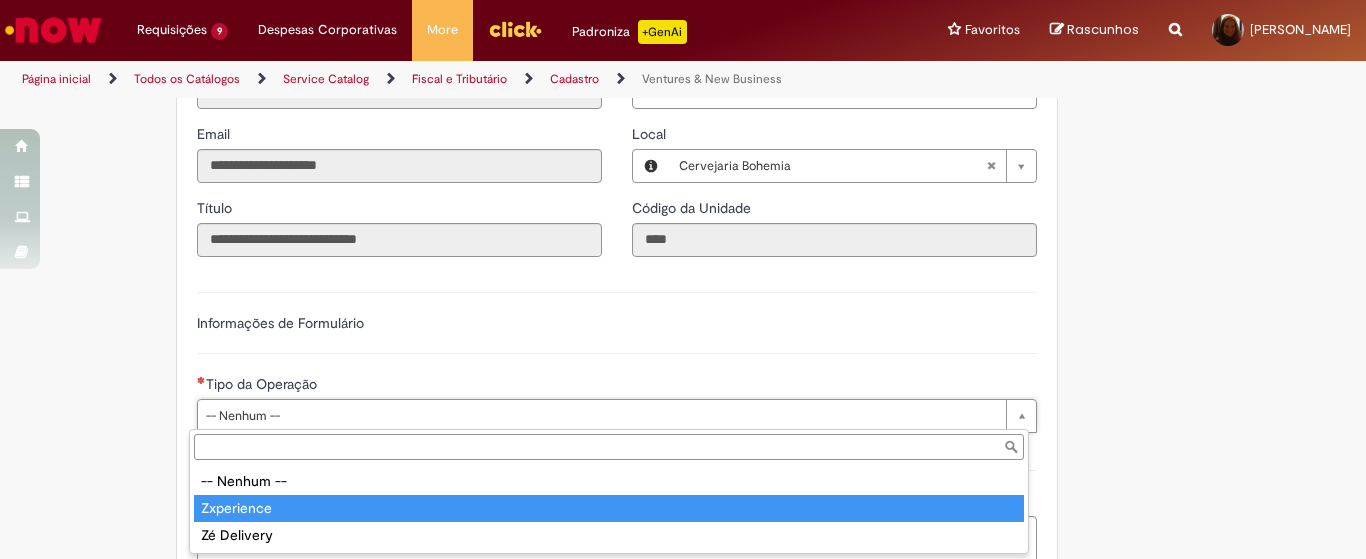 type on "**********" 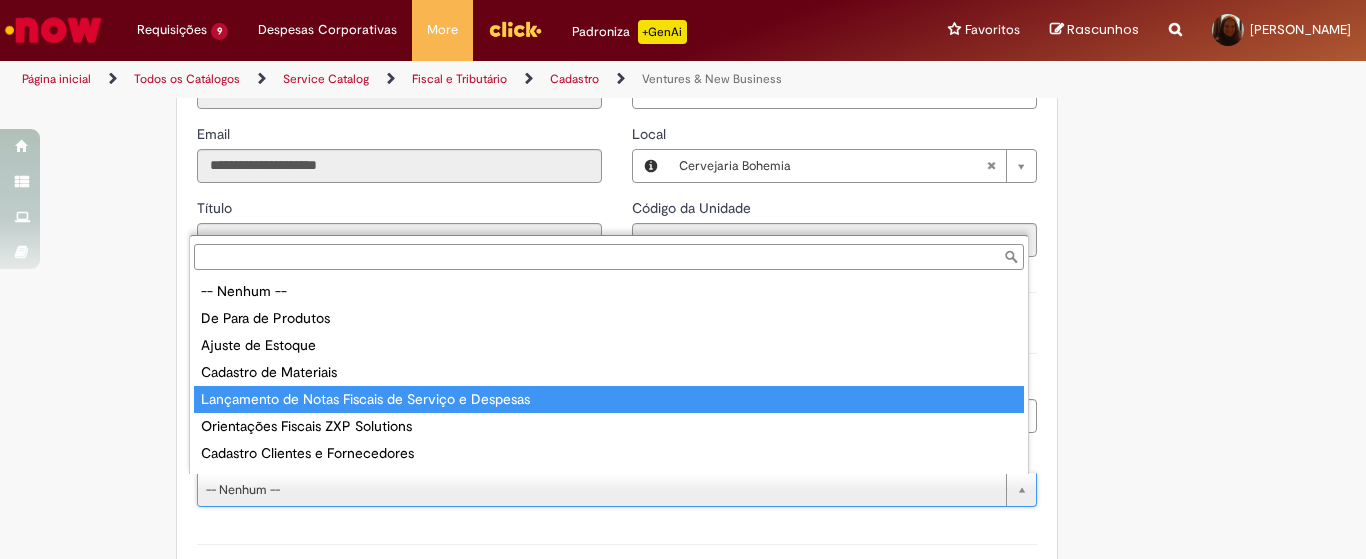 type on "**********" 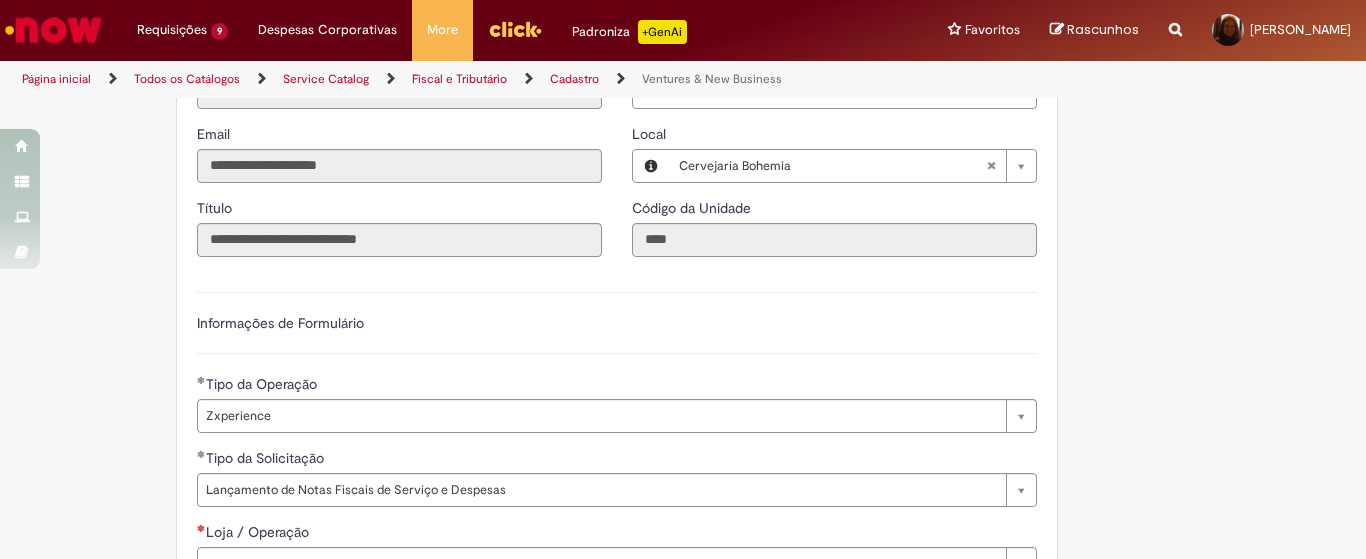 click on "**********" at bounding box center [683, 732] 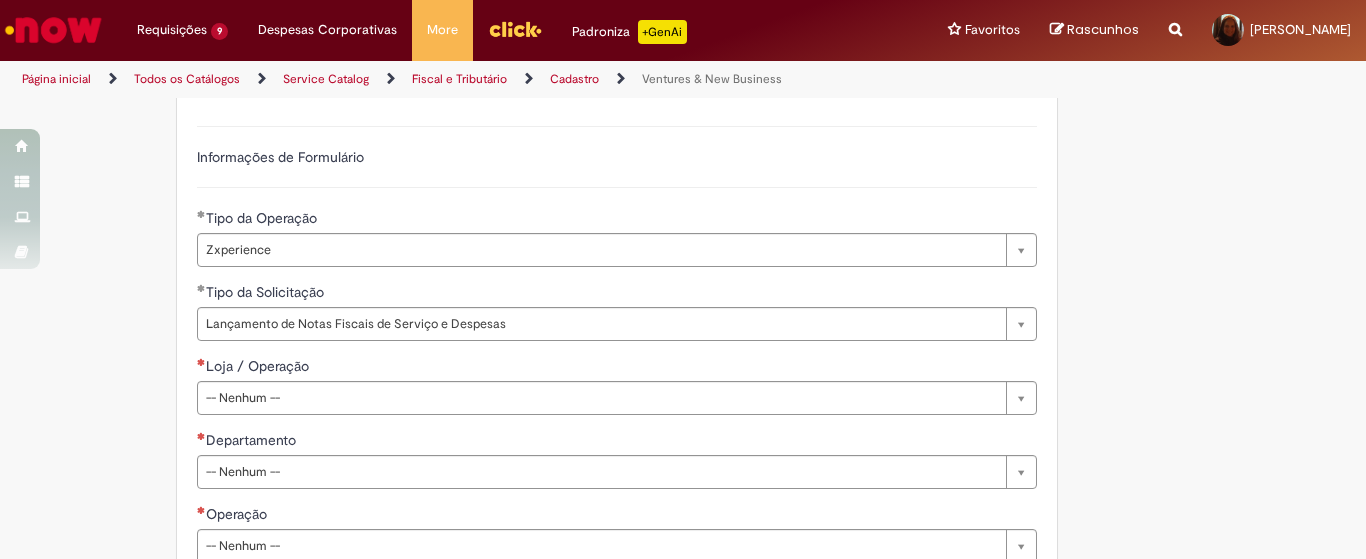 scroll, scrollTop: 667, scrollLeft: 0, axis: vertical 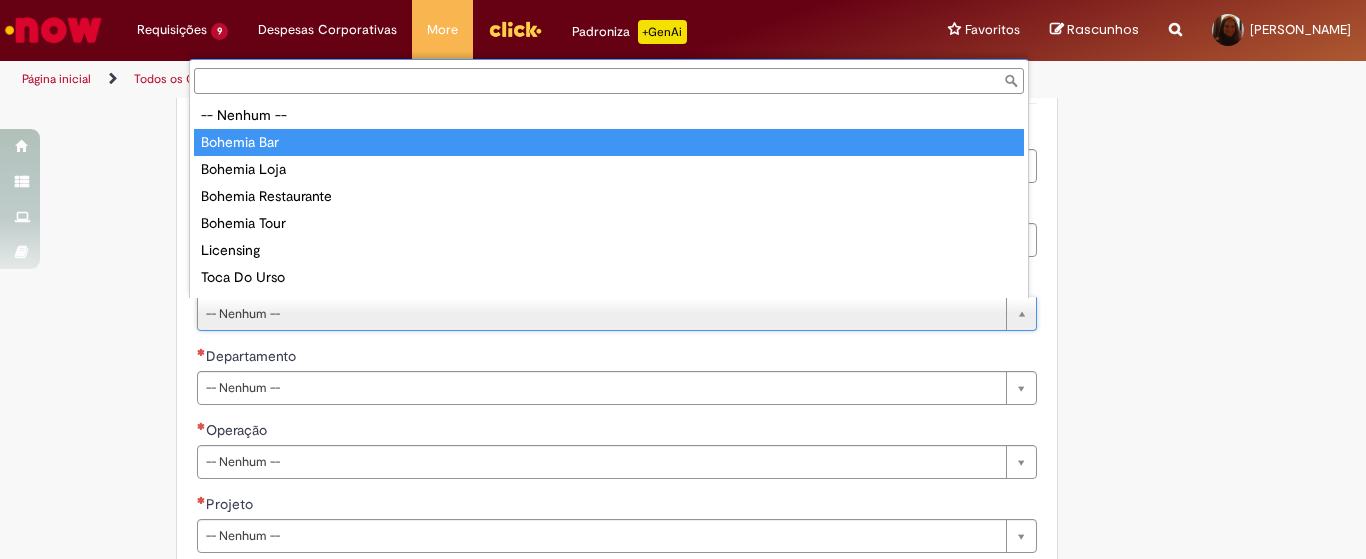 type on "**********" 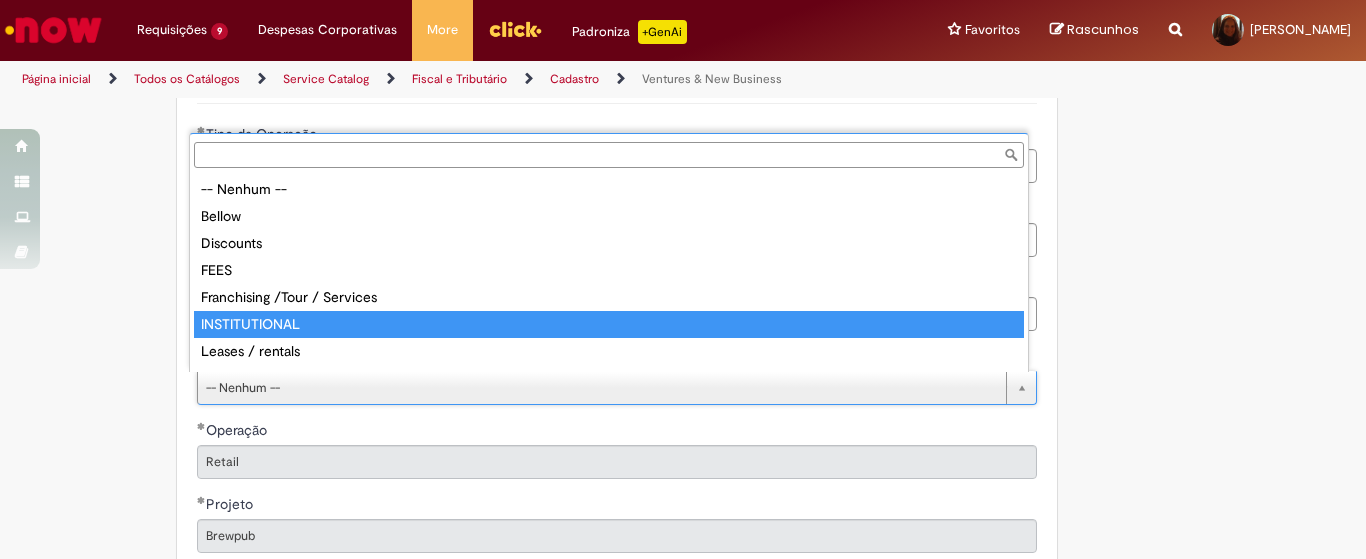 scroll, scrollTop: 167, scrollLeft: 0, axis: vertical 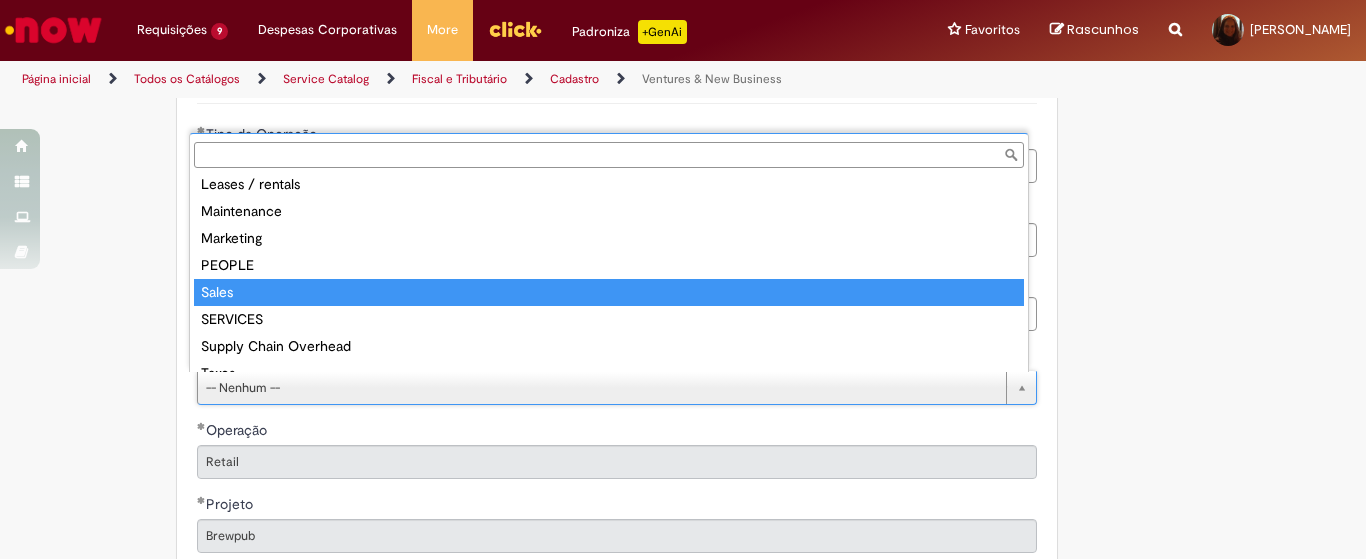 type on "*****" 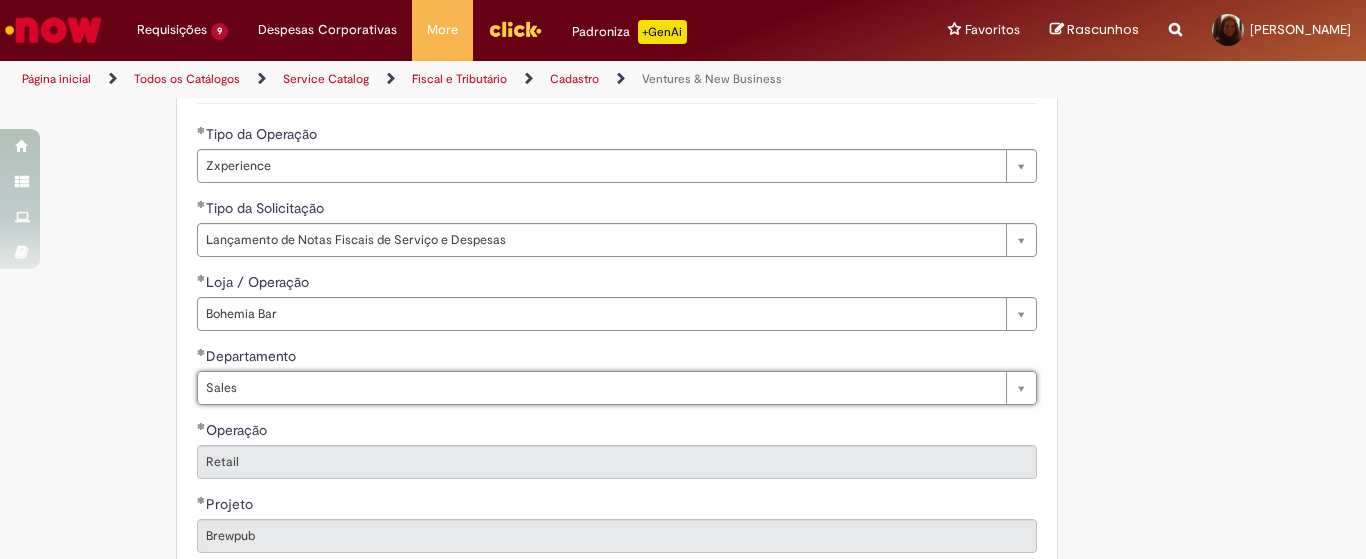 scroll, scrollTop: 833, scrollLeft: 0, axis: vertical 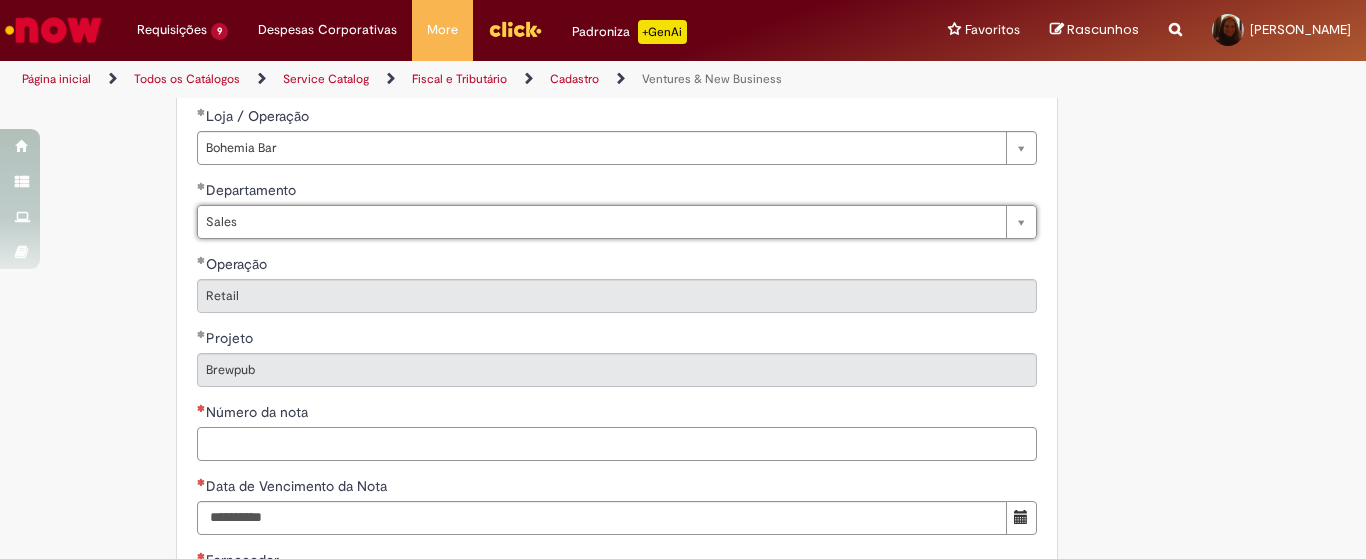 click on "Número da nota" at bounding box center (617, 444) 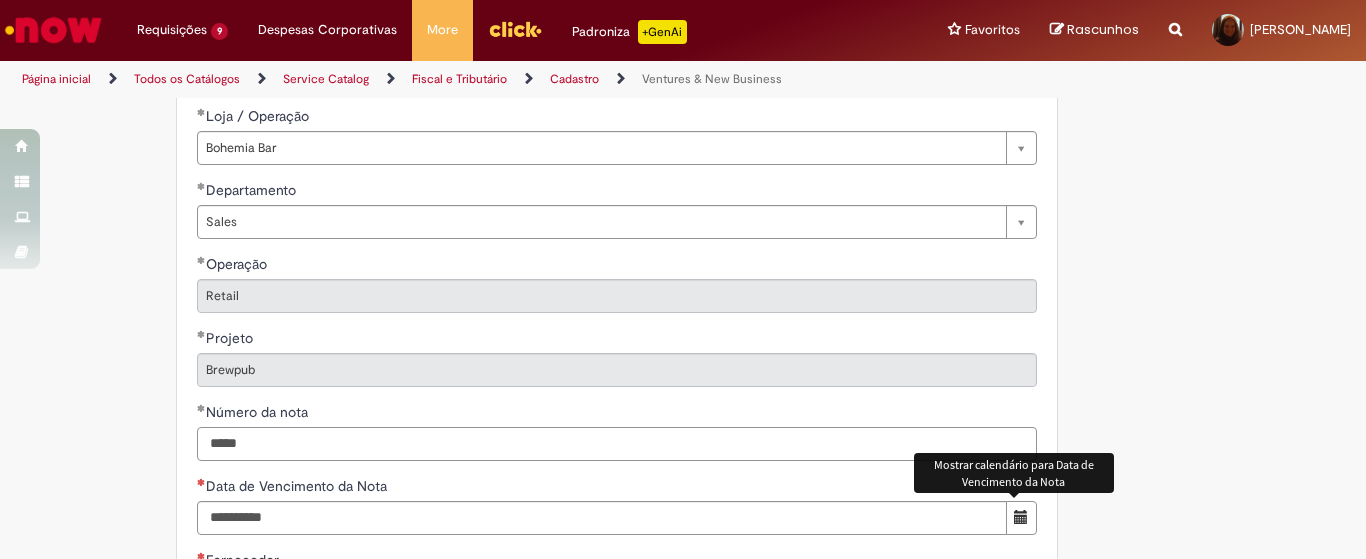 type on "*****" 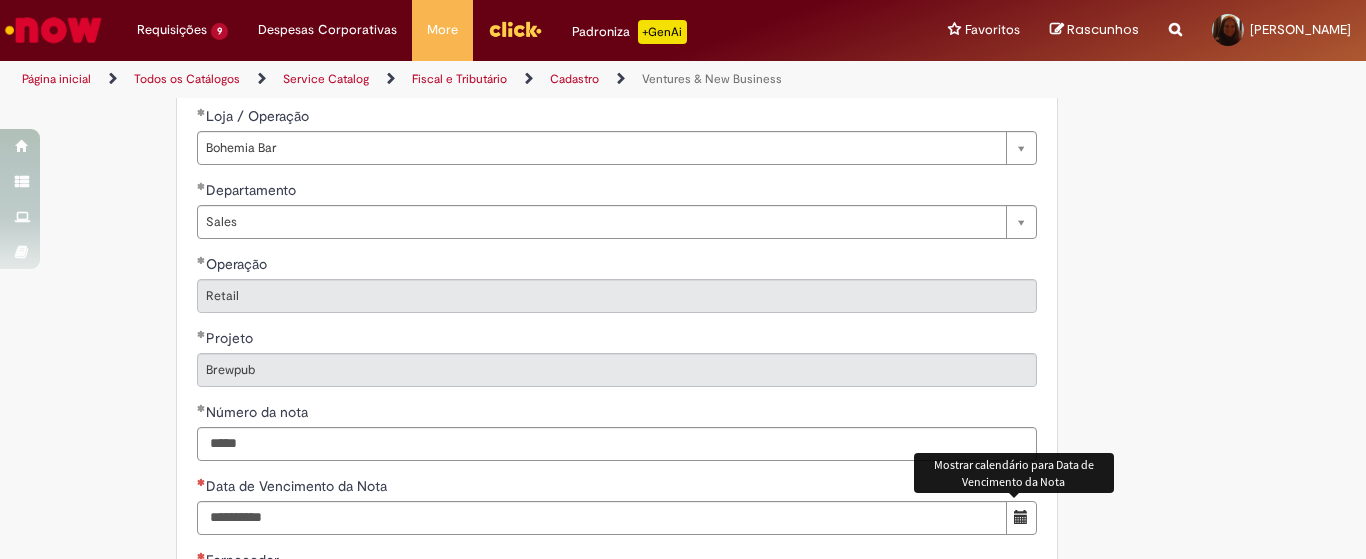 click at bounding box center [1021, 518] 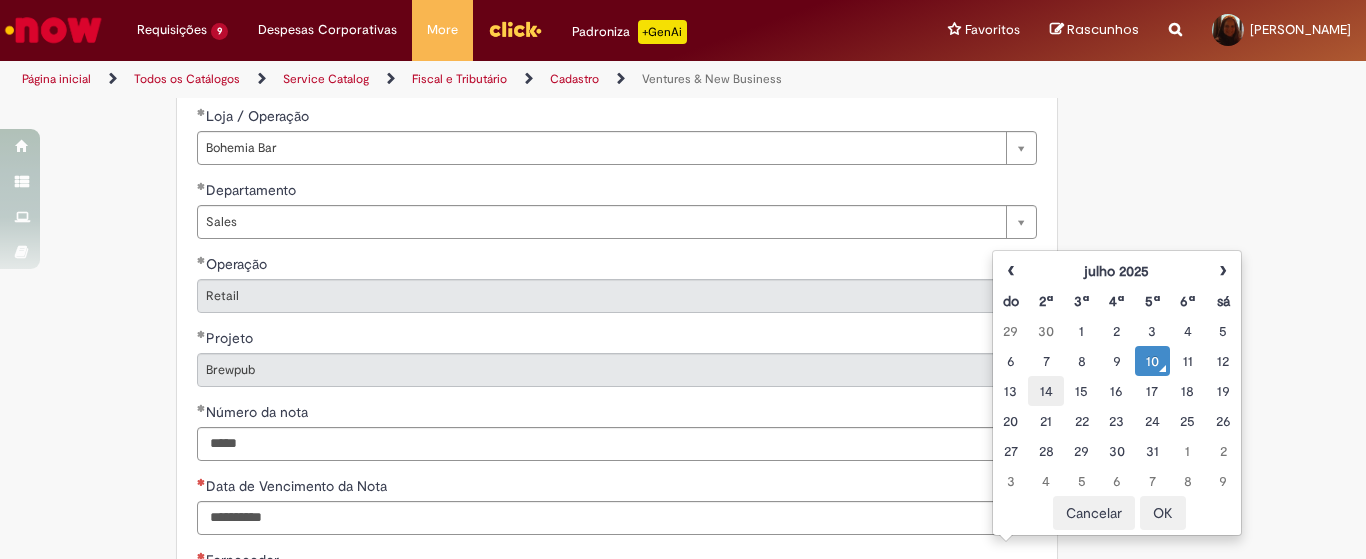 click on "14" at bounding box center (1045, 391) 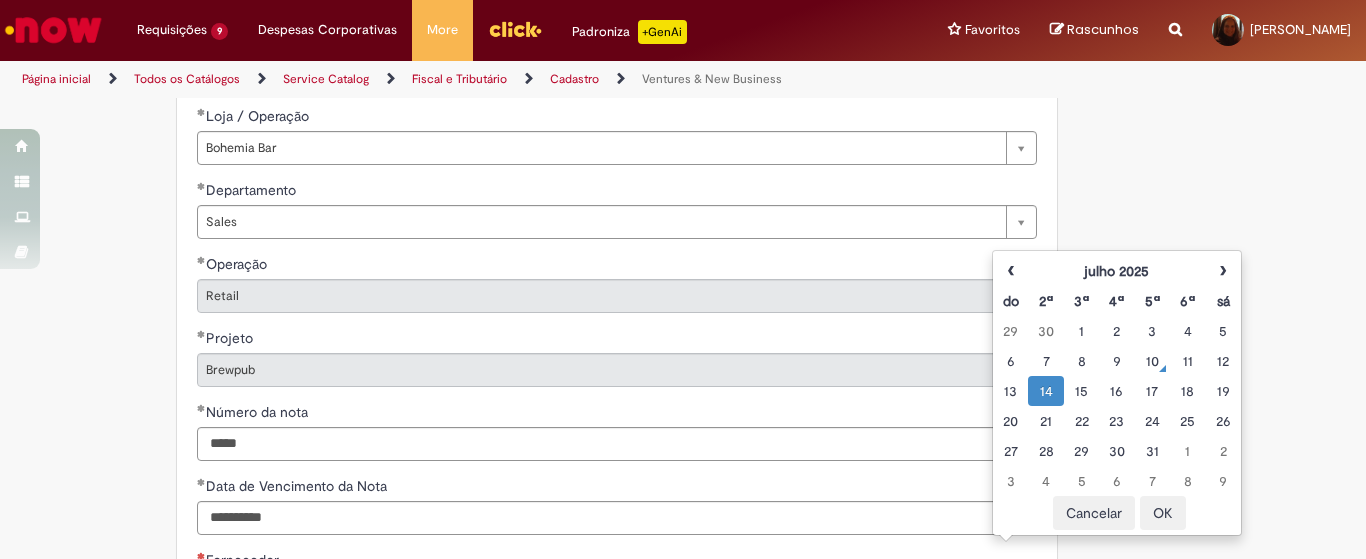 click on "OK" at bounding box center [1163, 513] 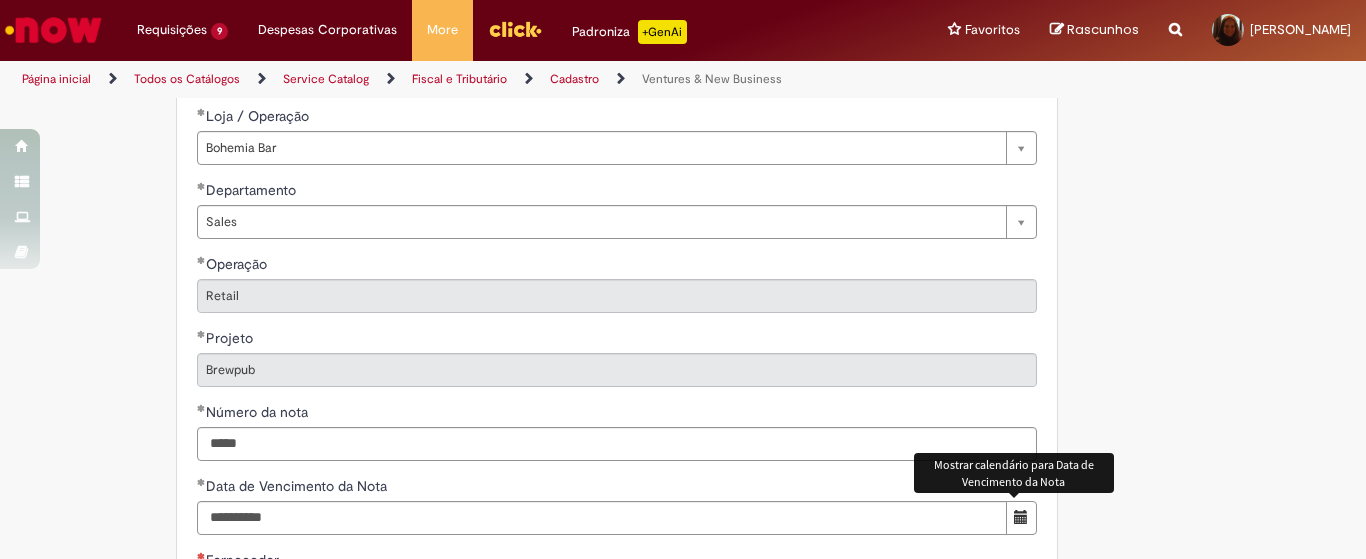 click on "**********" at bounding box center [683, 316] 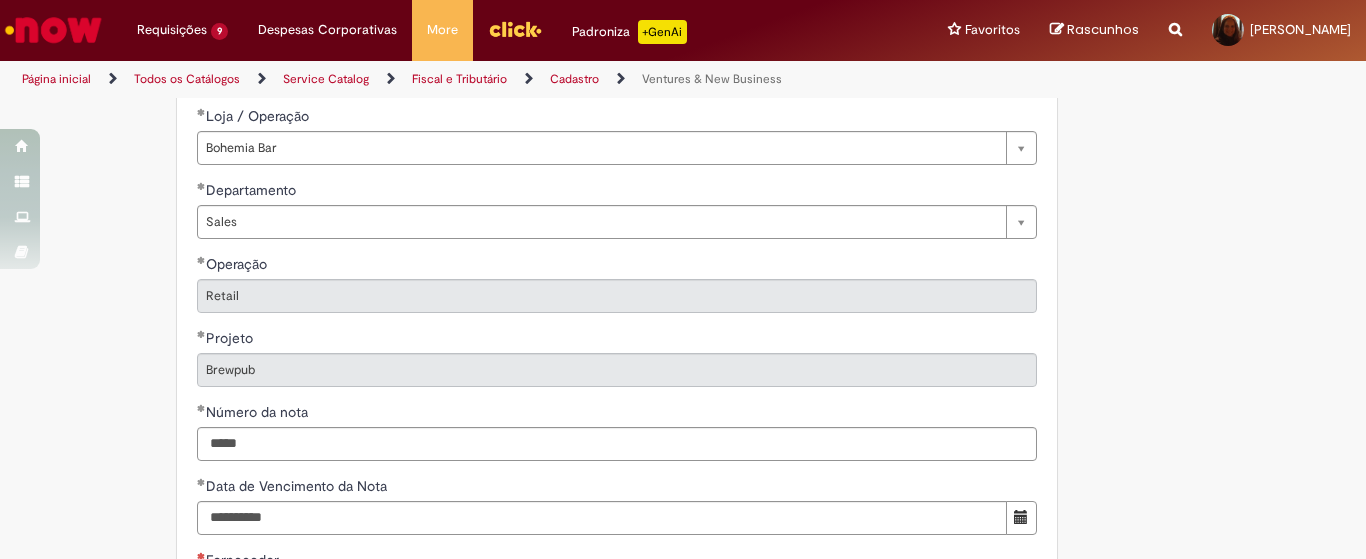 scroll, scrollTop: 1000, scrollLeft: 0, axis: vertical 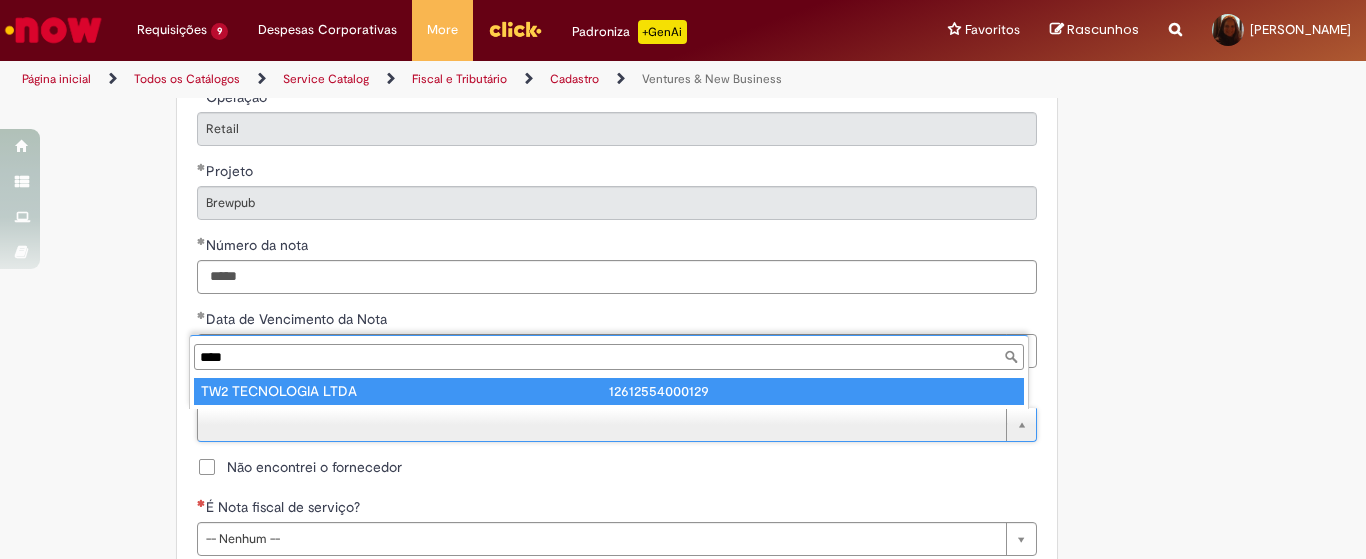 type on "***" 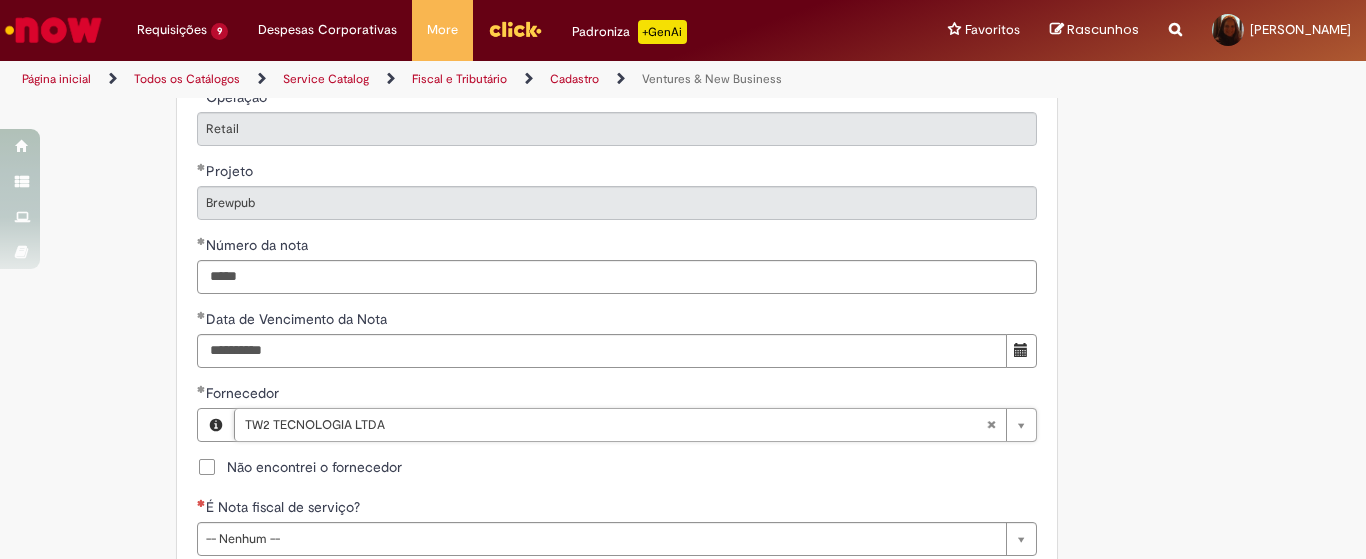 scroll, scrollTop: 1167, scrollLeft: 0, axis: vertical 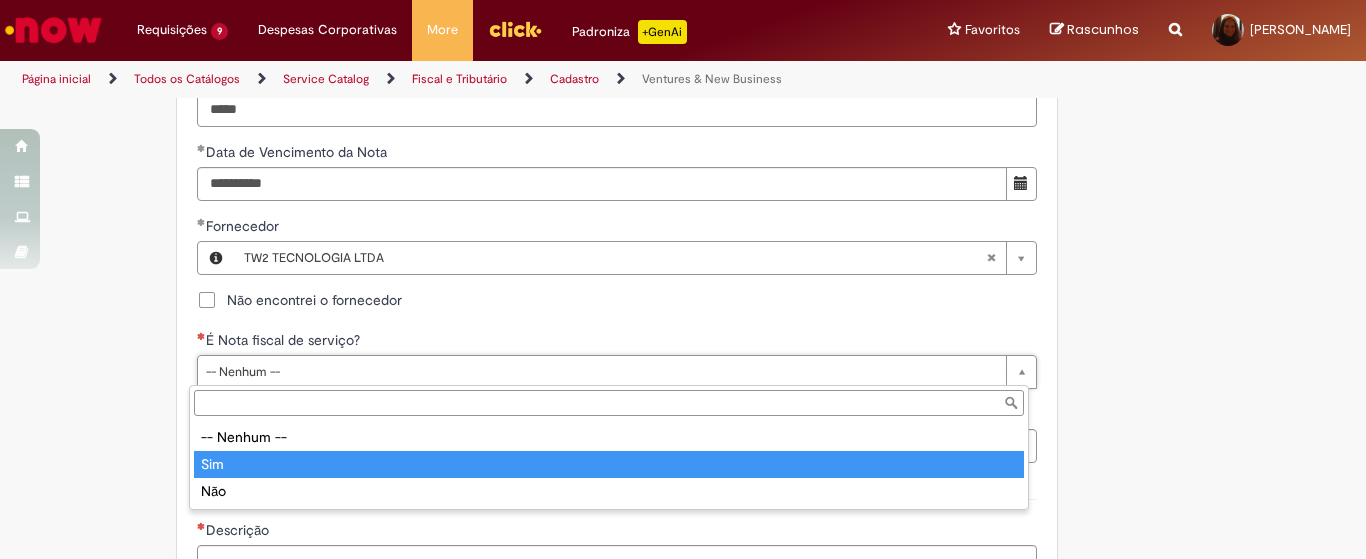 type on "***" 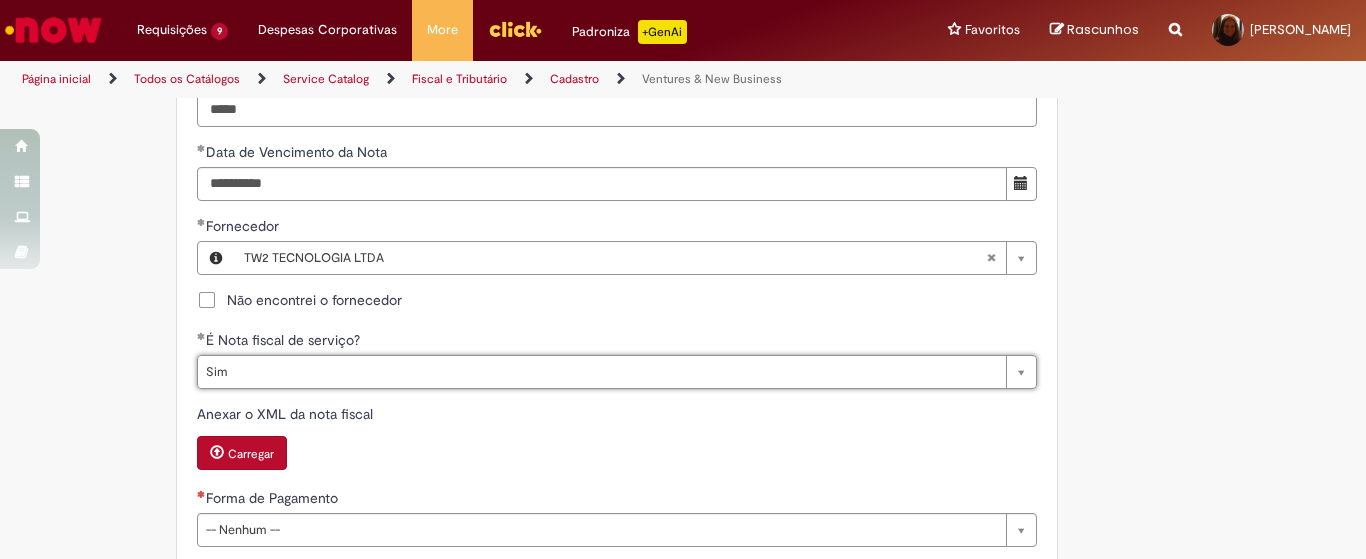 click on "Carregar" at bounding box center [251, 454] 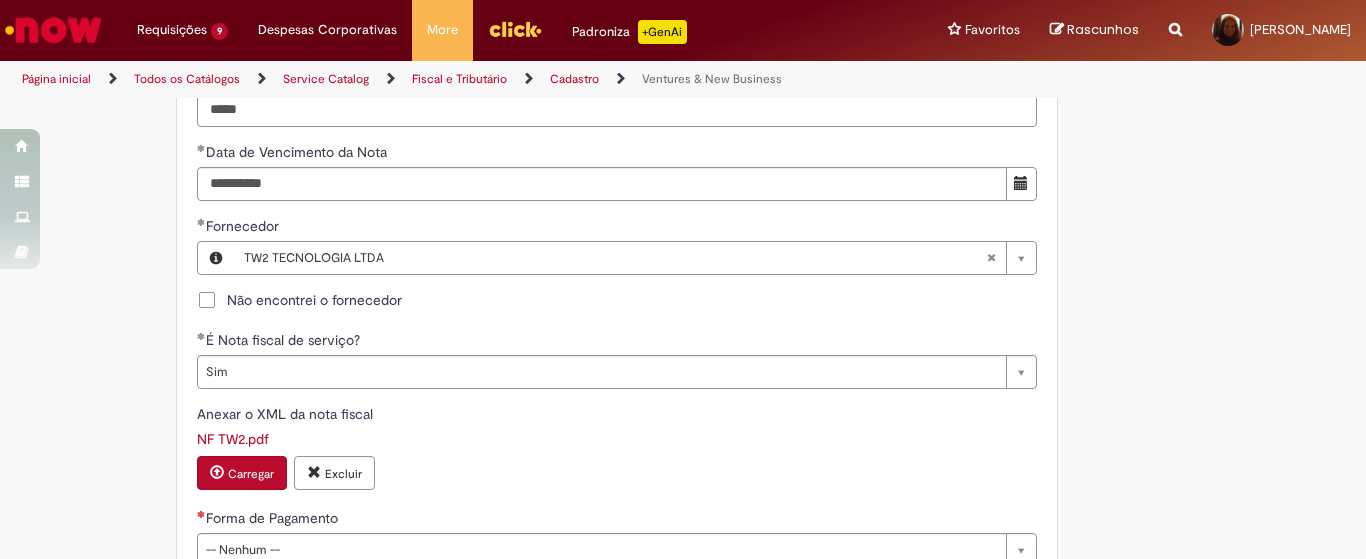 scroll, scrollTop: 1333, scrollLeft: 0, axis: vertical 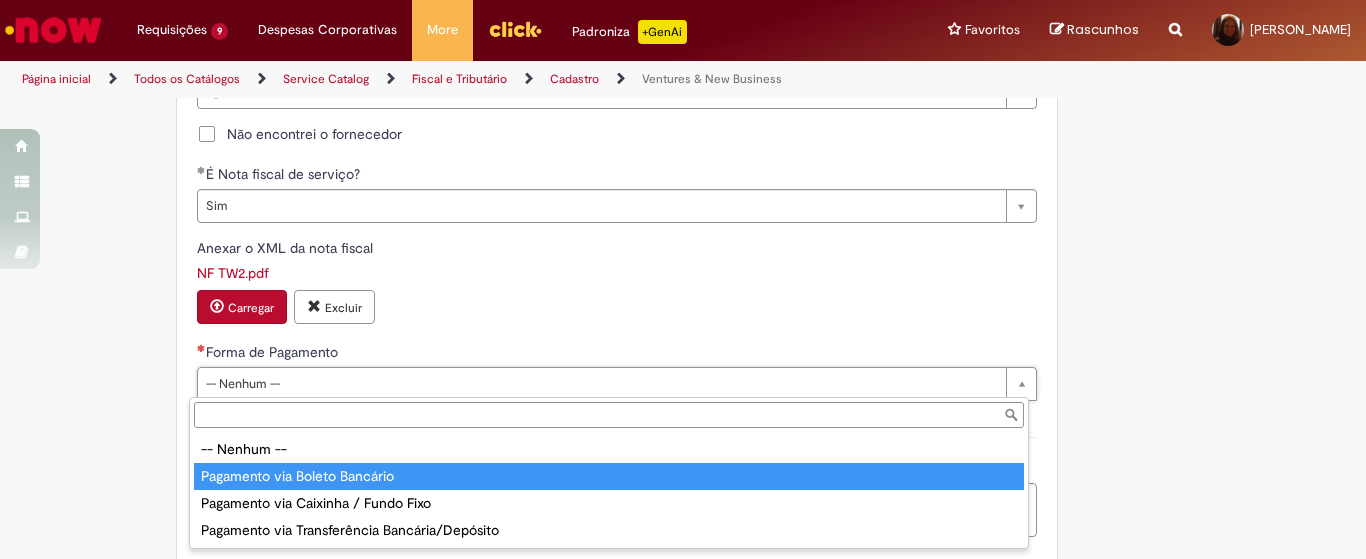 type on "**********" 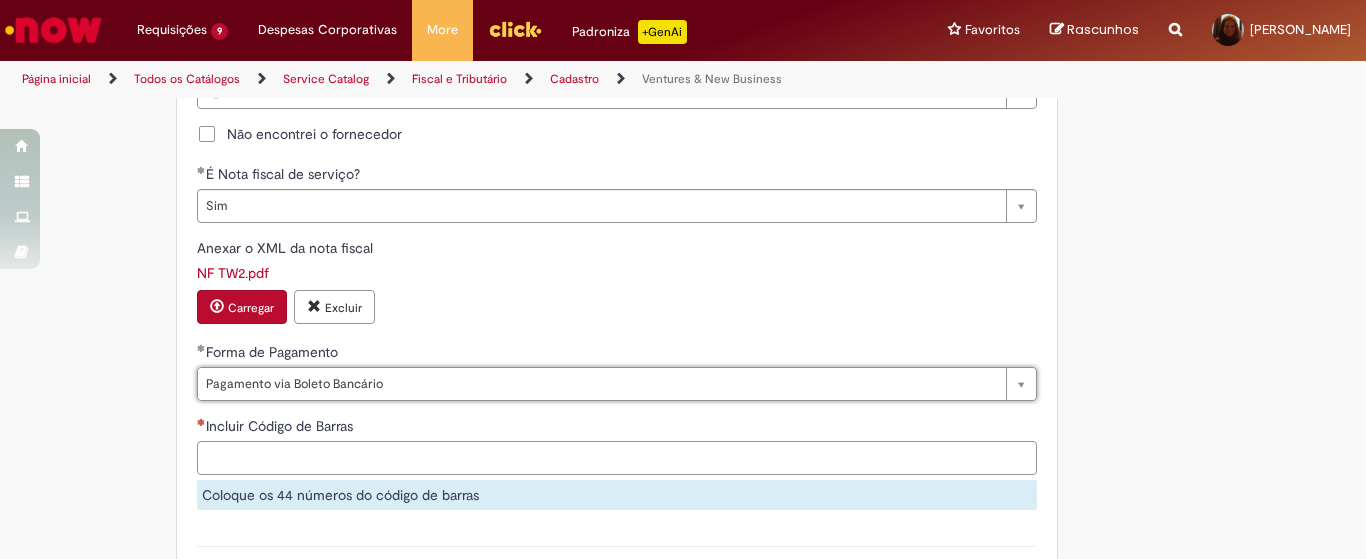 click on "Incluir Código de Barras" at bounding box center (617, 458) 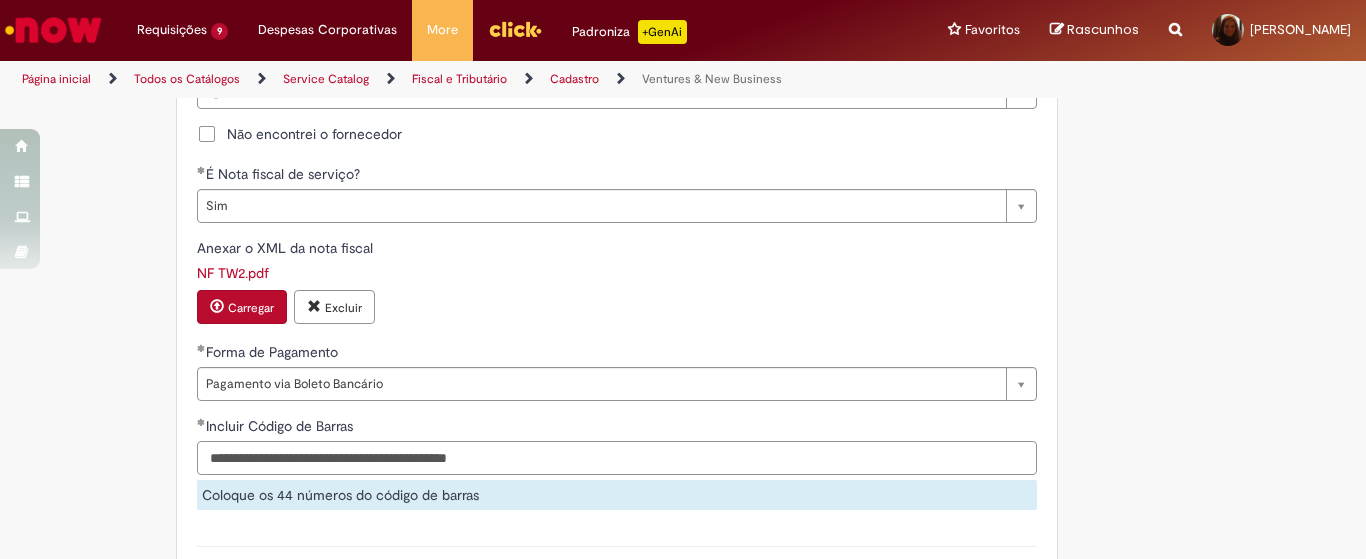 type on "**********" 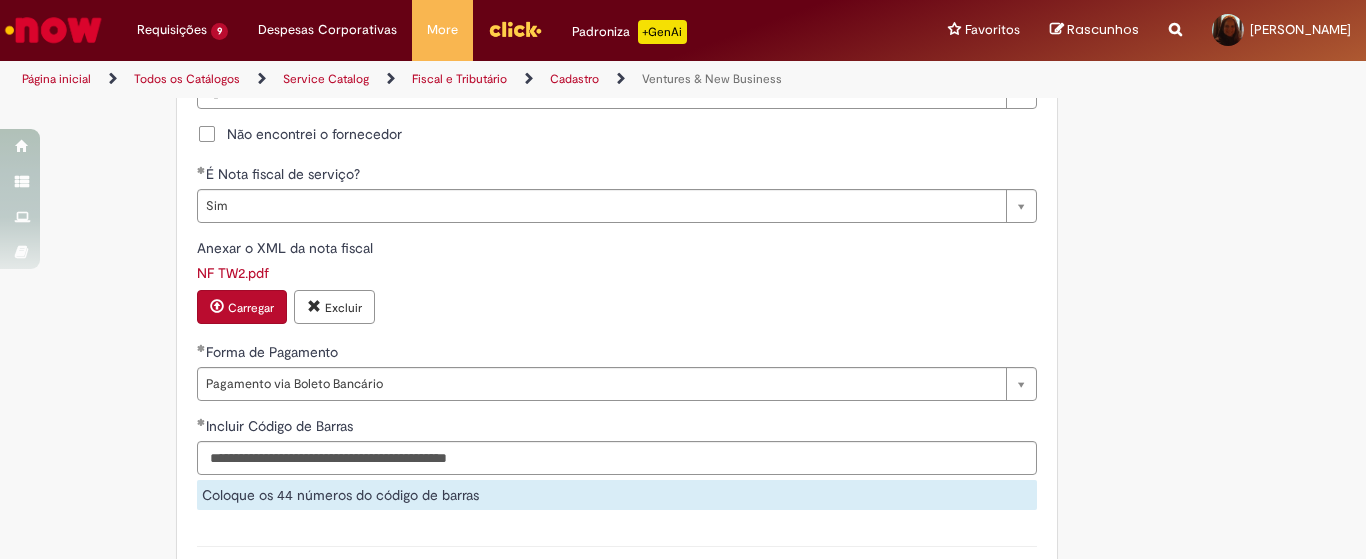 click on "Carregar
Excluir" at bounding box center (617, 309) 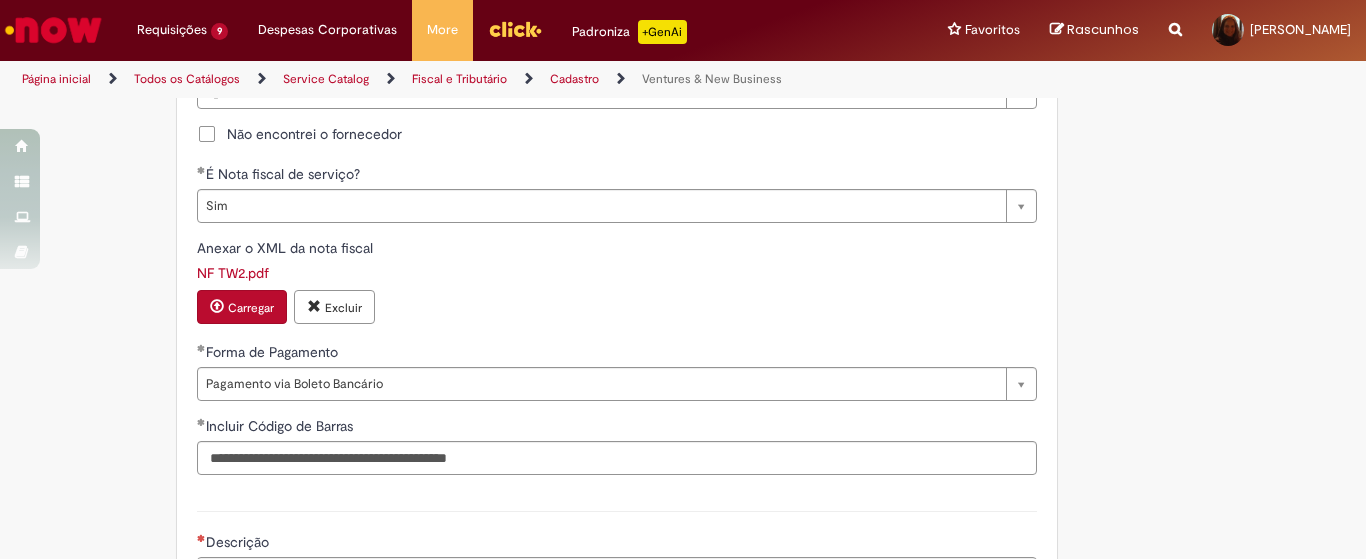 click on "**********" at bounding box center (683, -95) 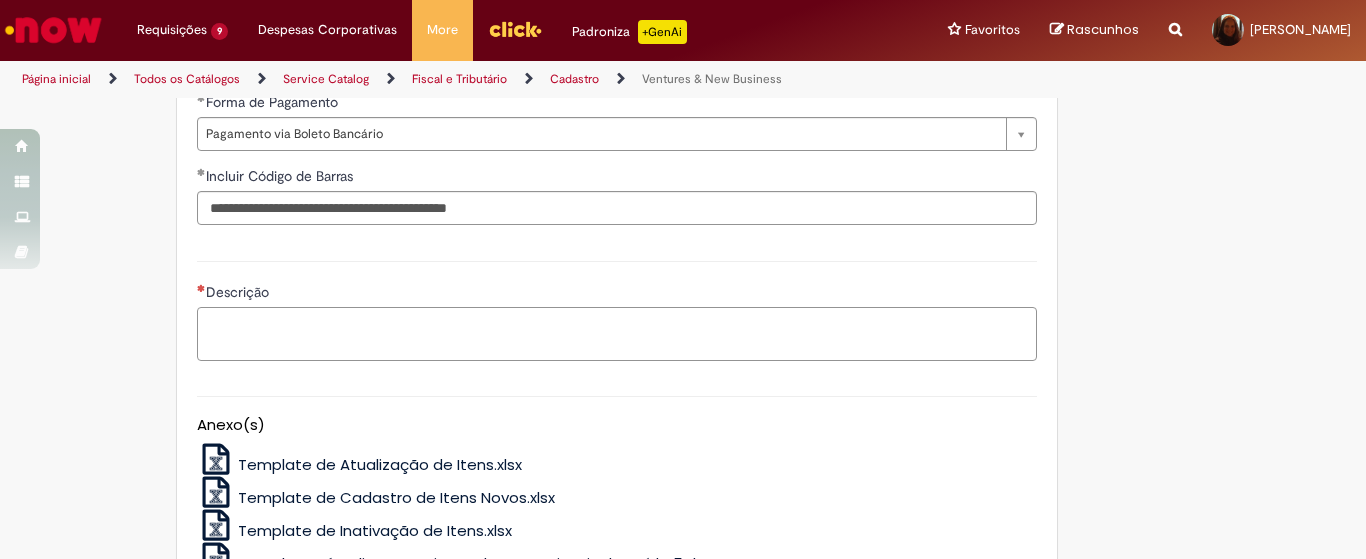 click on "Descrição" at bounding box center [617, 334] 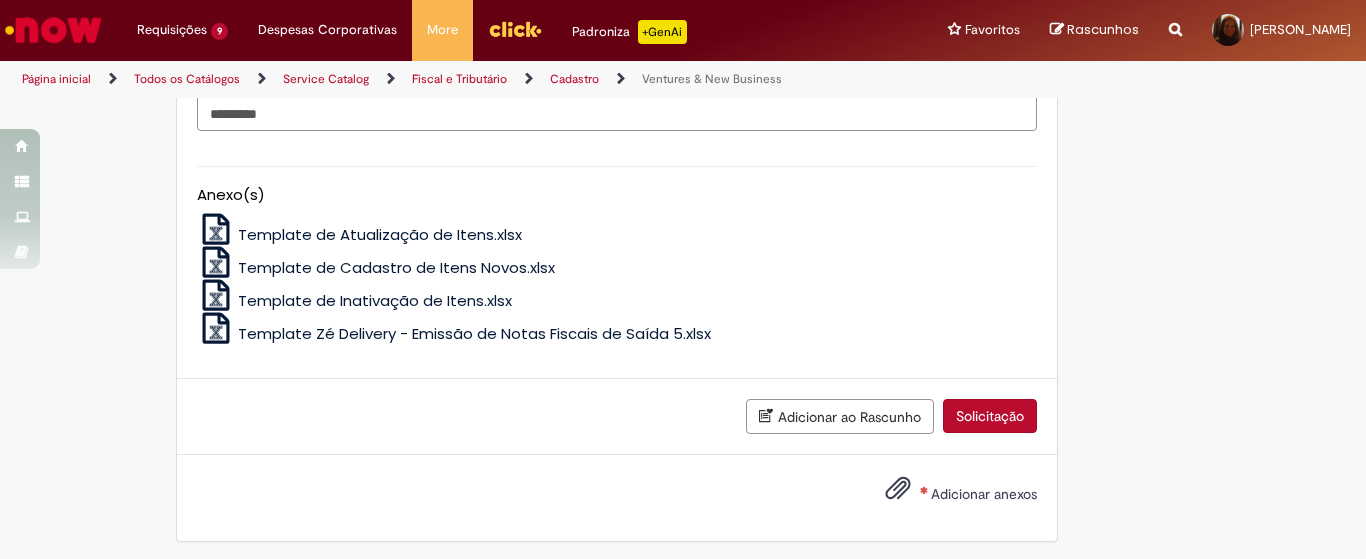 scroll, scrollTop: 1838, scrollLeft: 0, axis: vertical 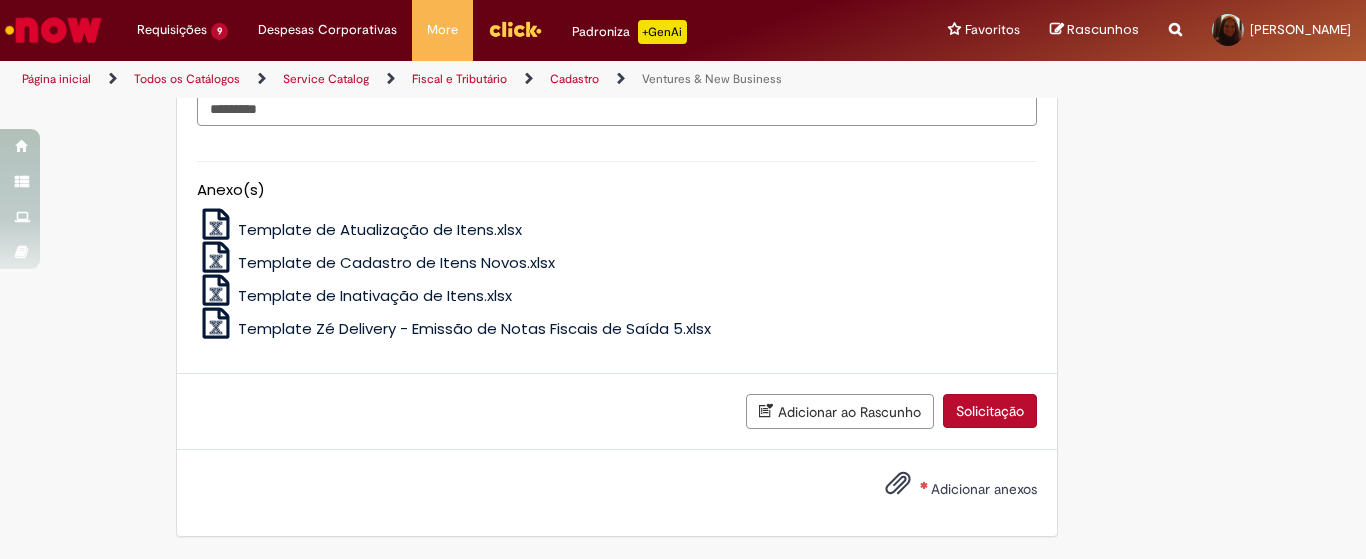 type on "**********" 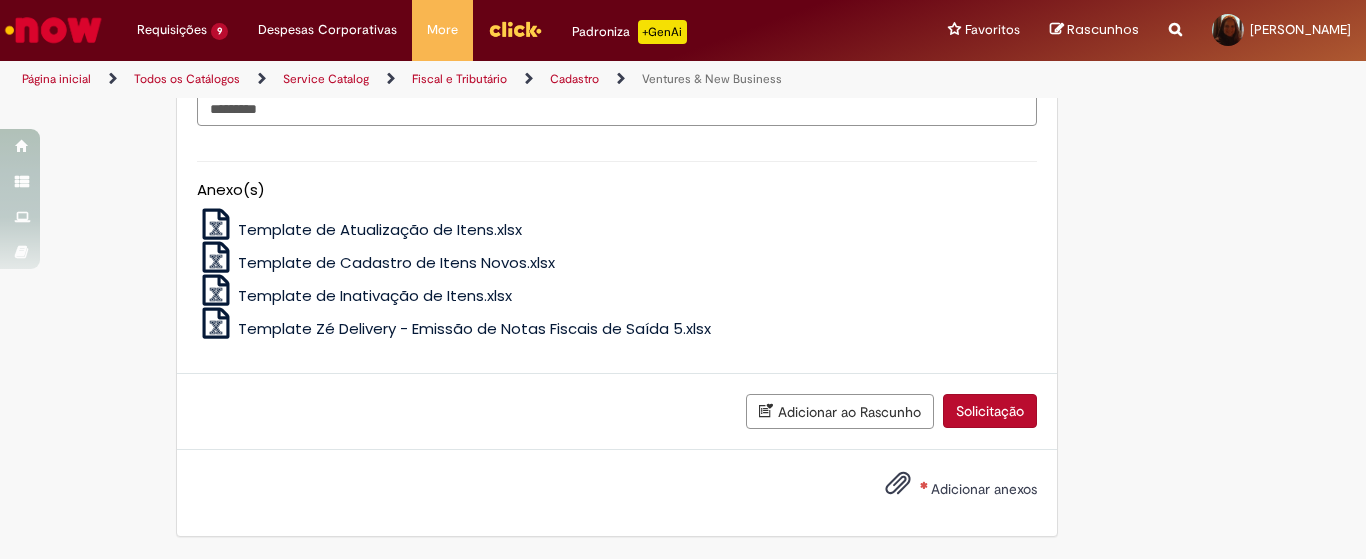 click on "Adicionar anexos" at bounding box center (984, 489) 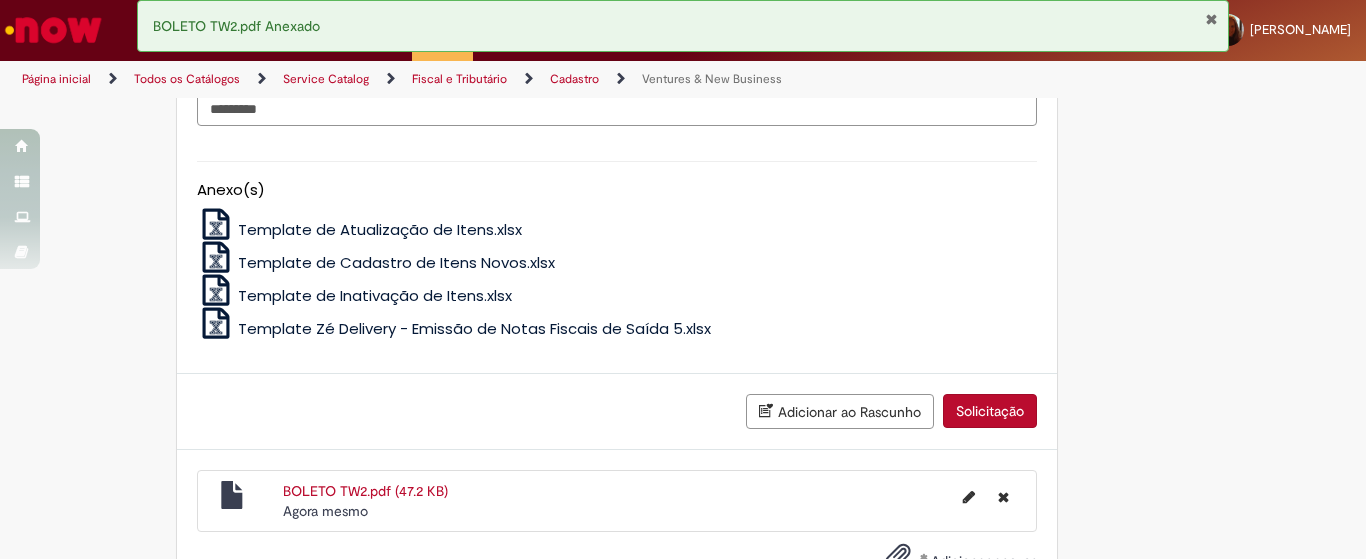 scroll, scrollTop: 1910, scrollLeft: 0, axis: vertical 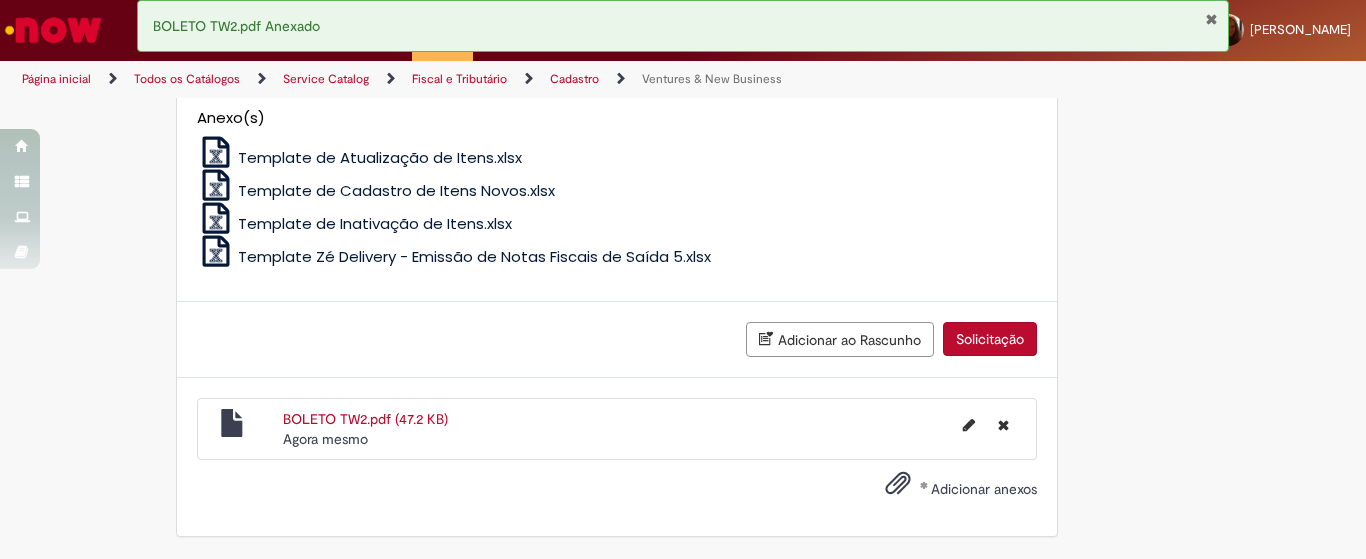 click on "Adicionar anexos" at bounding box center [984, 489] 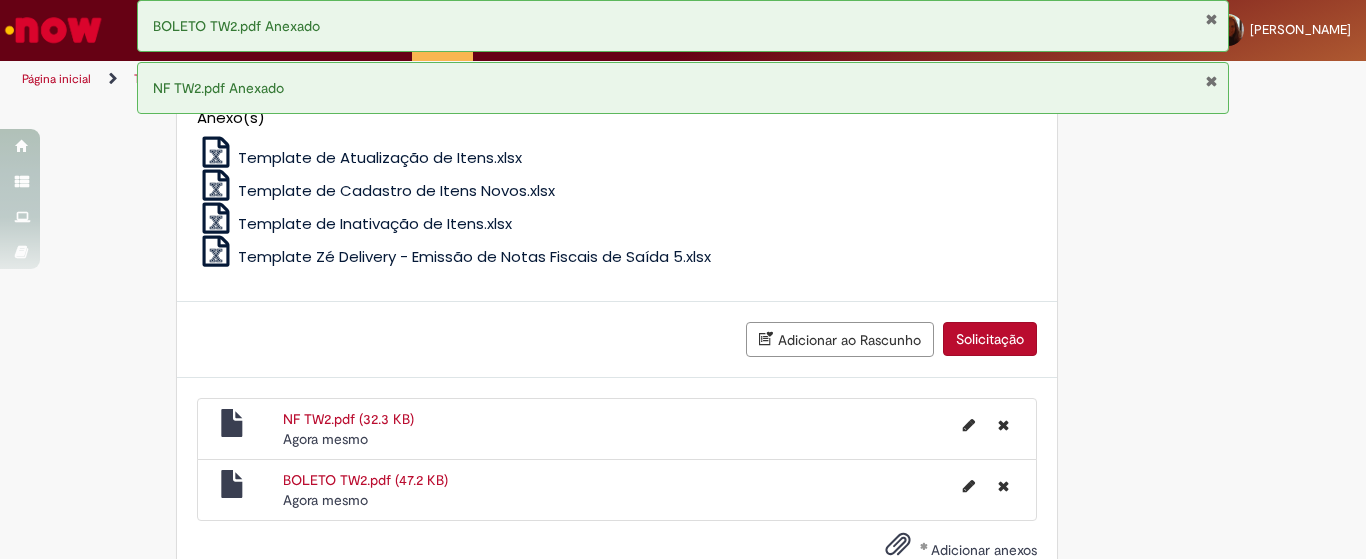 click on "Solicitação" at bounding box center (990, 339) 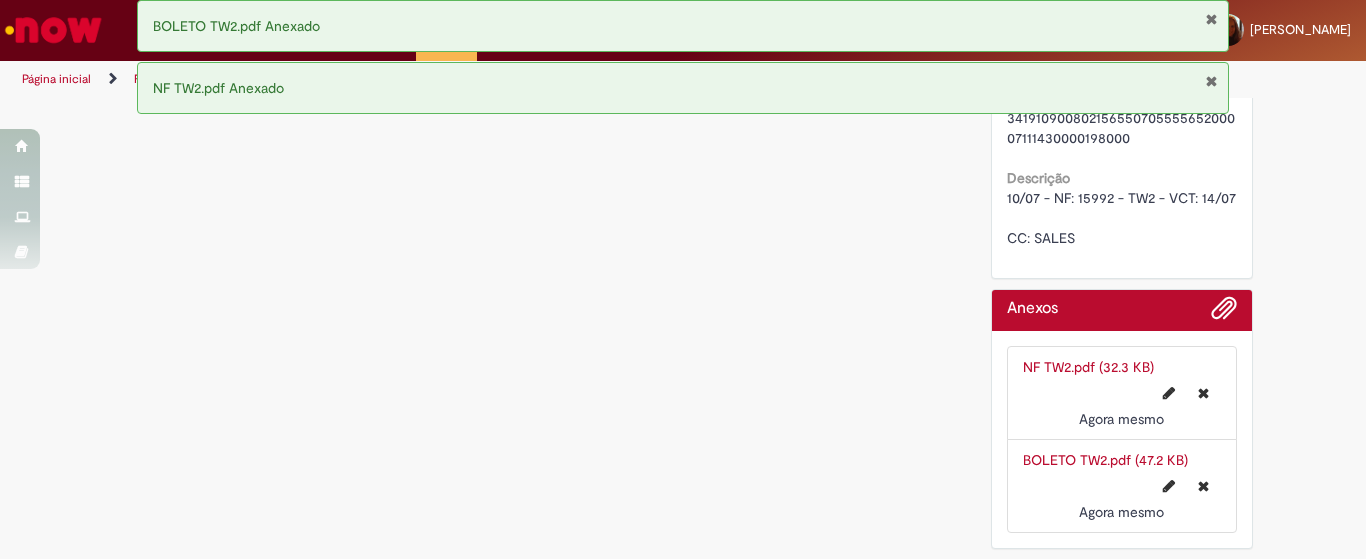 scroll, scrollTop: 0, scrollLeft: 0, axis: both 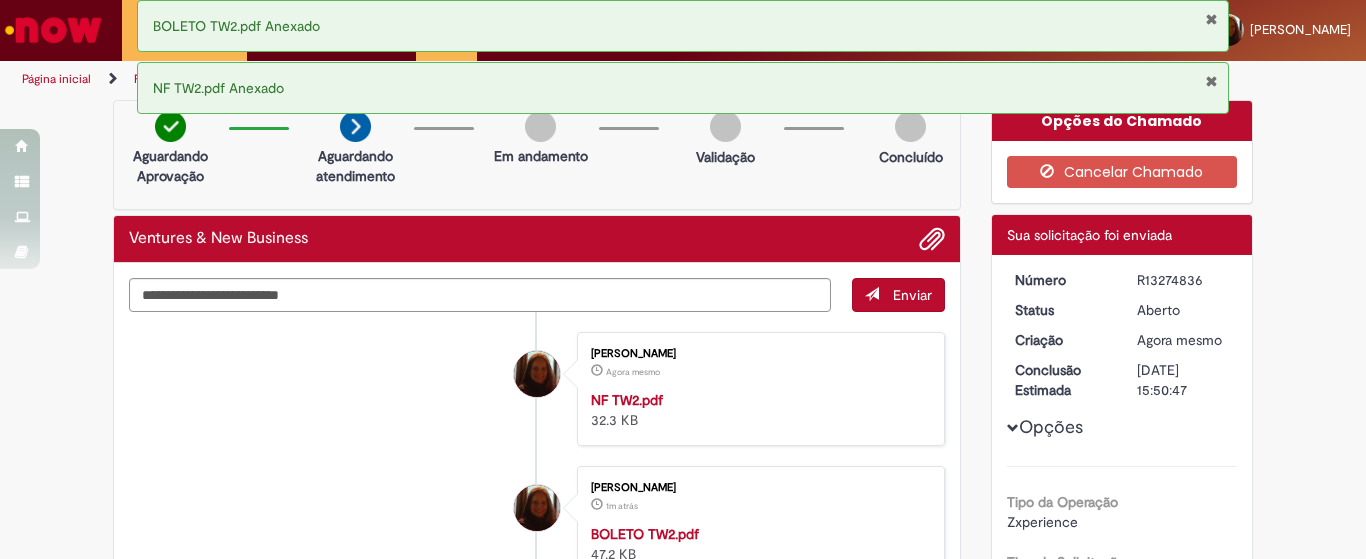 click at bounding box center [1211, 81] 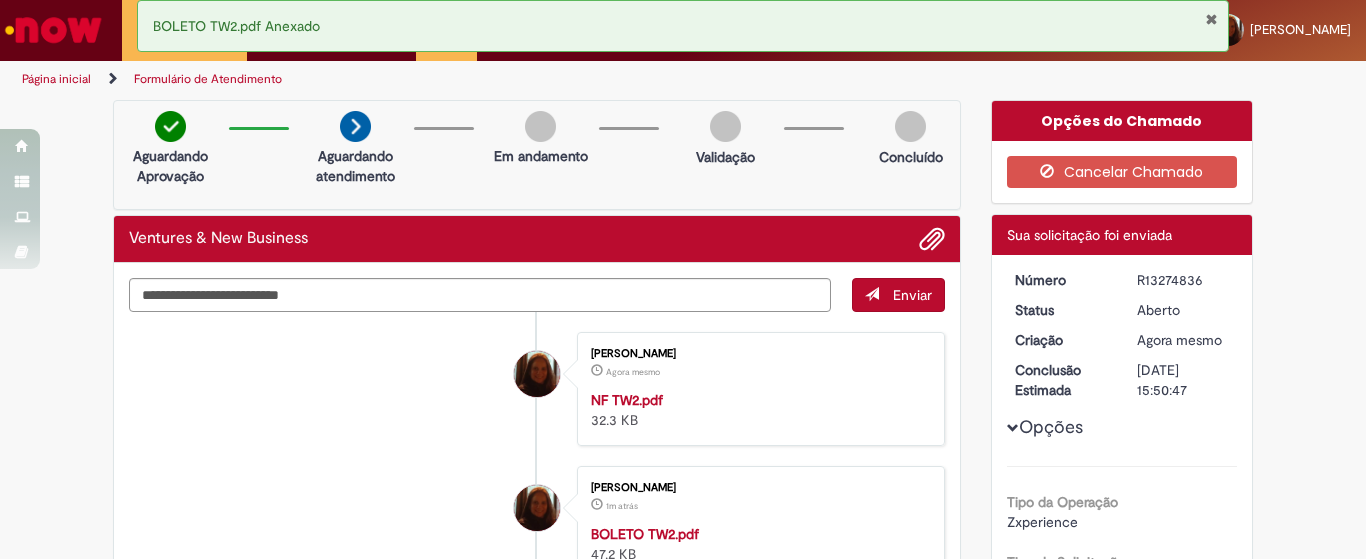 click at bounding box center [1211, 19] 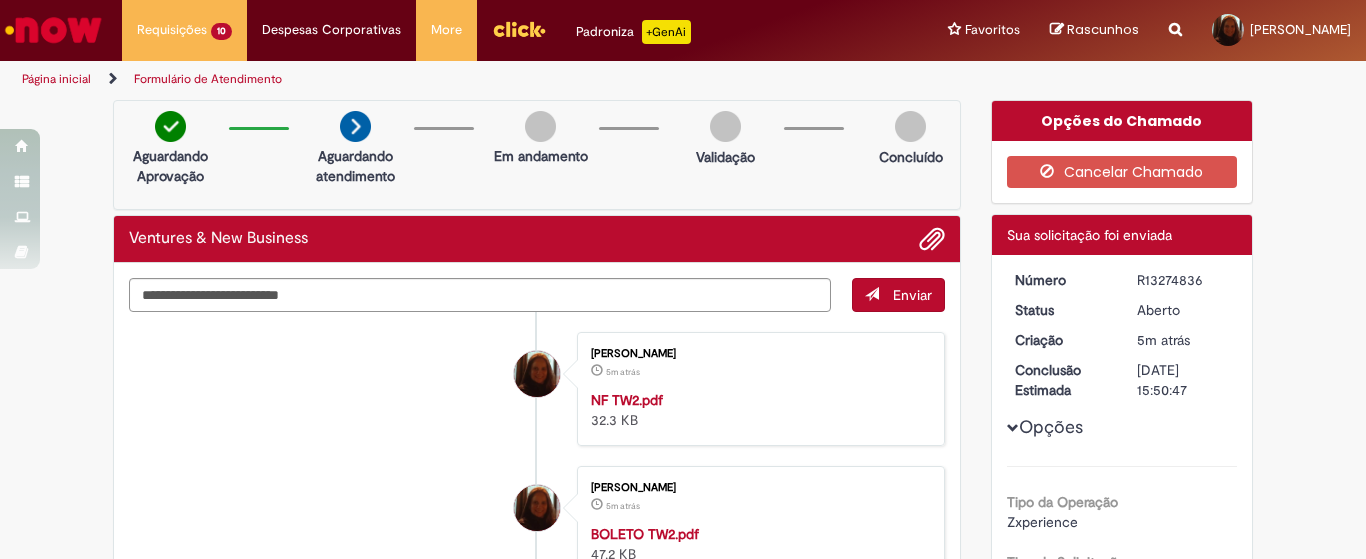 click at bounding box center (53, 30) 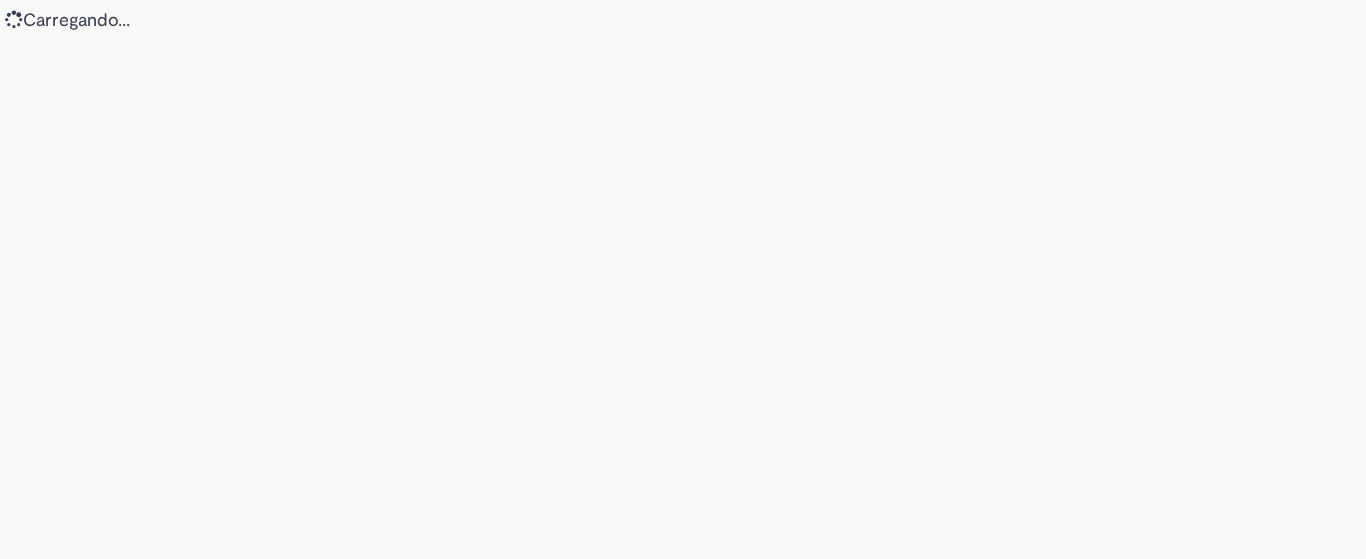 scroll, scrollTop: 0, scrollLeft: 0, axis: both 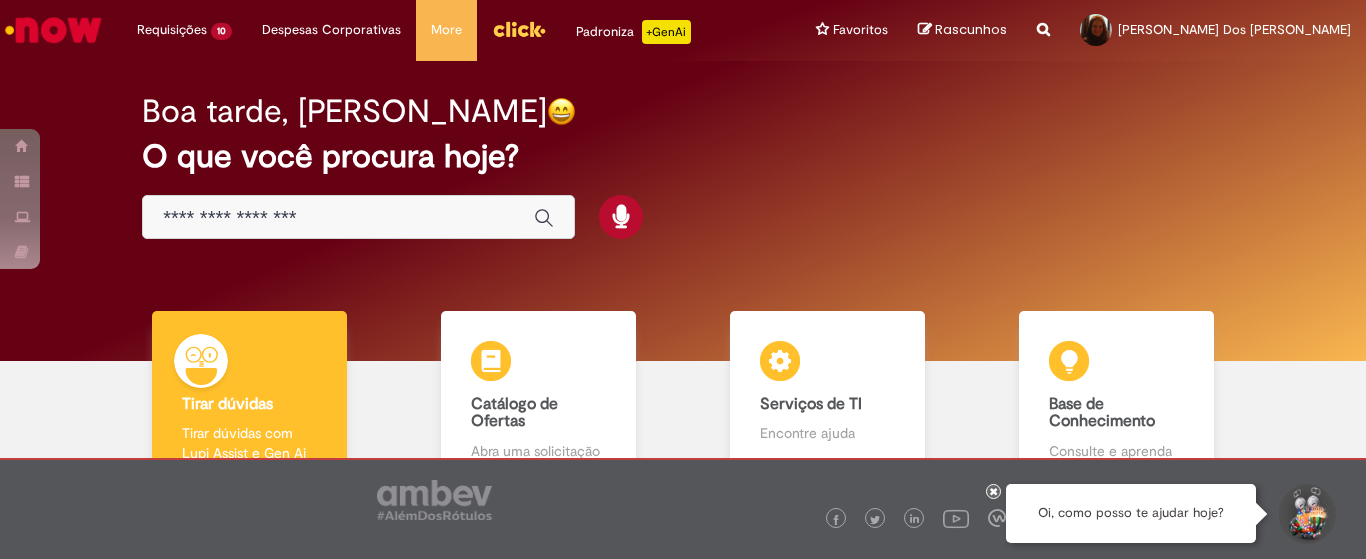 click at bounding box center (338, 218) 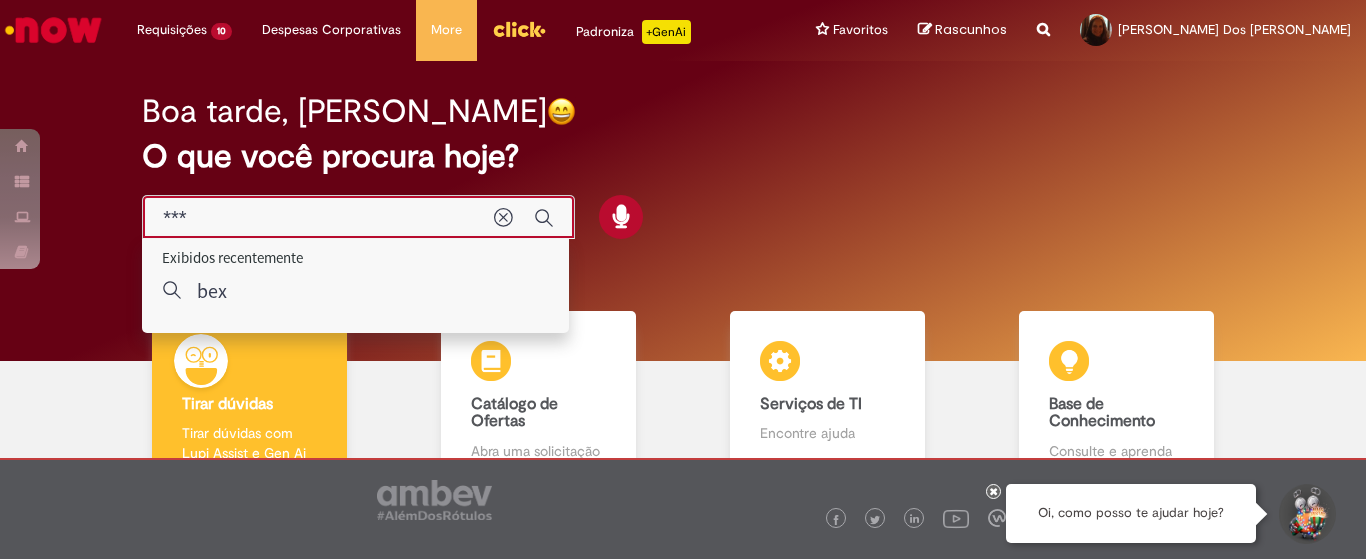type on "***" 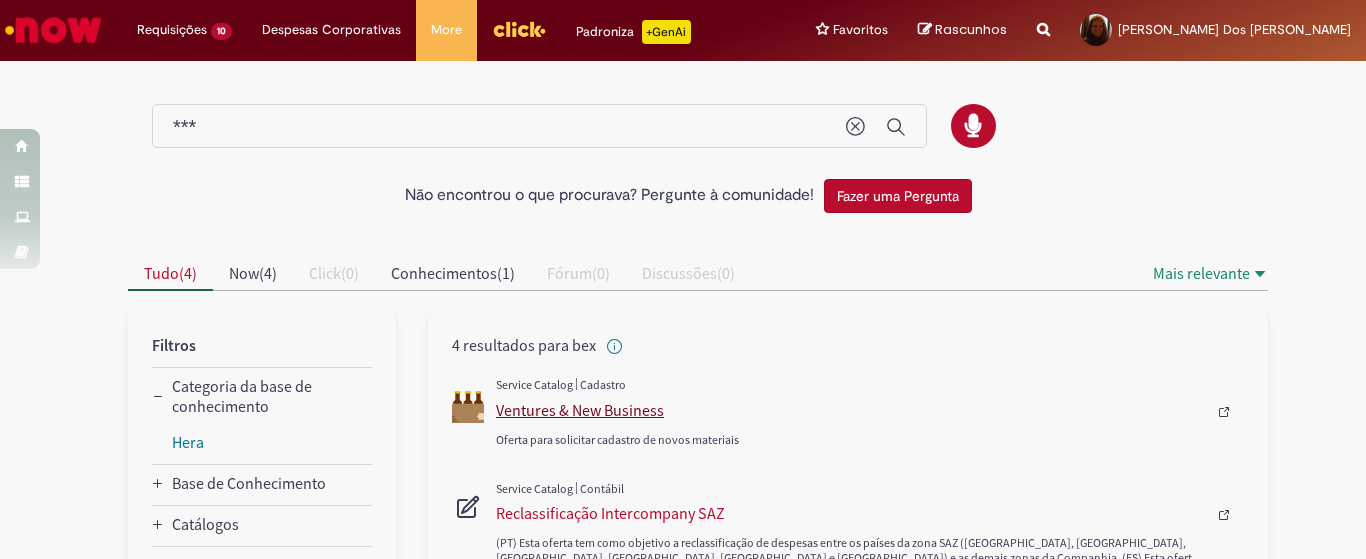 click on "Ventures & New Business" at bounding box center (851, 410) 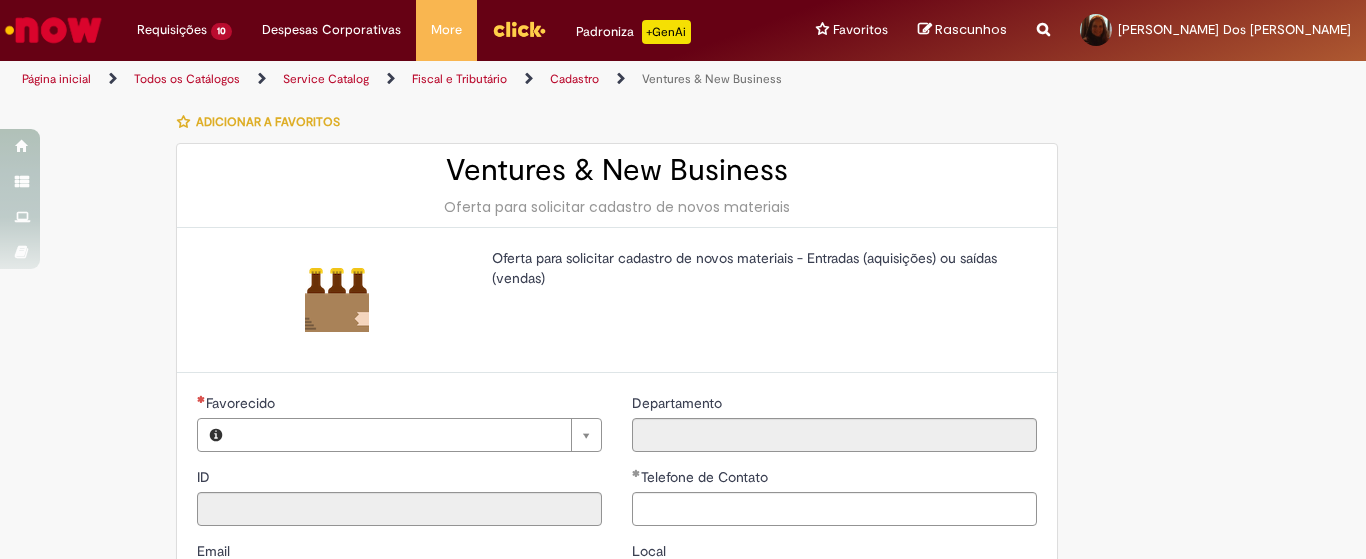 type on "********" 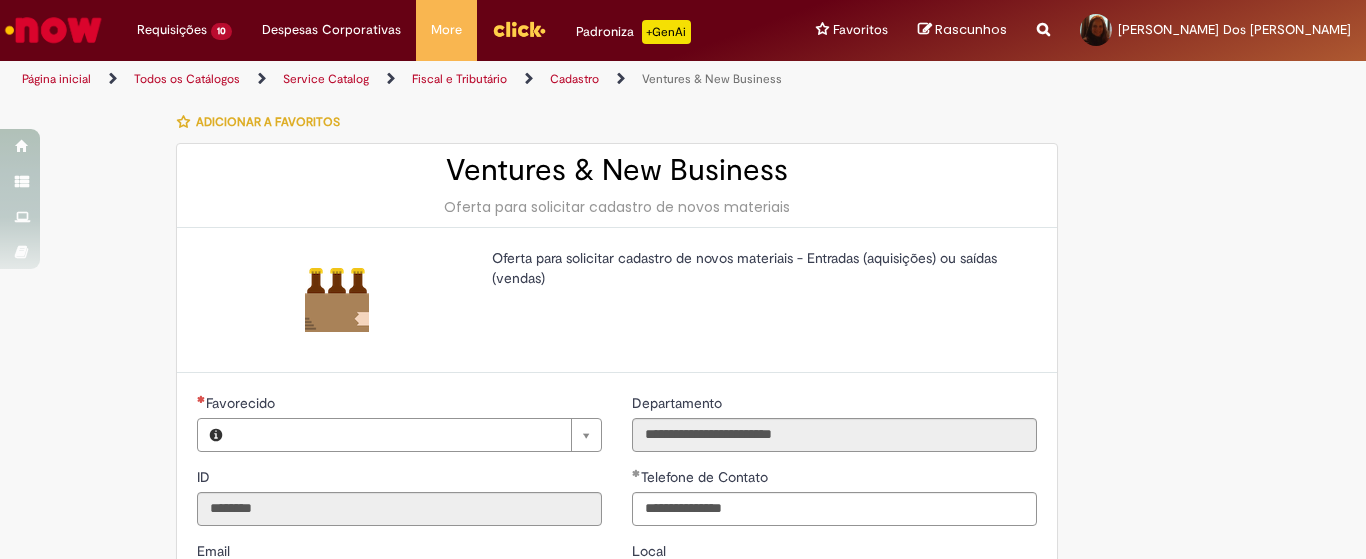 type on "**********" 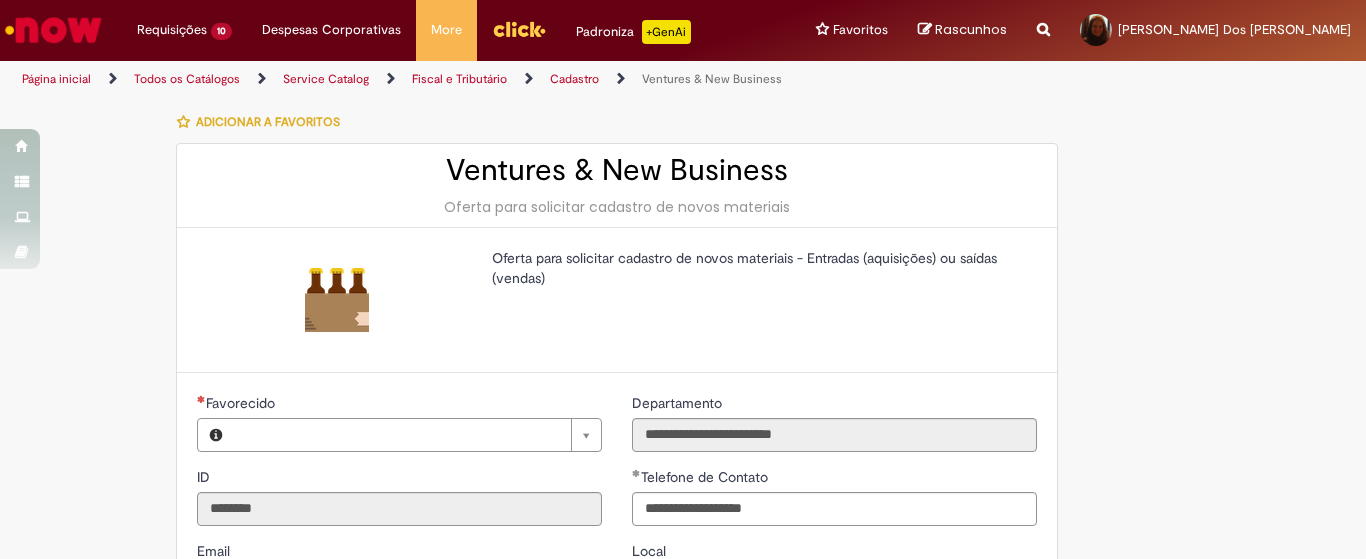 type on "**********" 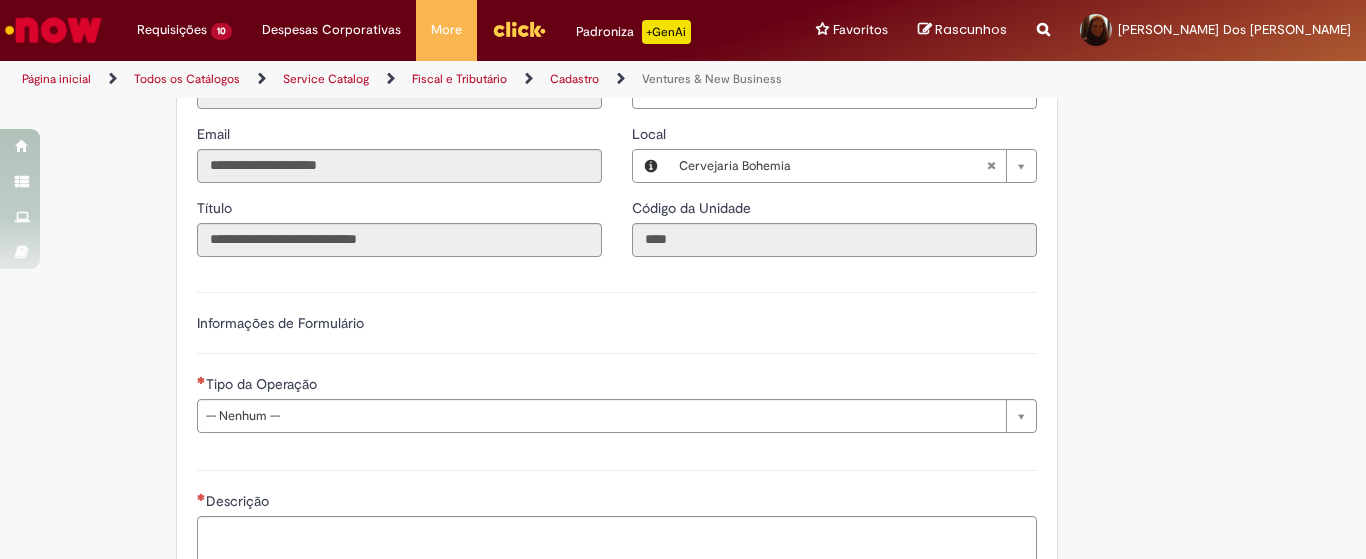 scroll, scrollTop: 500, scrollLeft: 0, axis: vertical 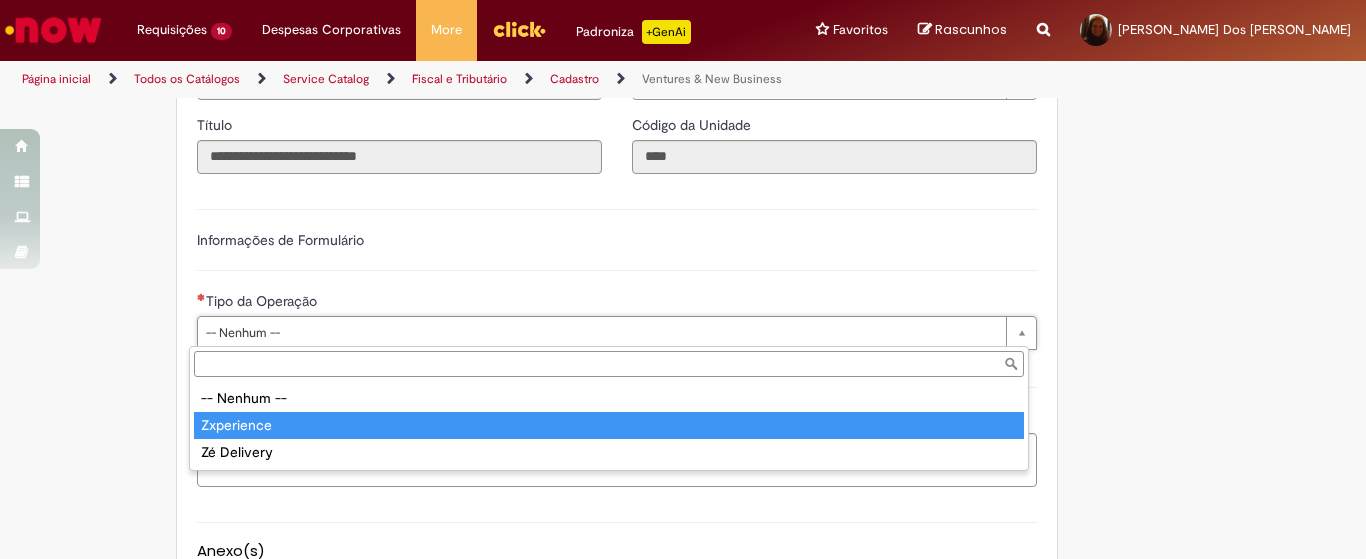 type on "**********" 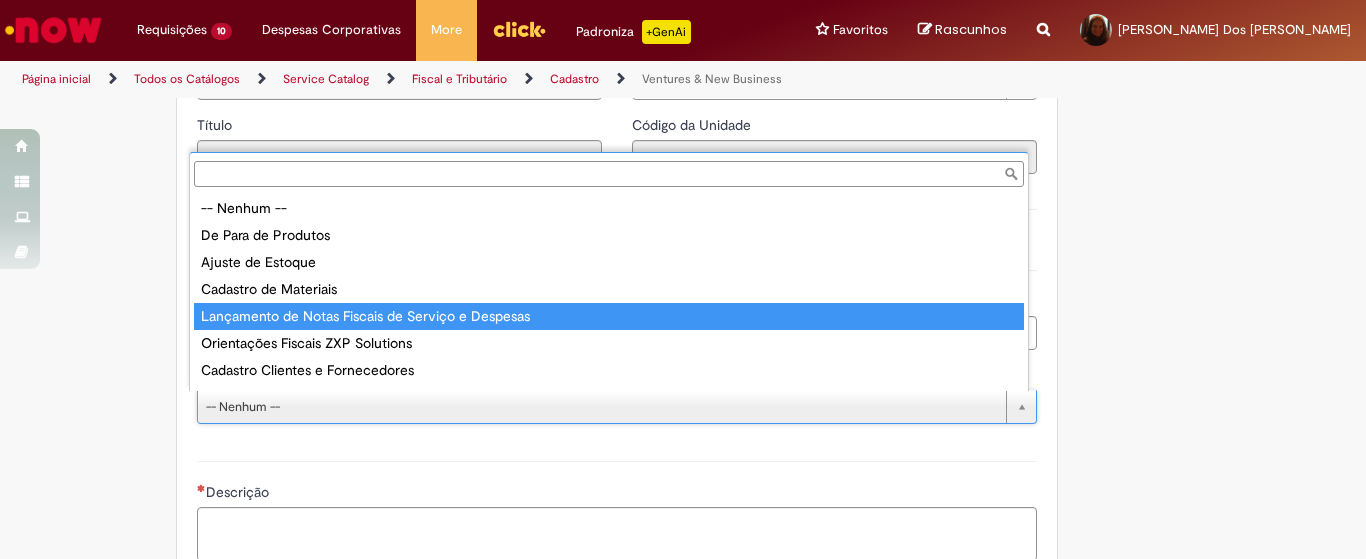 type on "**********" 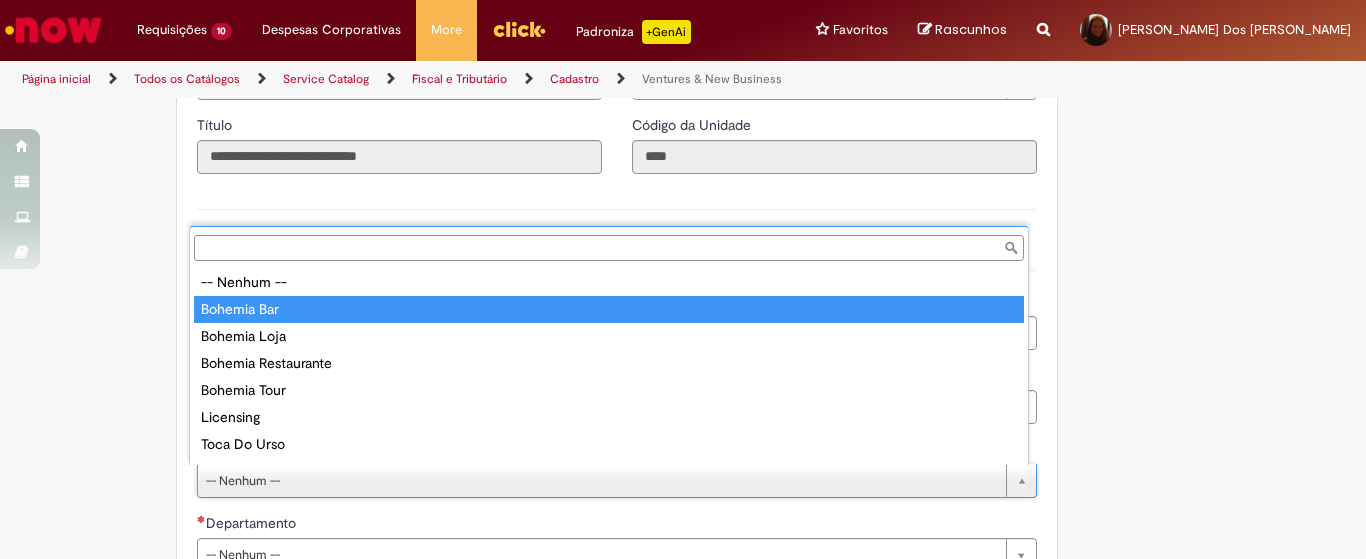 type on "**********" 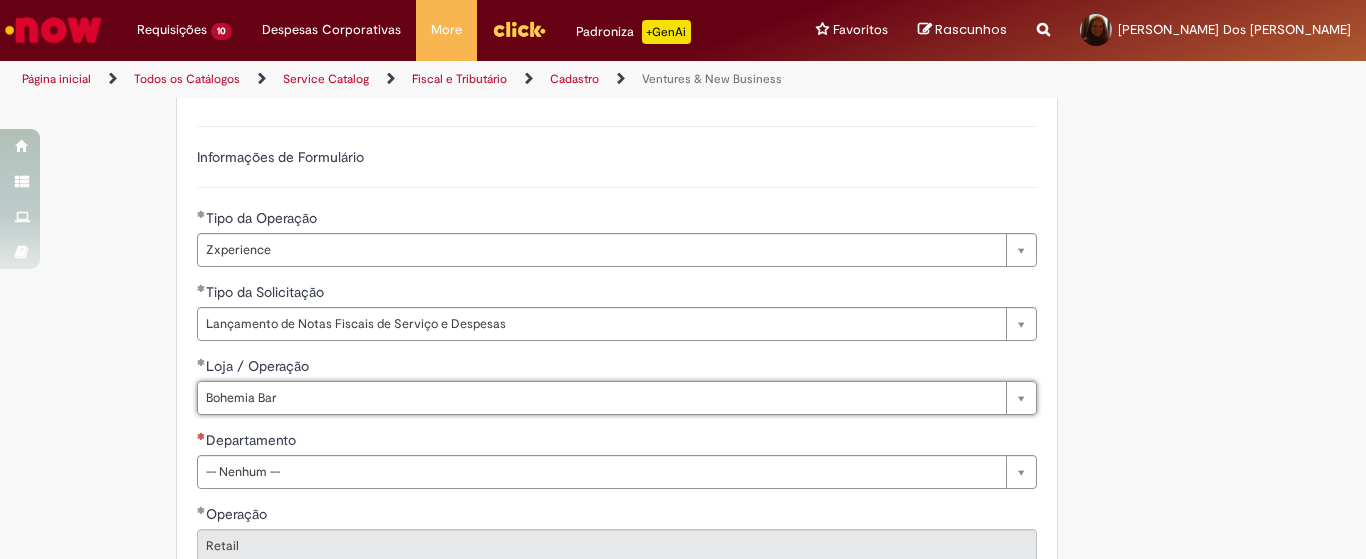 click on "**********" at bounding box center (683, 566) 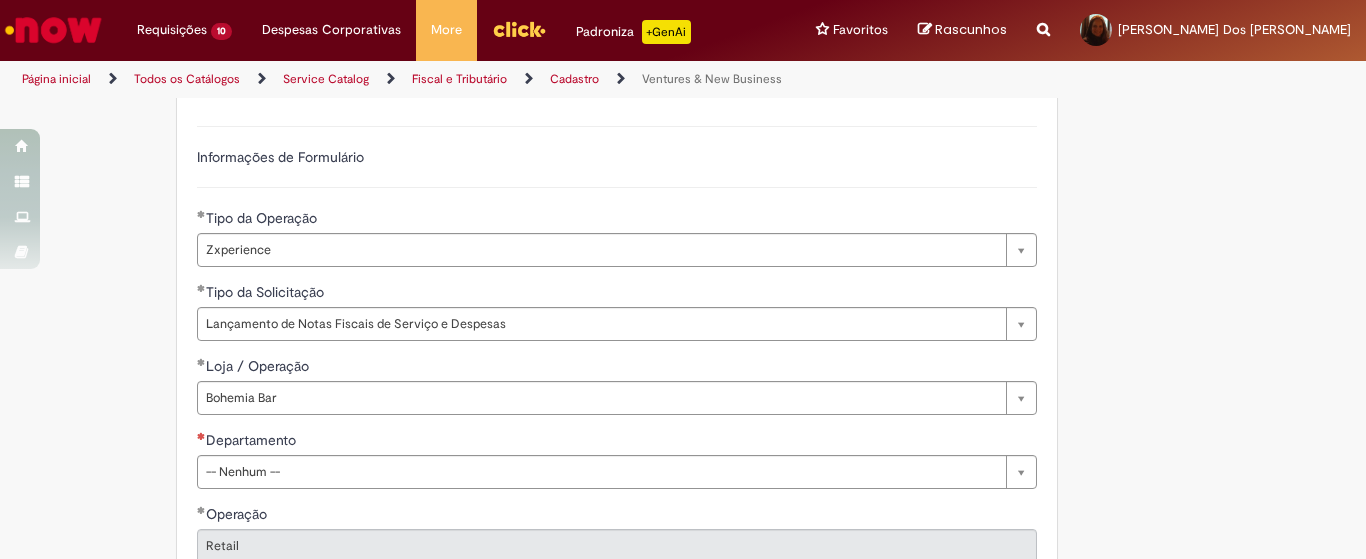 scroll, scrollTop: 667, scrollLeft: 0, axis: vertical 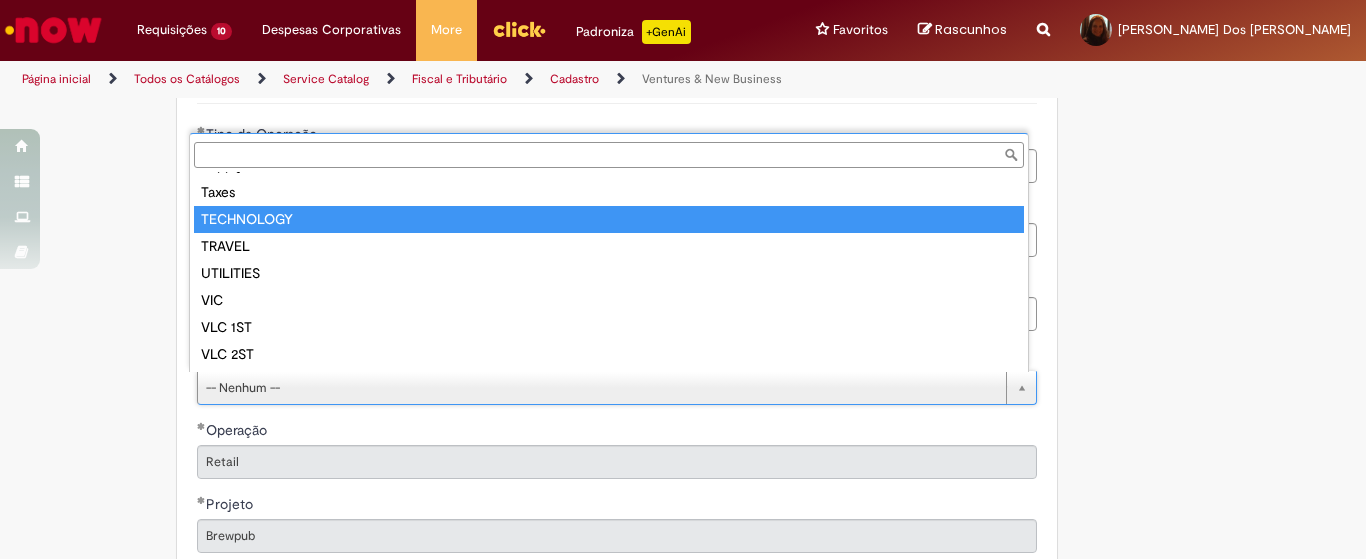 type on "**********" 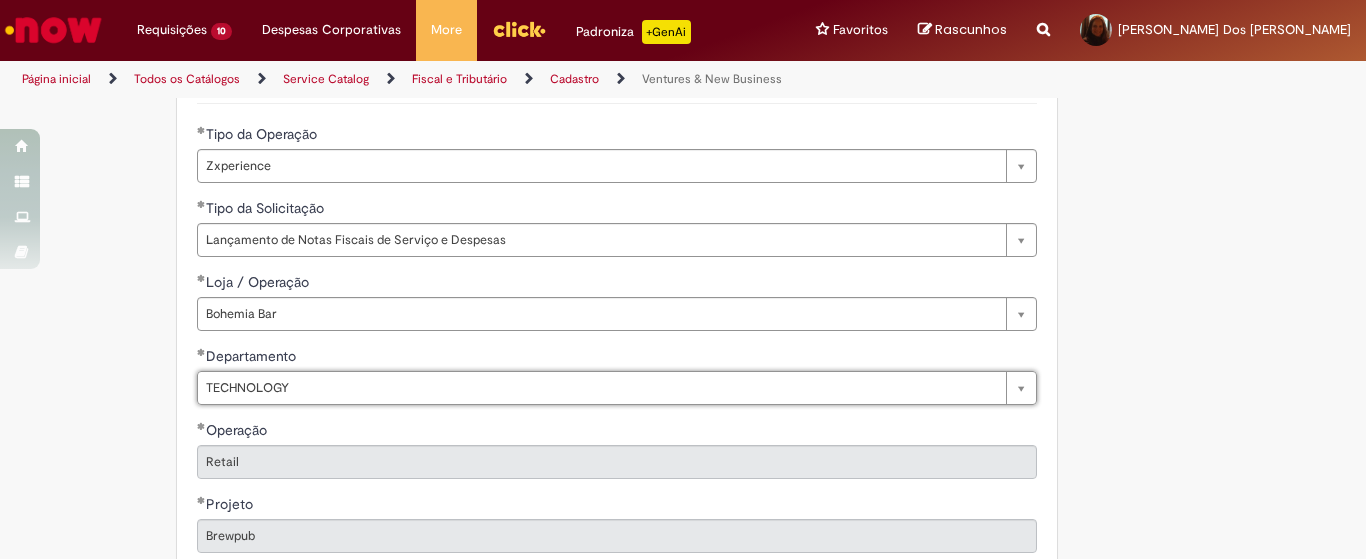 click on "**********" at bounding box center [683, 482] 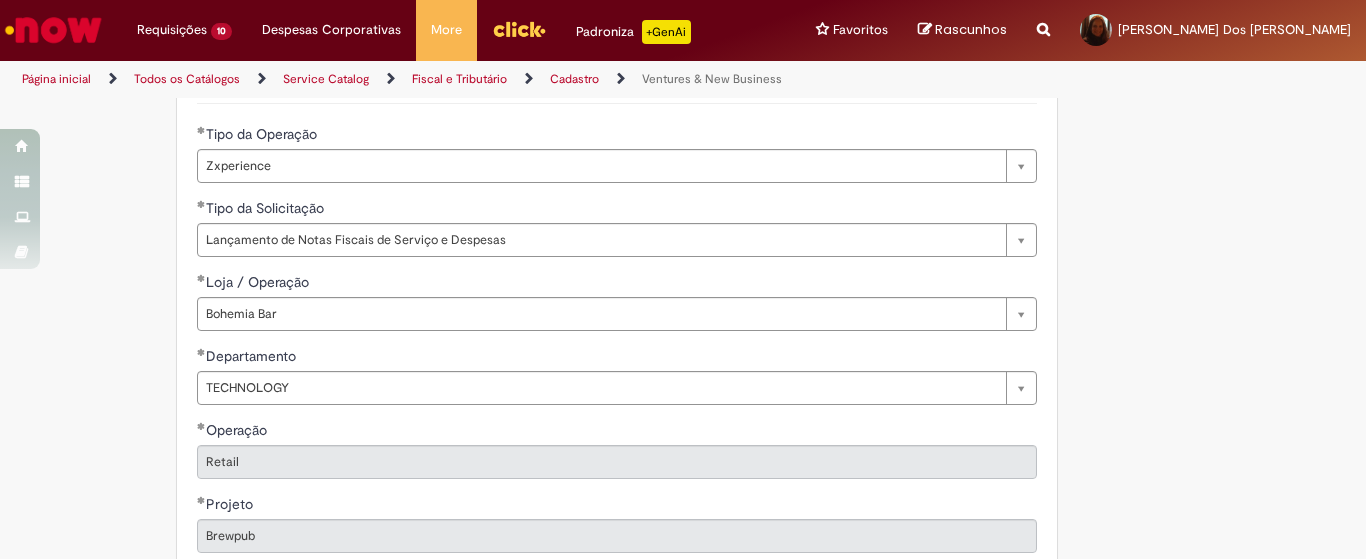 scroll, scrollTop: 917, scrollLeft: 0, axis: vertical 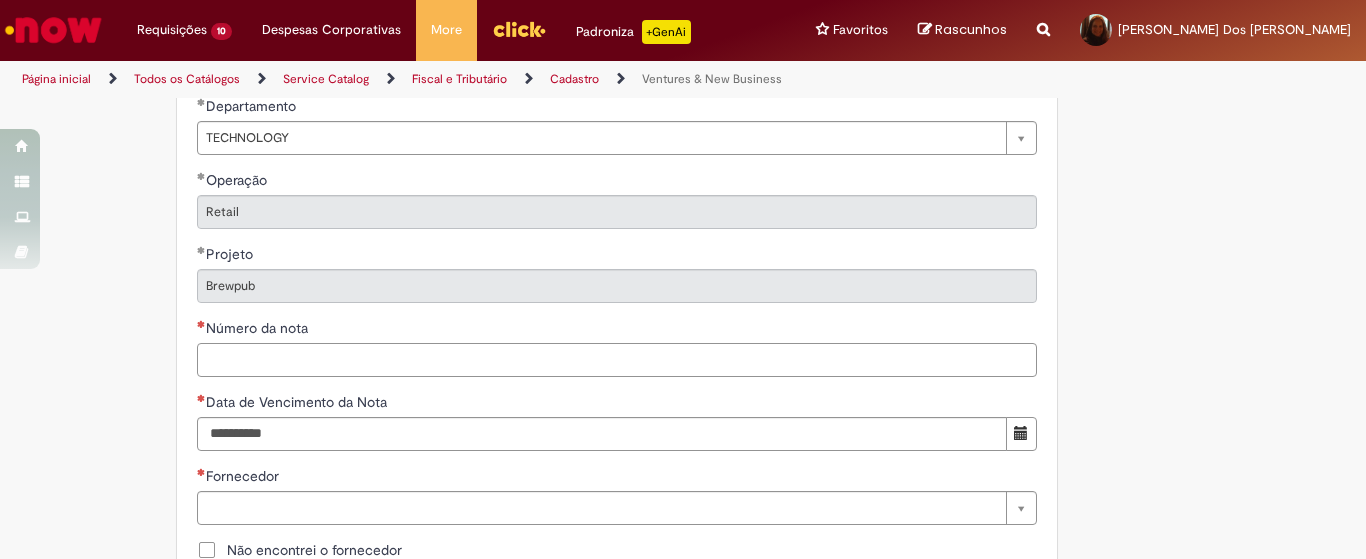 click on "Número da nota" at bounding box center [617, 360] 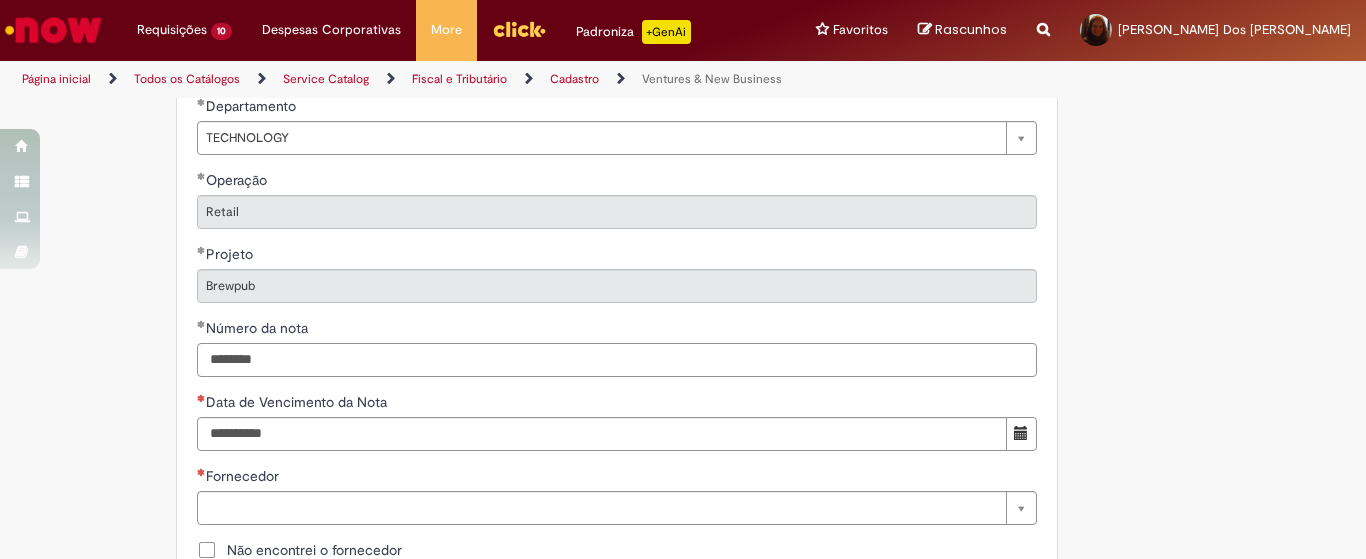 type on "********" 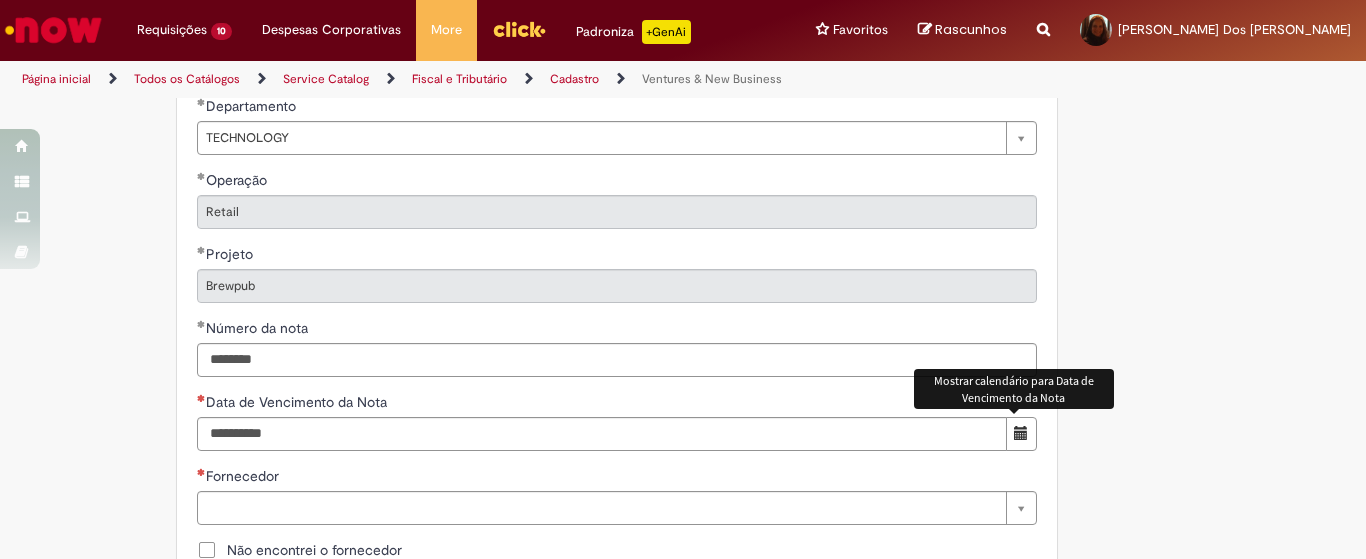 click at bounding box center [1021, 434] 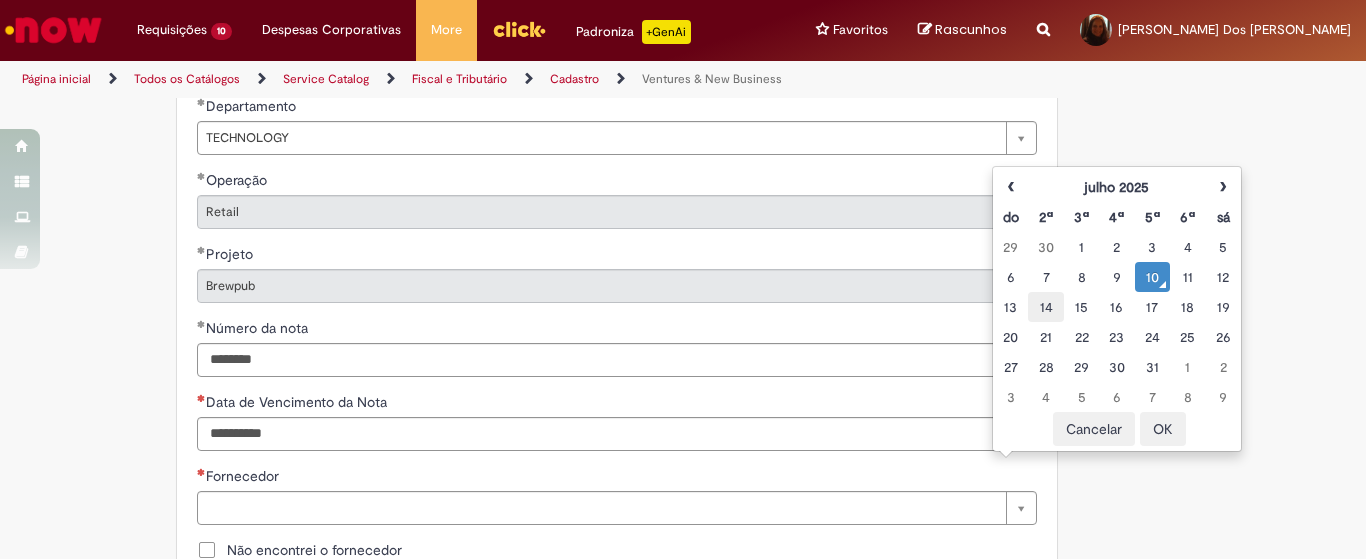 click on "14" at bounding box center [1045, 307] 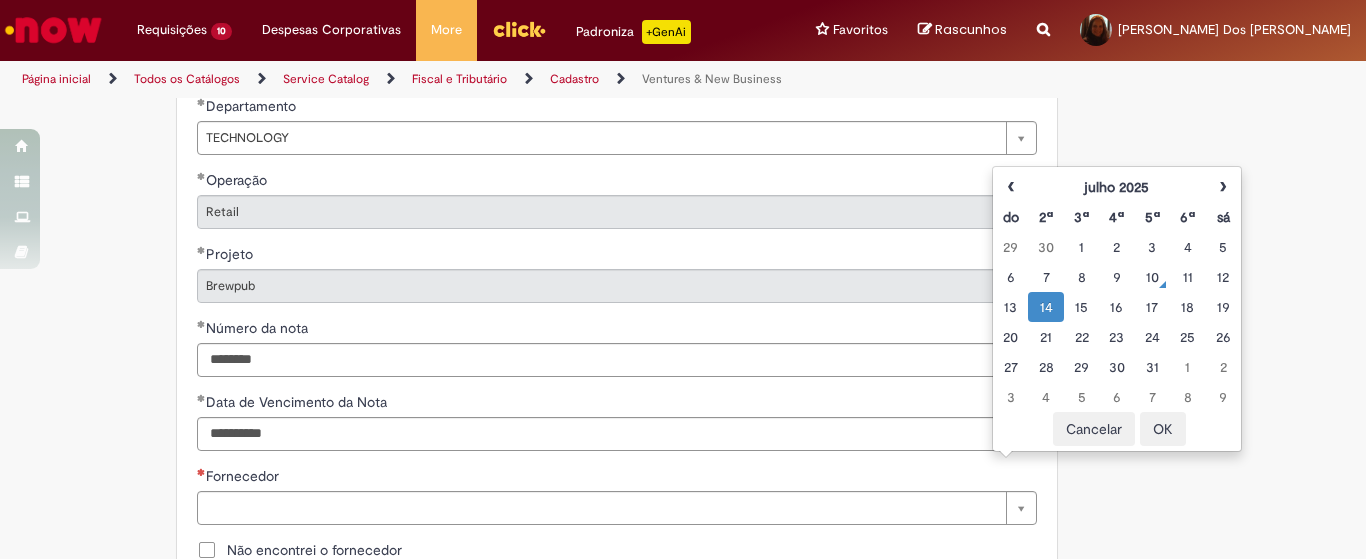 click on "OK" at bounding box center [1163, 429] 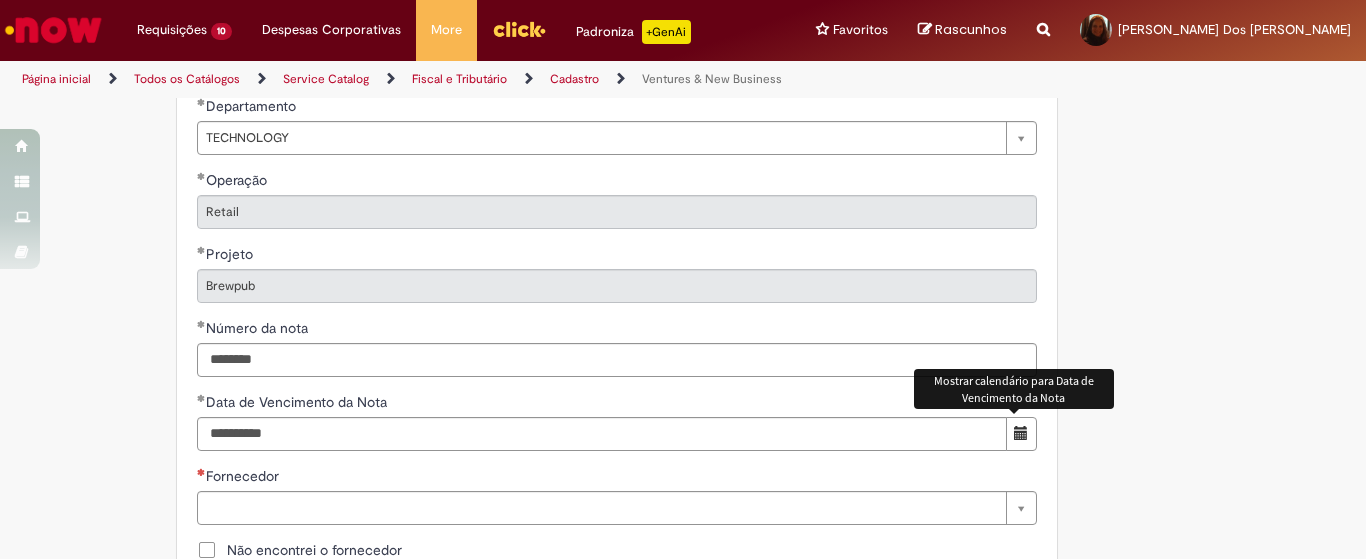 scroll, scrollTop: 1083, scrollLeft: 0, axis: vertical 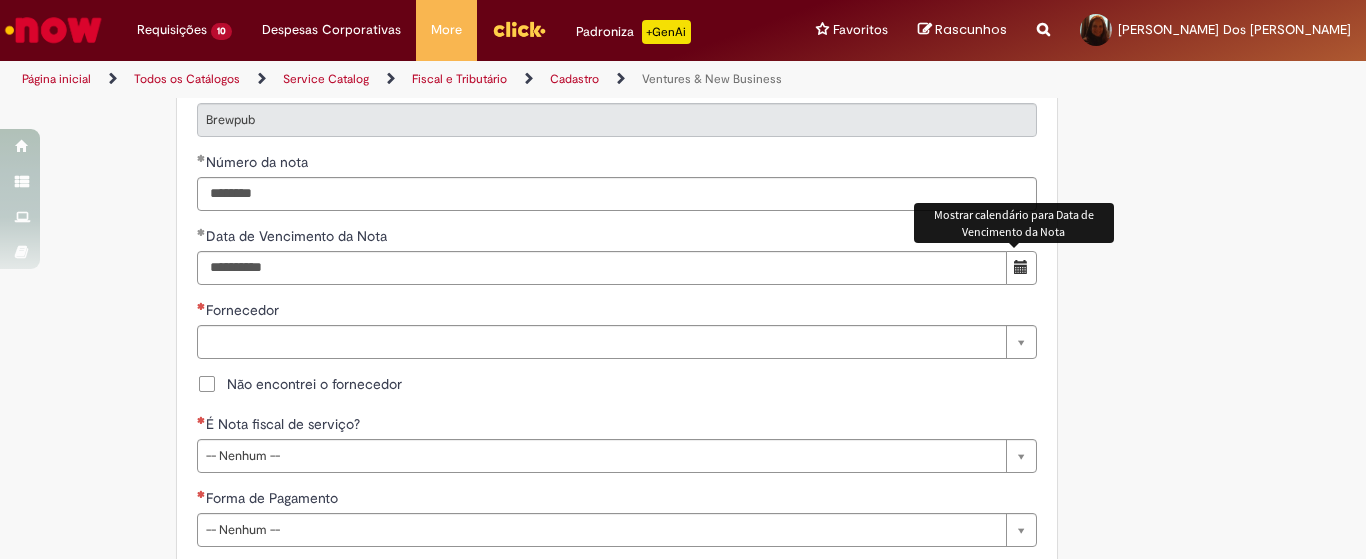 click on "Não encontrei o fornecedor" at bounding box center (299, 384) 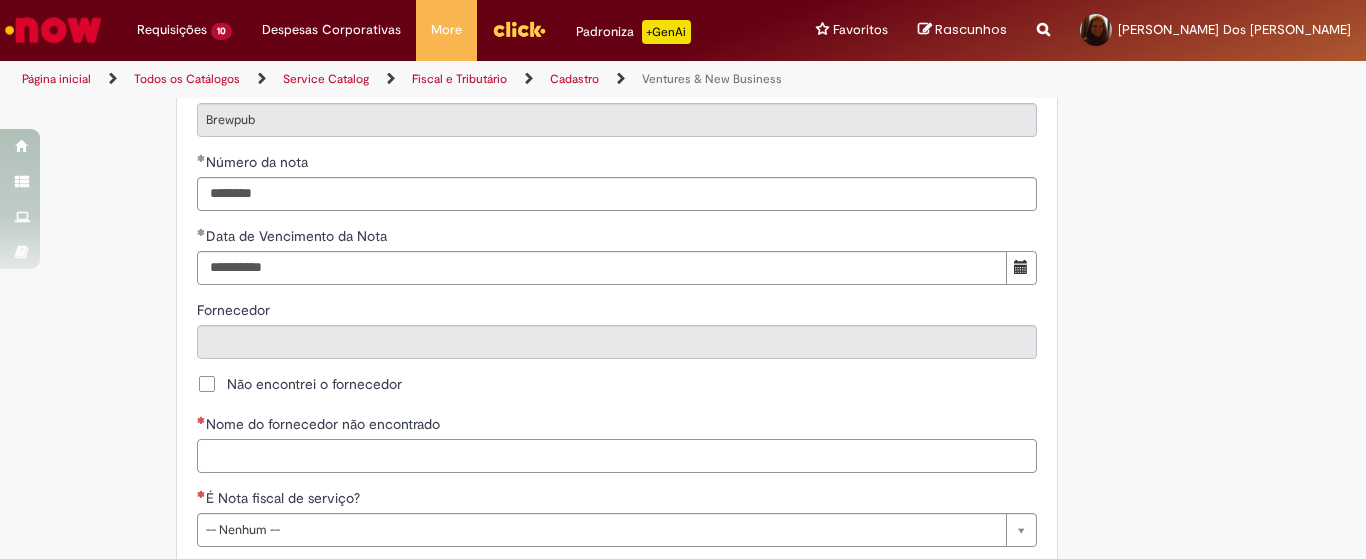 click on "Nome do fornecedor não encontrado" at bounding box center [617, 456] 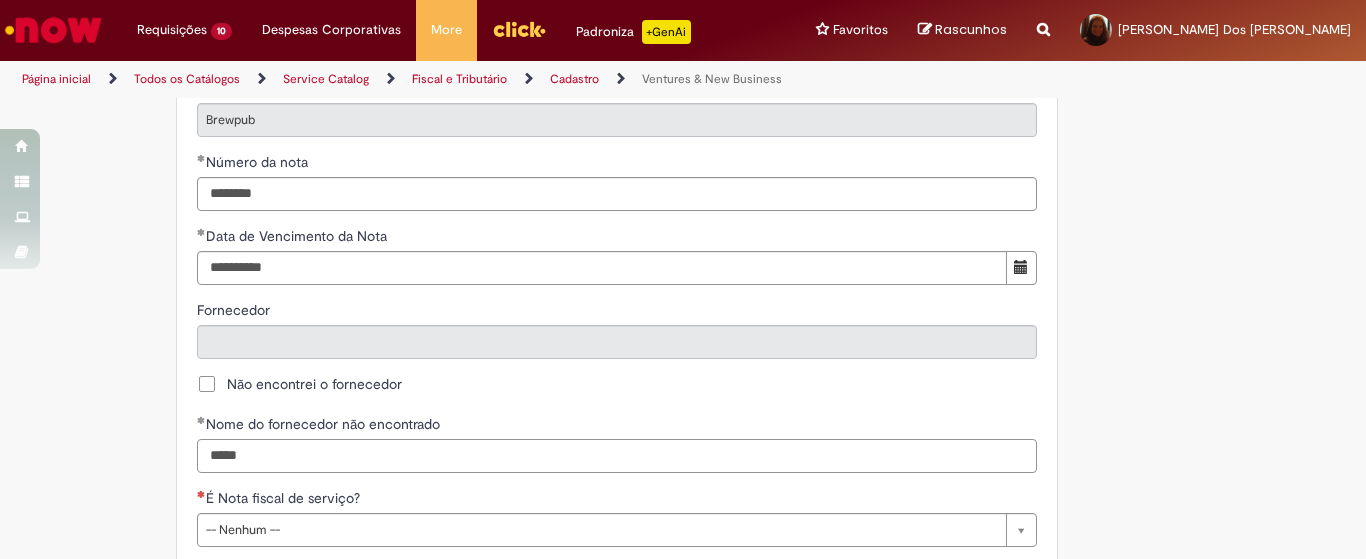 scroll, scrollTop: 1333, scrollLeft: 0, axis: vertical 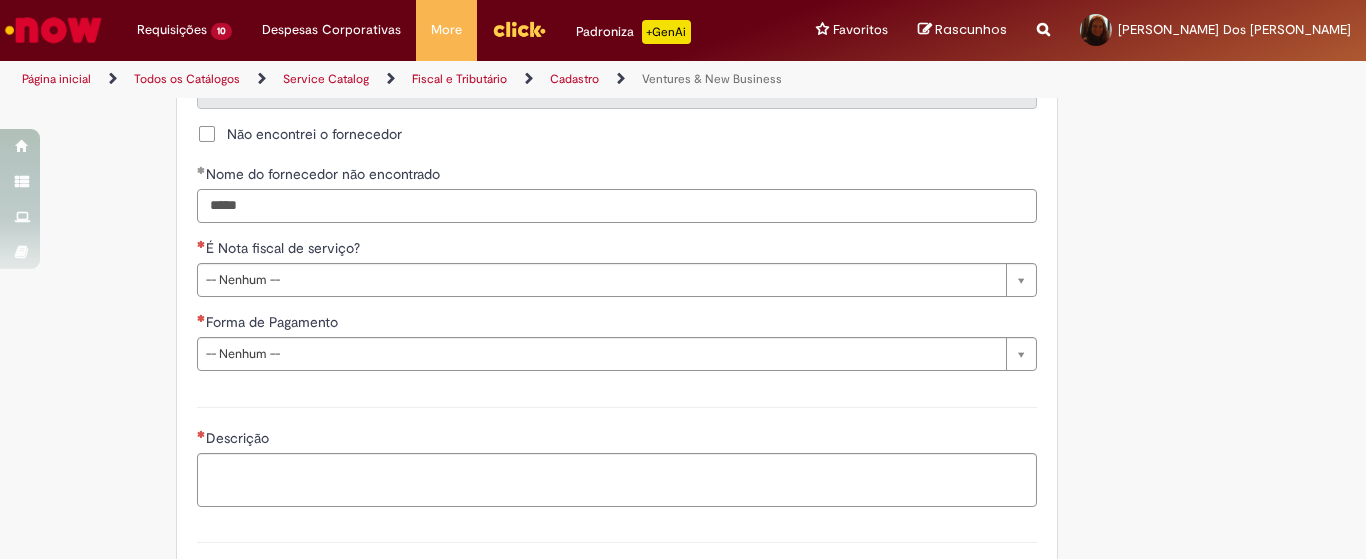 type on "*****" 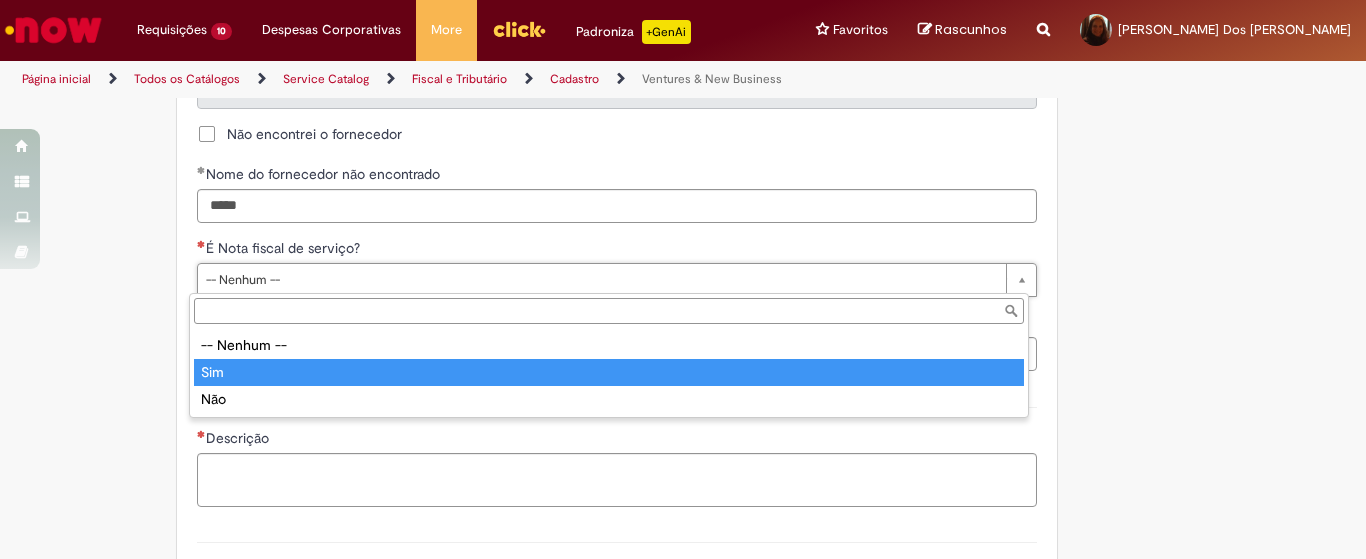 type on "***" 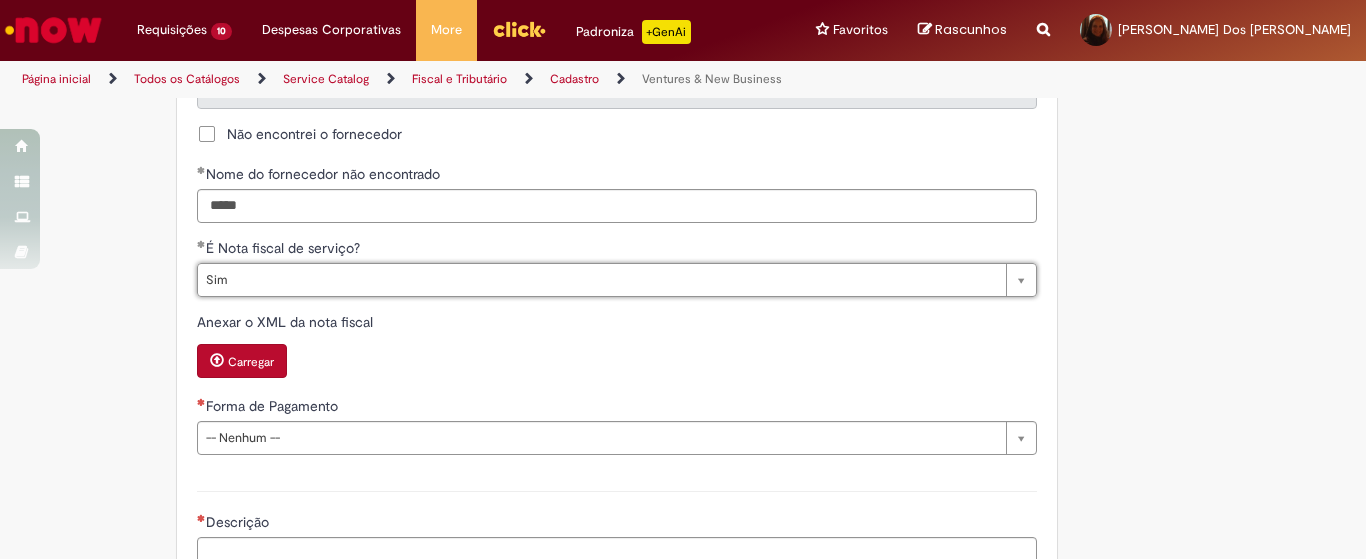 click on "Carregar" at bounding box center (251, 362) 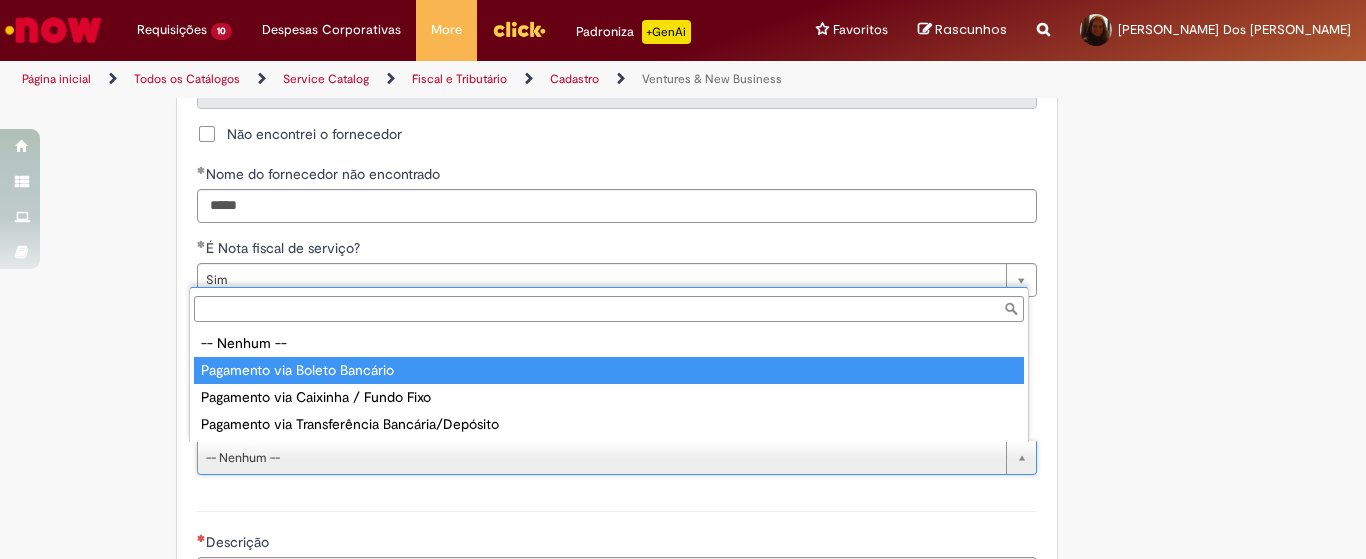 type on "**********" 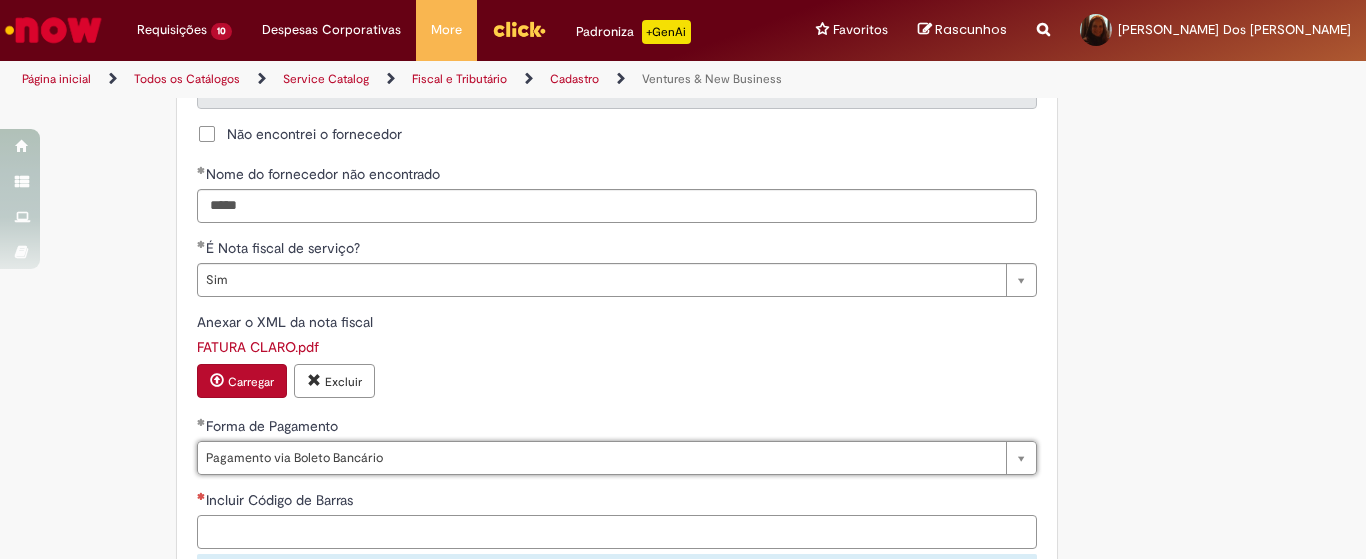 click on "Incluir Código de Barras" at bounding box center [617, 532] 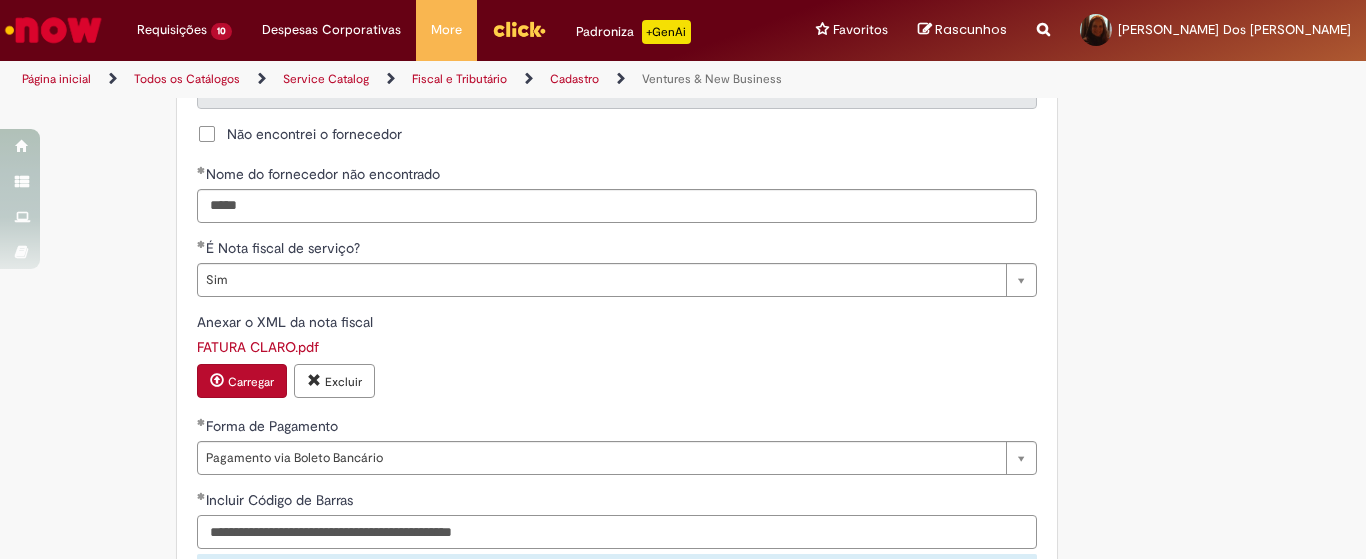 type on "**********" 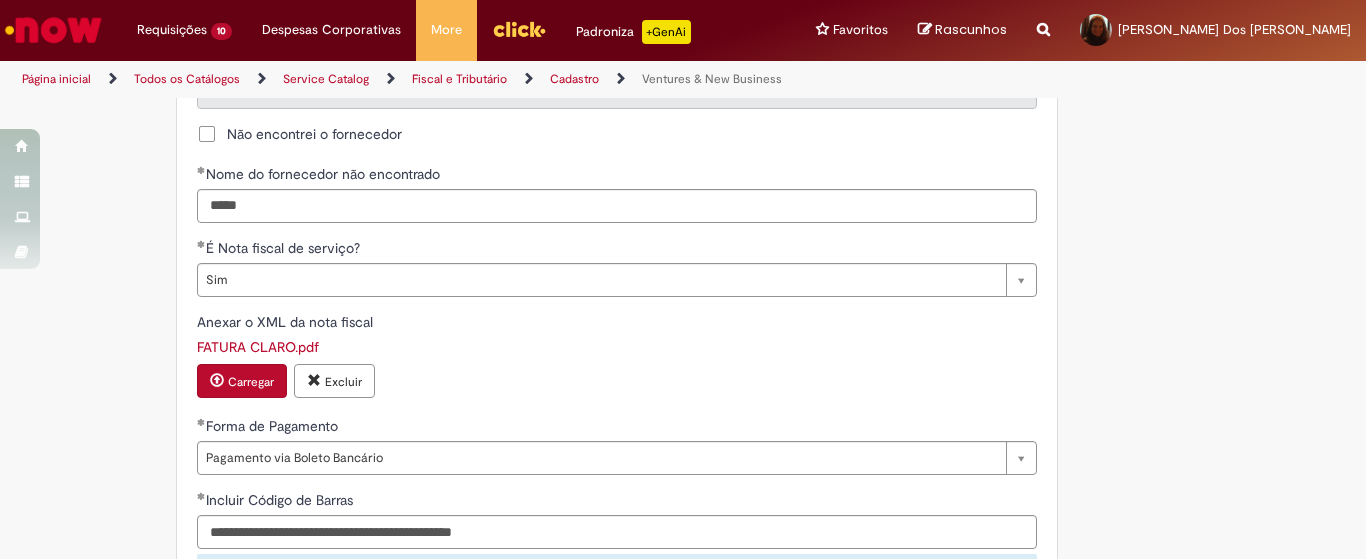 click on "Carregar
Excluir" at bounding box center (617, 383) 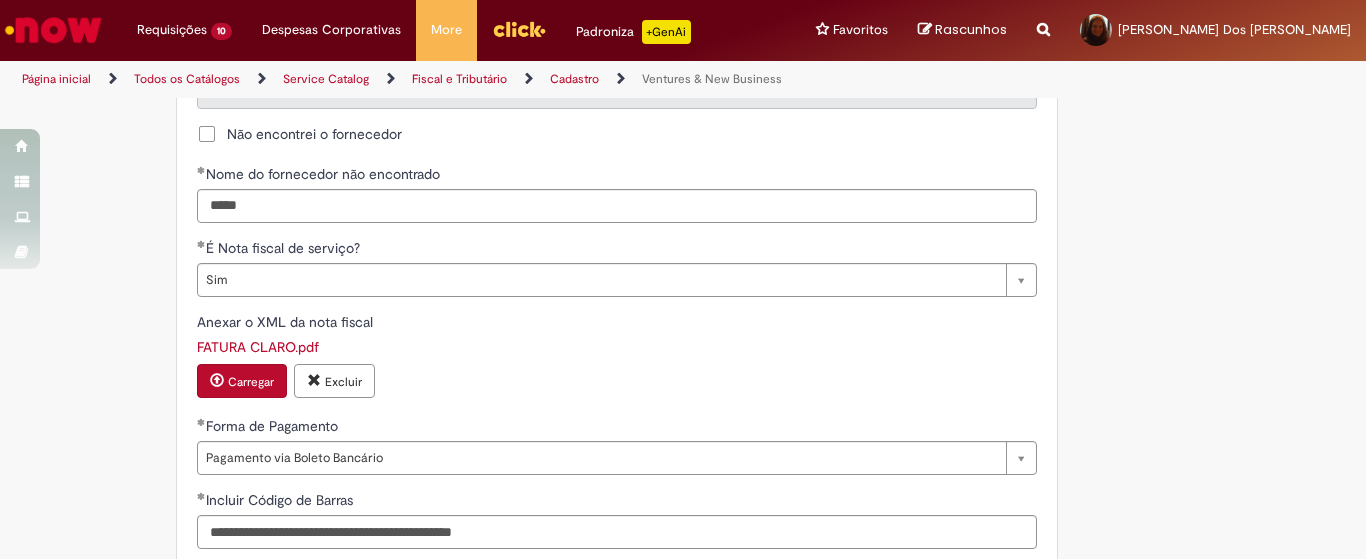click on "**********" at bounding box center (683, -58) 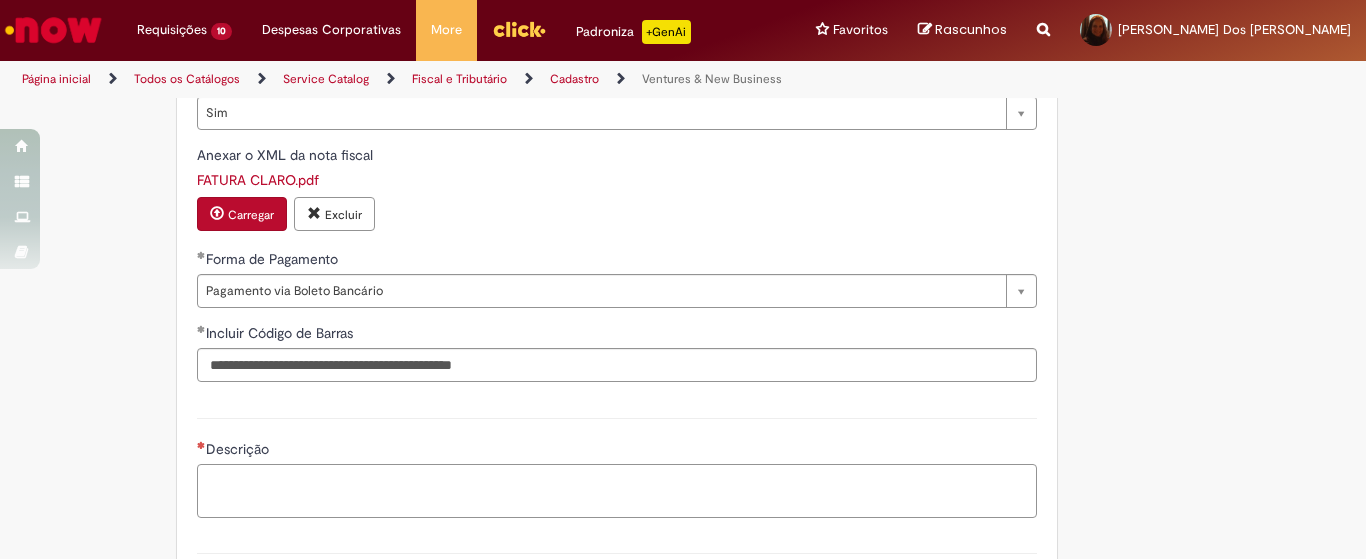 click on "Descrição" at bounding box center (617, 491) 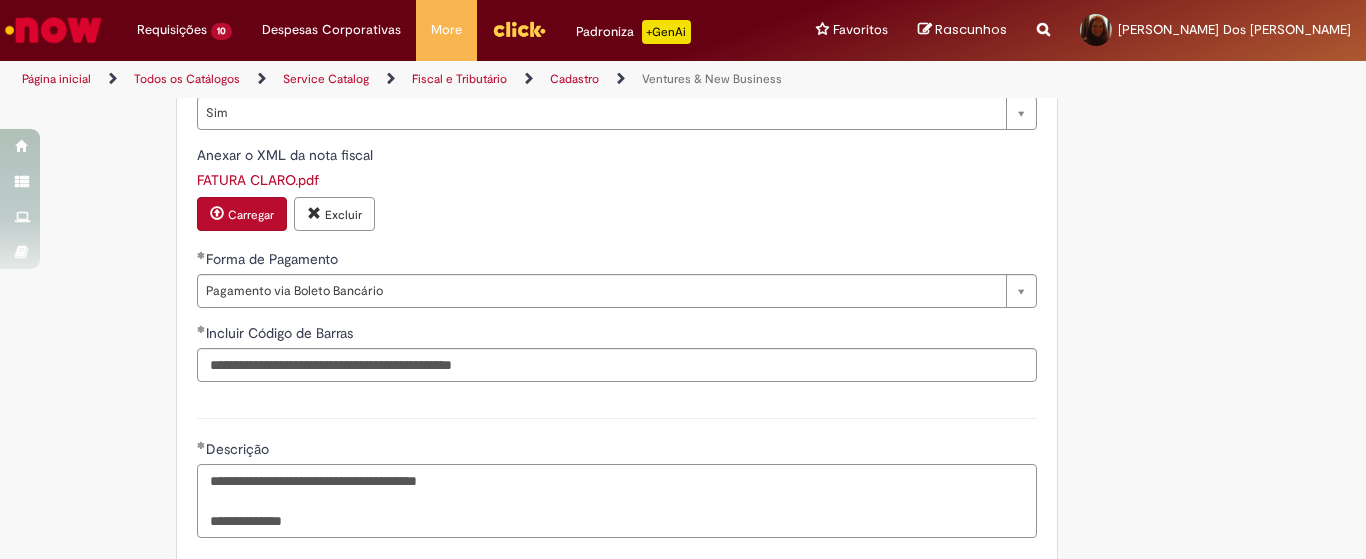 type on "**********" 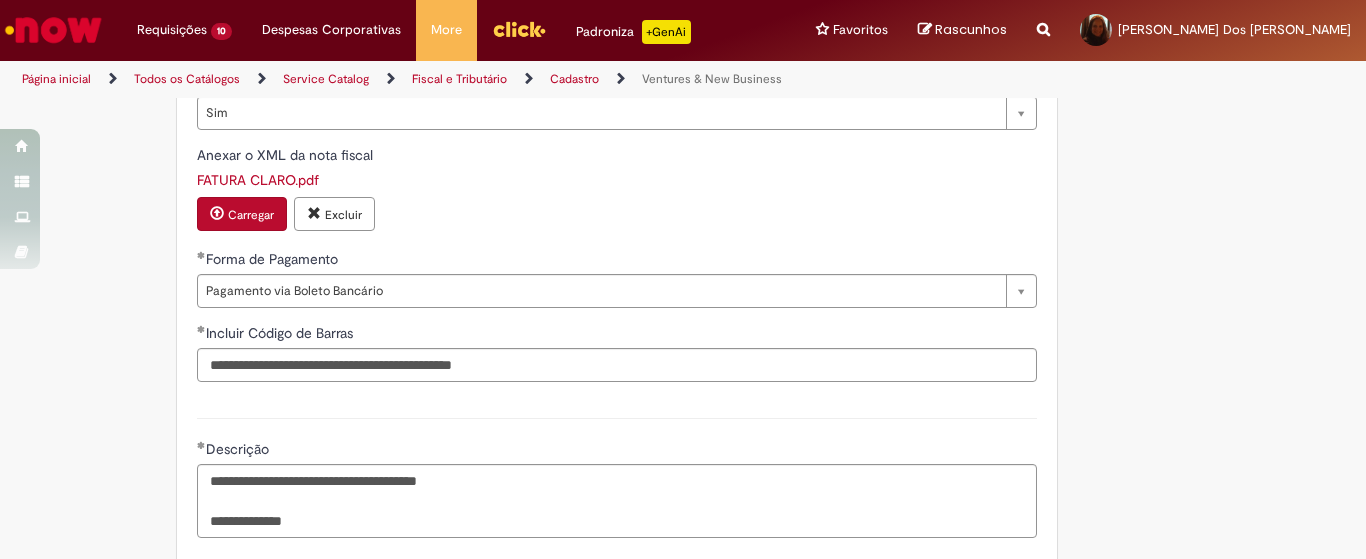 click on "**********" at bounding box center [683, -215] 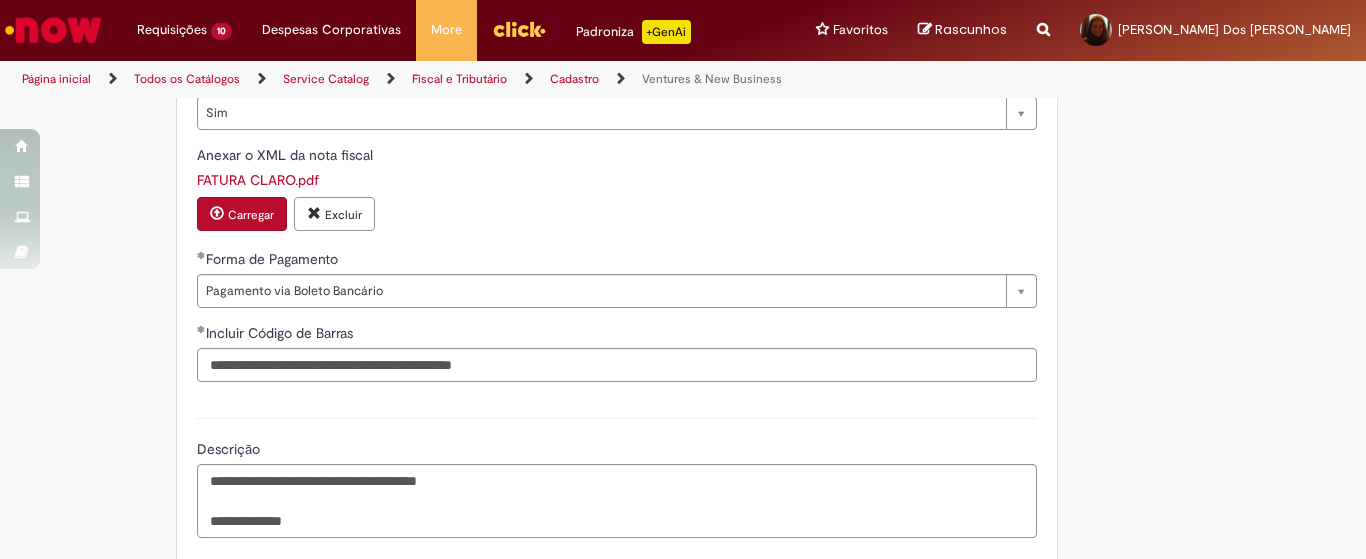 scroll, scrollTop: 1912, scrollLeft: 0, axis: vertical 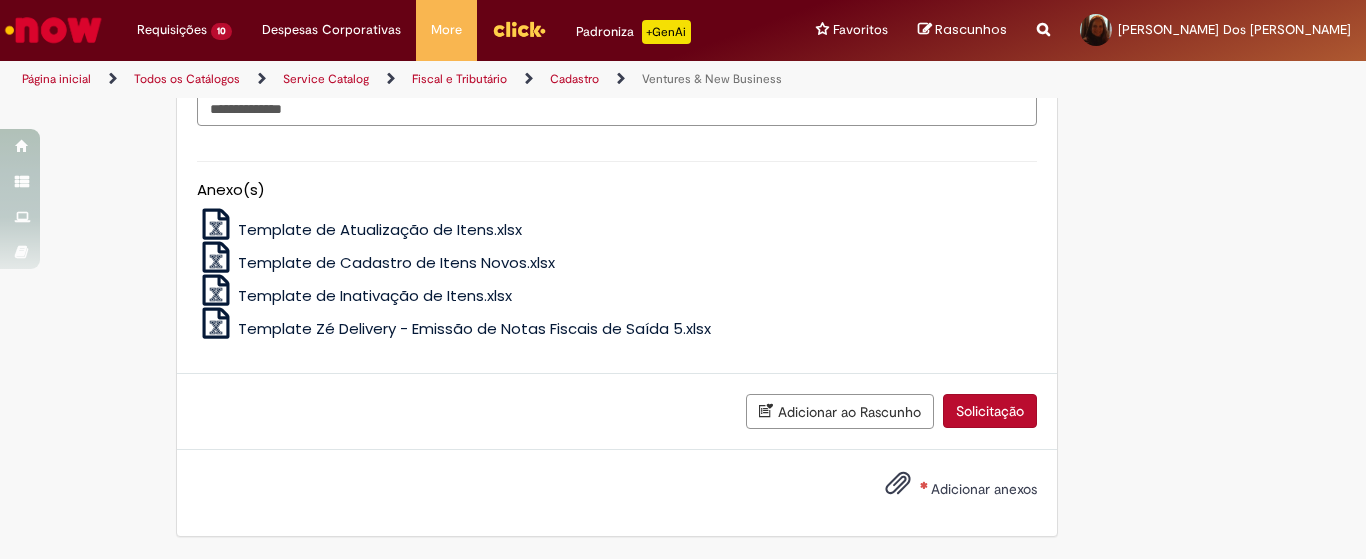 click on "Adicionar anexos" at bounding box center (984, 489) 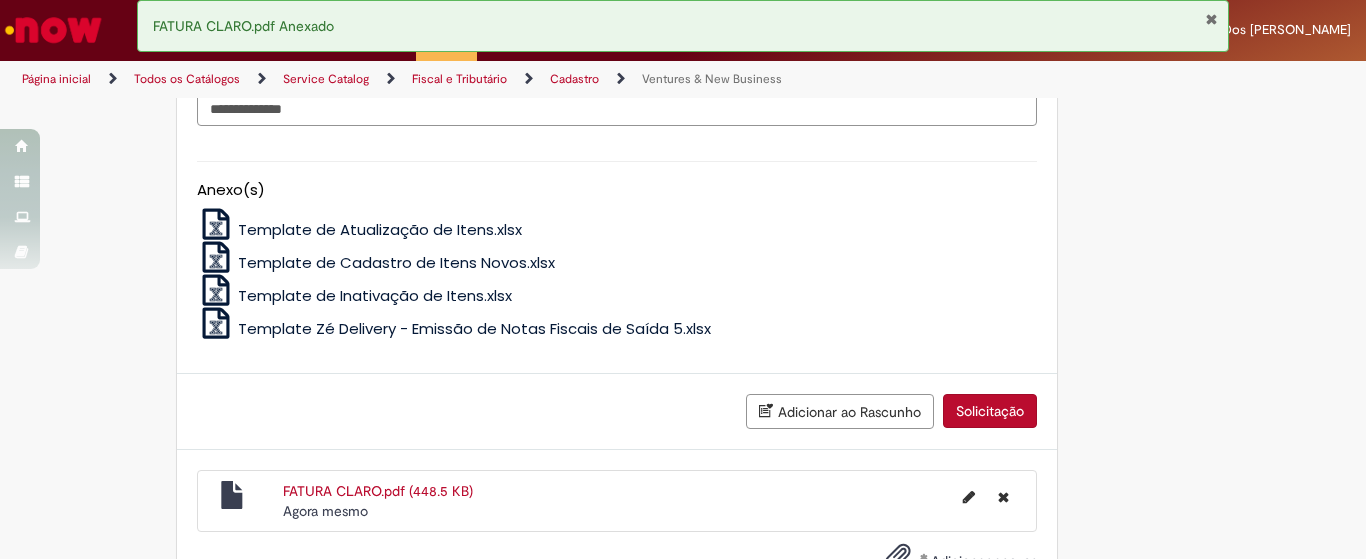 click on "Solicitação" at bounding box center (990, 411) 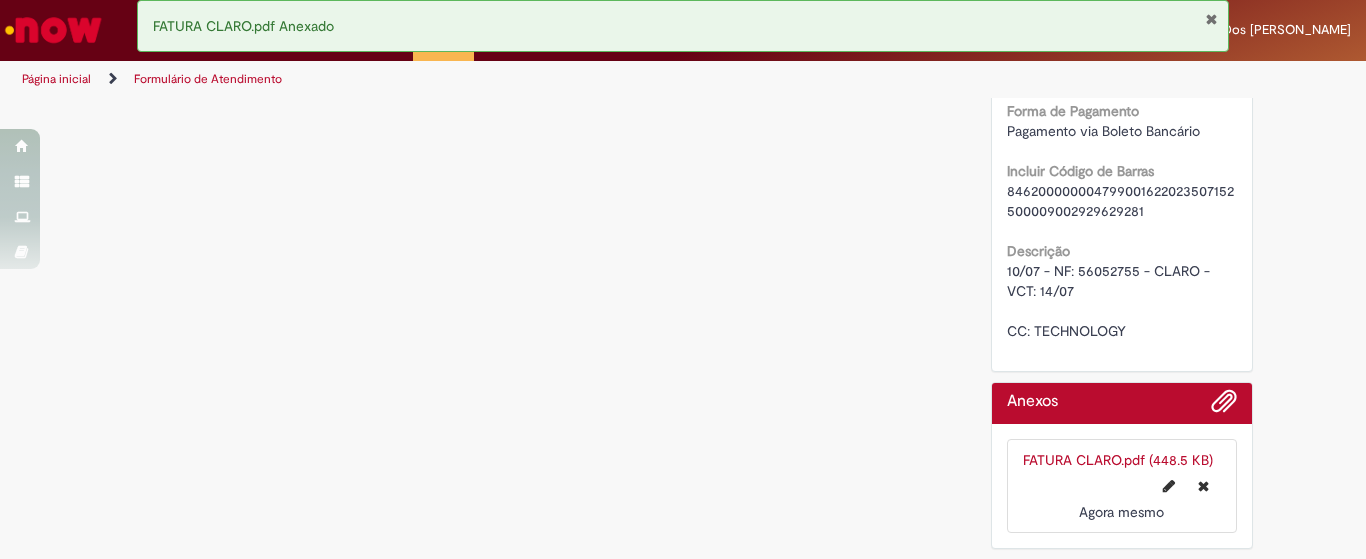 scroll, scrollTop: 0, scrollLeft: 0, axis: both 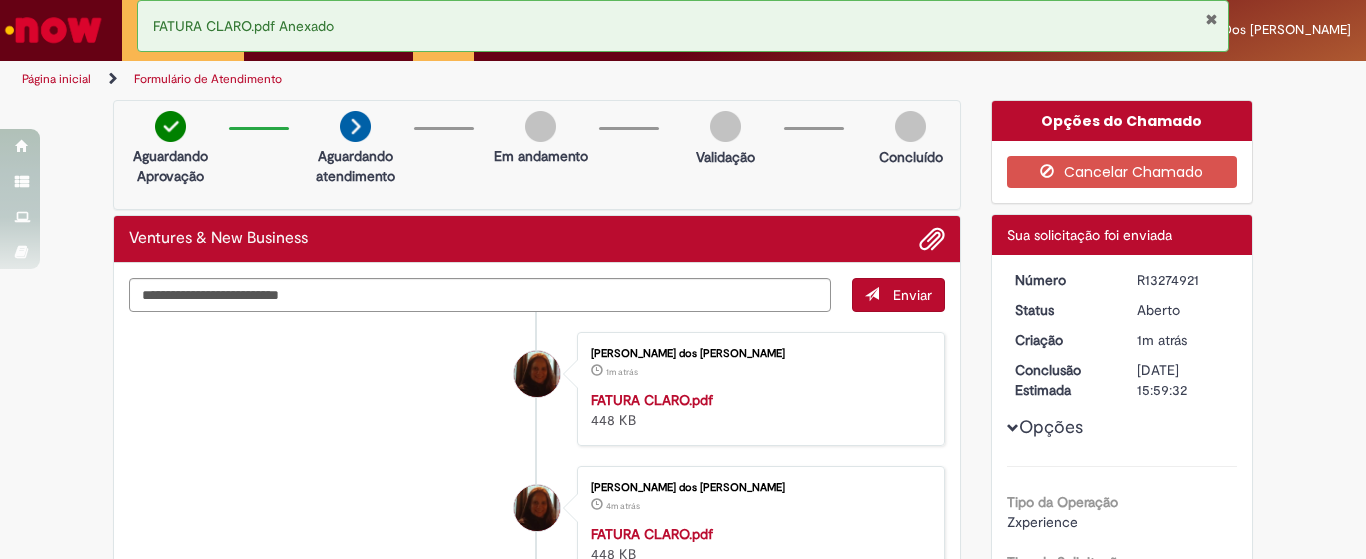 drag, startPoint x: 949, startPoint y: 410, endPoint x: 1213, endPoint y: 16, distance: 474.26996 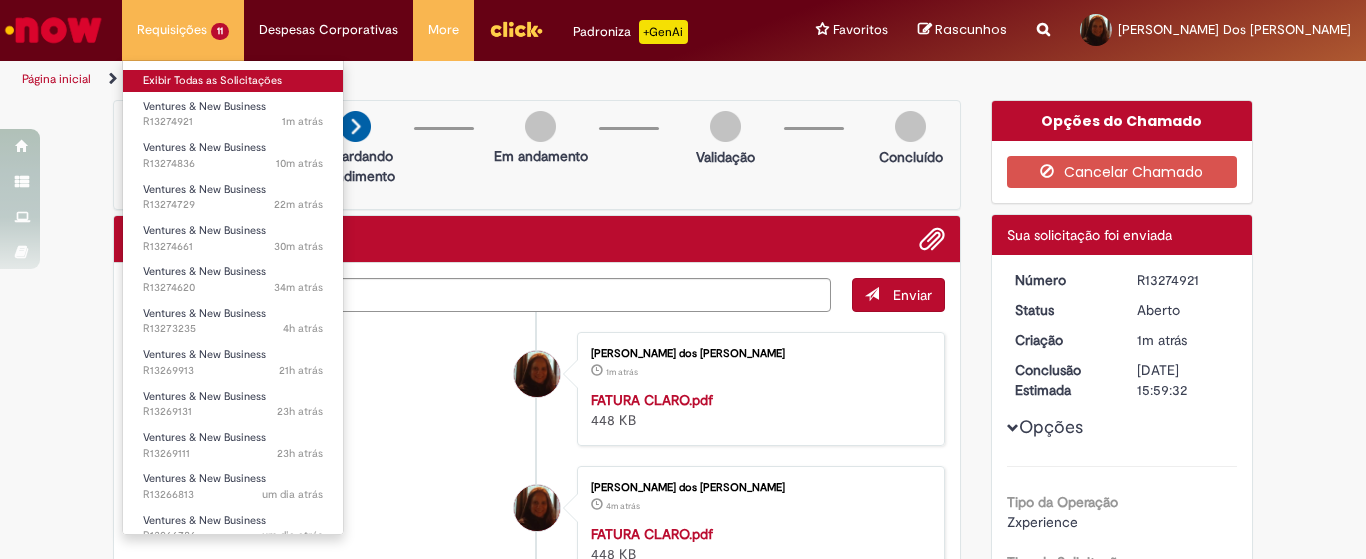 click on "Exibir Todas as Solicitações" at bounding box center [233, 81] 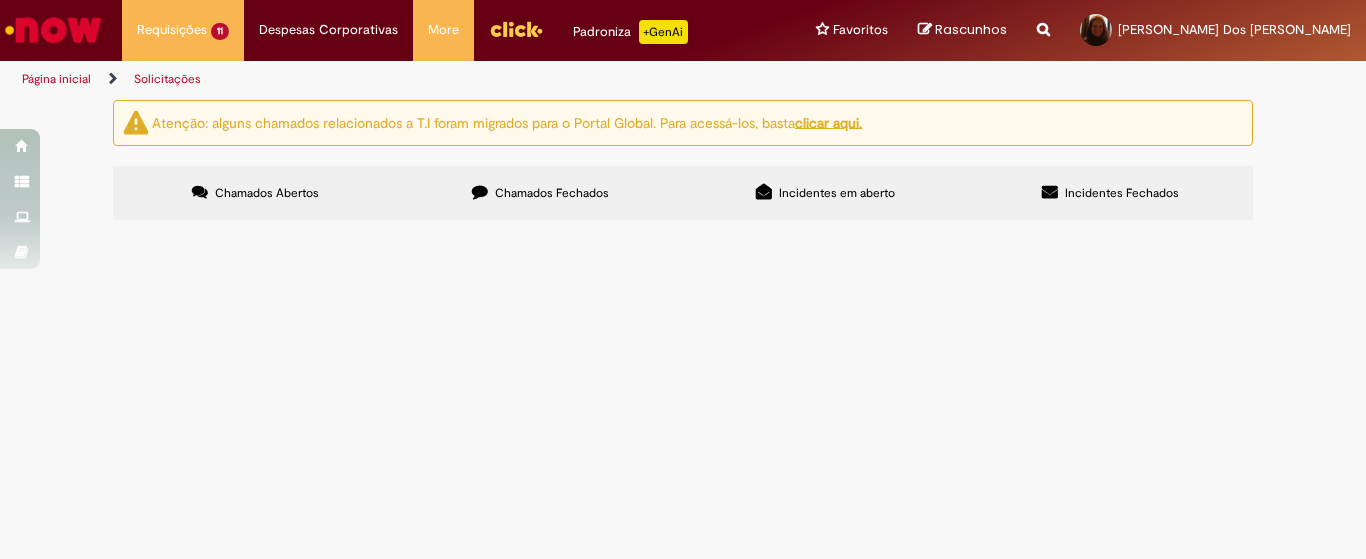 click on "Solicitações
Atenção: alguns chamados relacionados a T.I foram migrados para o Portal Global. Para acessá-los, basta  clicar aqui.
Chamados Abertos     Chamados Fechados     Incidentes em aberto     Incidentes Fechados
Itens solicitados
Exportar como PDF Exportar como Excel Exportar como CSV
Solicitações
Carregamento de dados...
Itens solicitados
Exportar como PDF Exportar como Excel Exportar como CSV
Itens solicitados
Número
Oferta
Descrição" at bounding box center (683, 329) 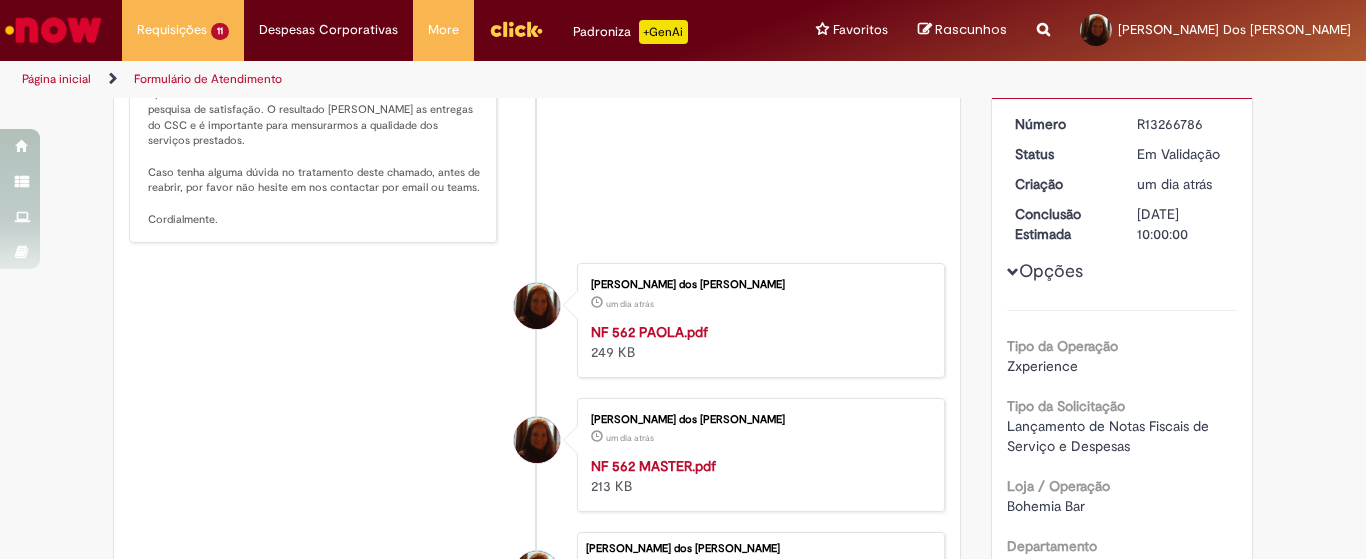 scroll, scrollTop: 0, scrollLeft: 0, axis: both 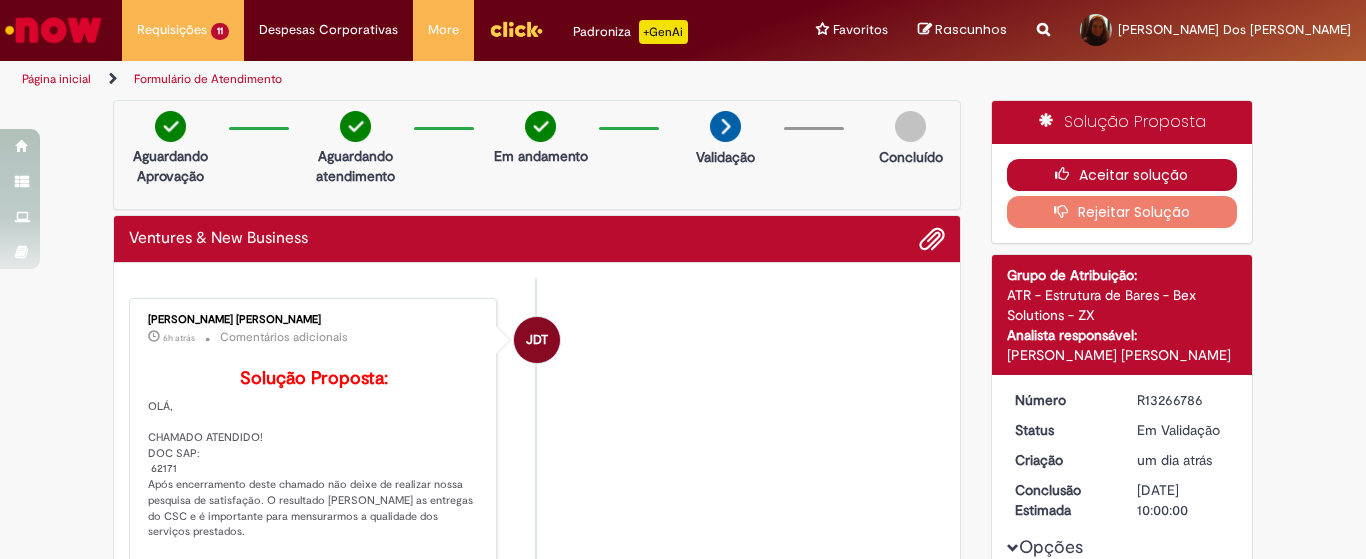 click on "Aceitar solução" at bounding box center [1122, 175] 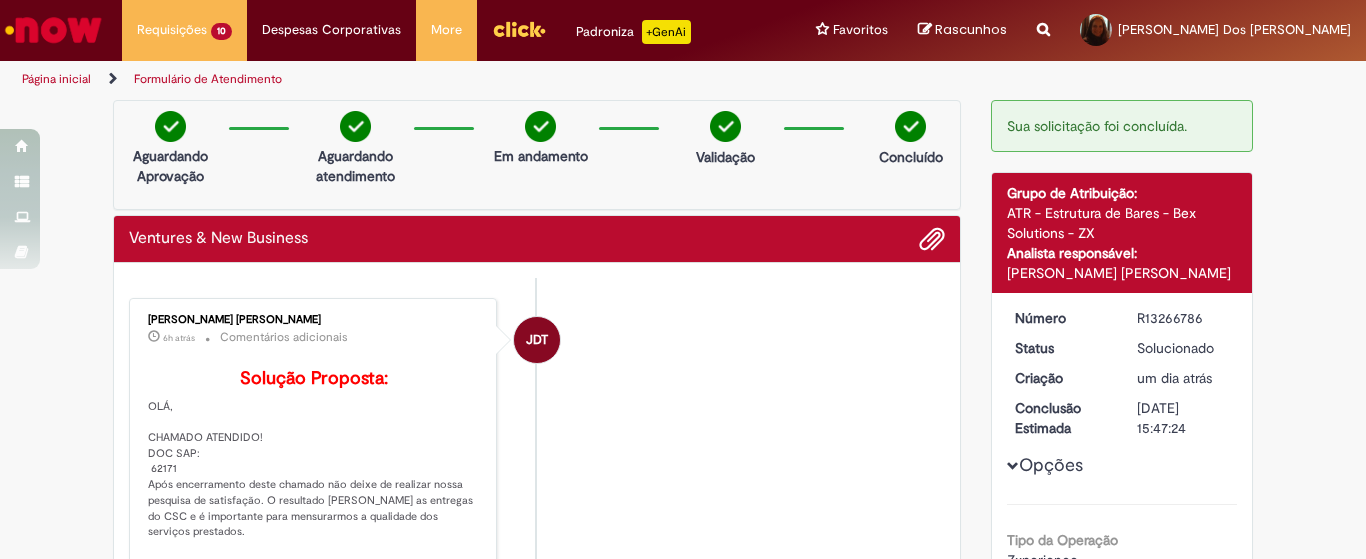 click on "JDT
[PERSON_NAME] [PERSON_NAME]
6h atrás 6 horas atrás     Comentários adicionais
Solução Proposta:
[GEOGRAPHIC_DATA],
CHAMADO ATENDIDO!
DOC SAP:
62171
Após encerramento deste chamado não deixe de realizar nossa pesquisa de satisfação. O resultado [PERSON_NAME] as entregas do CSC e é importante para mensurarmos a qualidade dos serviços prestados.
Caso tenha alguma dúvida no tratamento deste chamado, antes de reabrir, por favor não hesite em nos contactar por email ou teams.
Cordialmente." at bounding box center (537, 466) 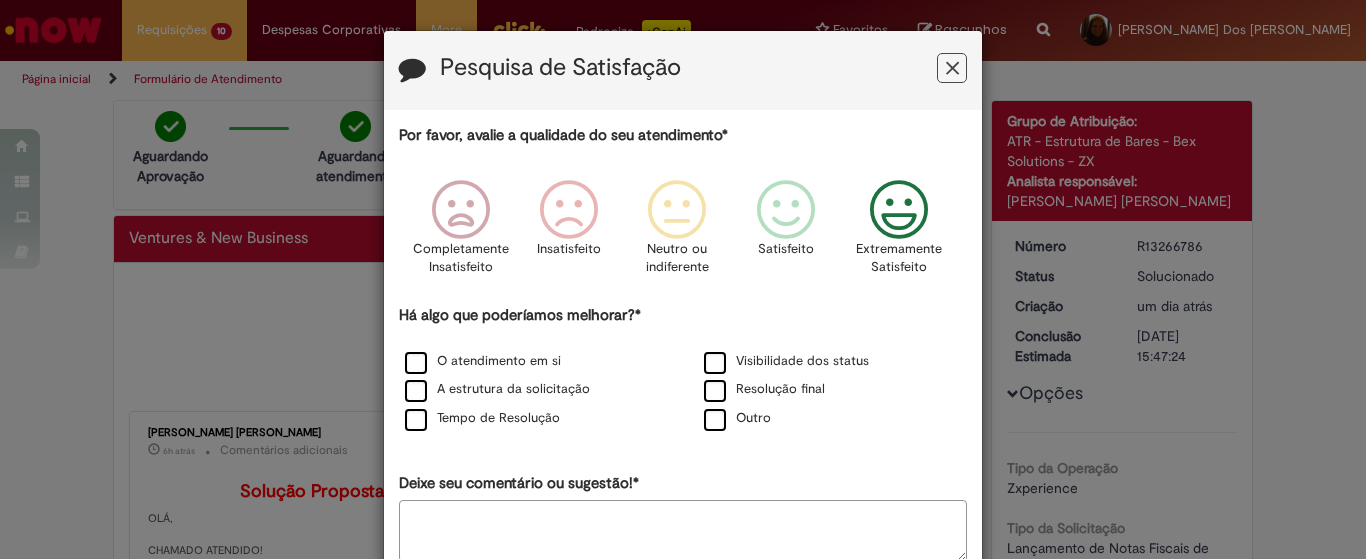 click at bounding box center (899, 210) 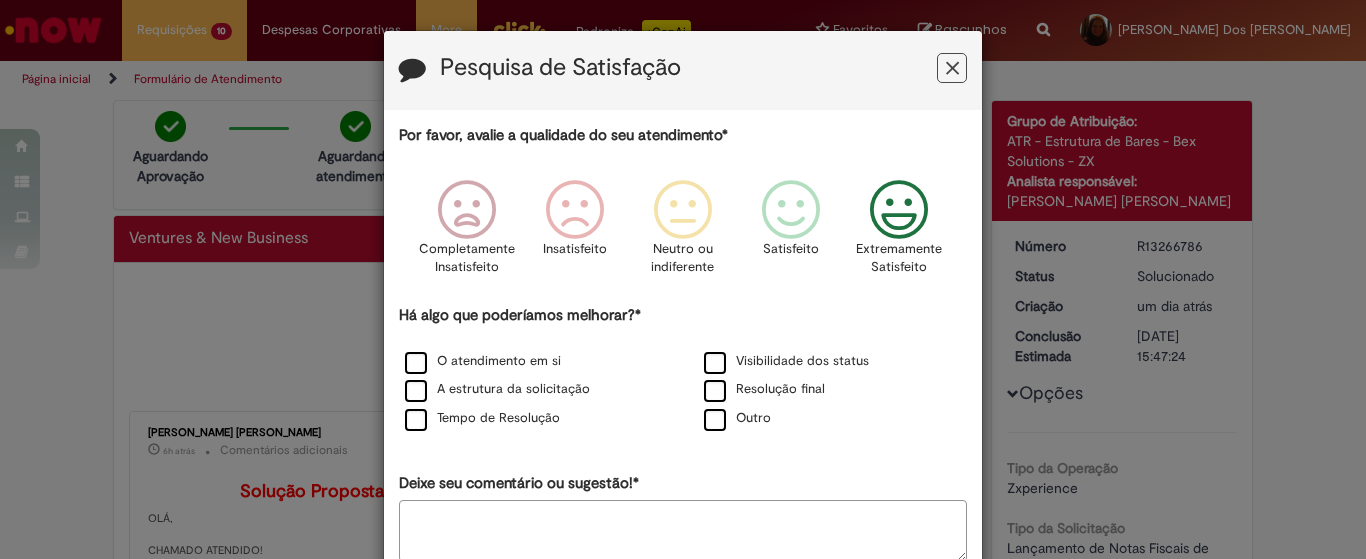 click on "O atendimento em si" at bounding box center [533, 362] 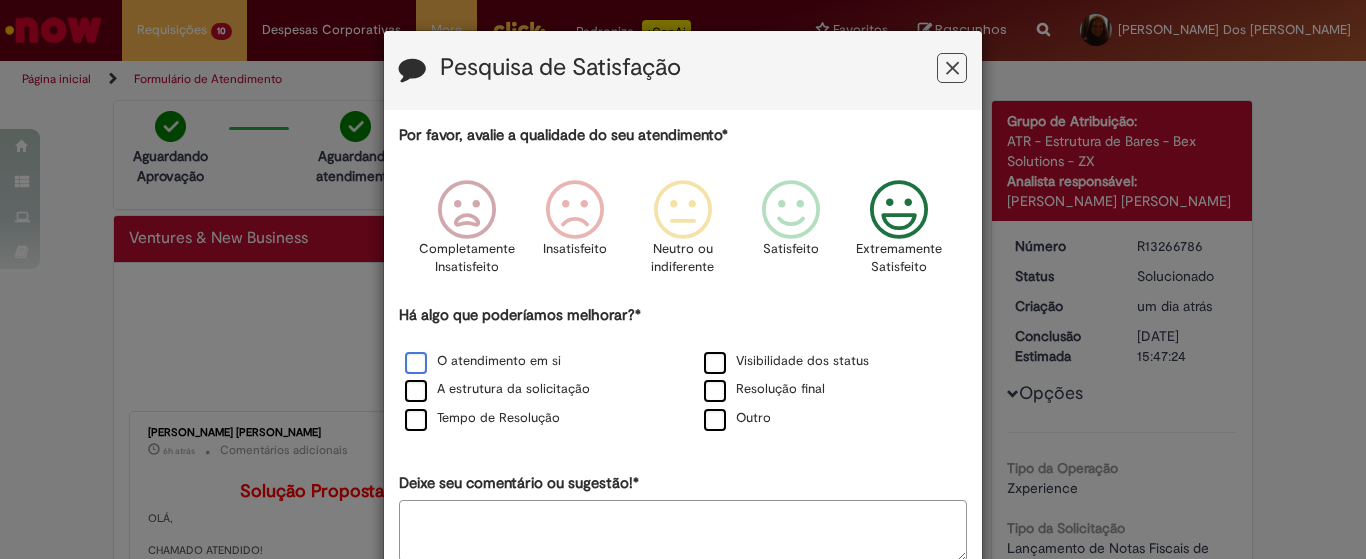 click on "O atendimento em si" at bounding box center [483, 361] 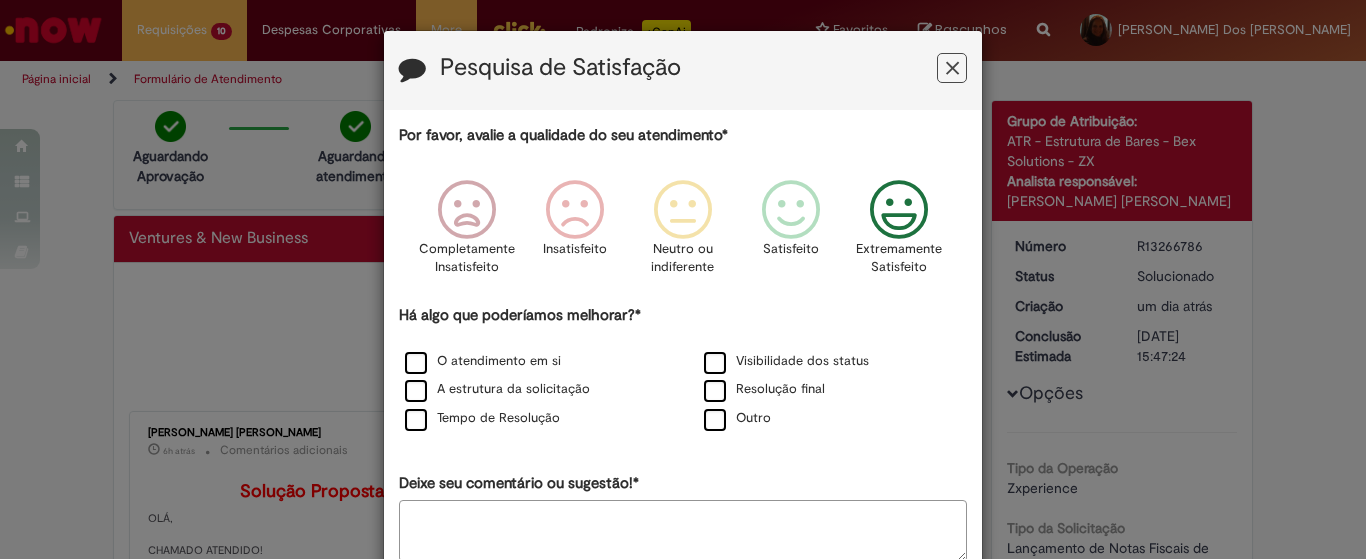 scroll, scrollTop: 114, scrollLeft: 0, axis: vertical 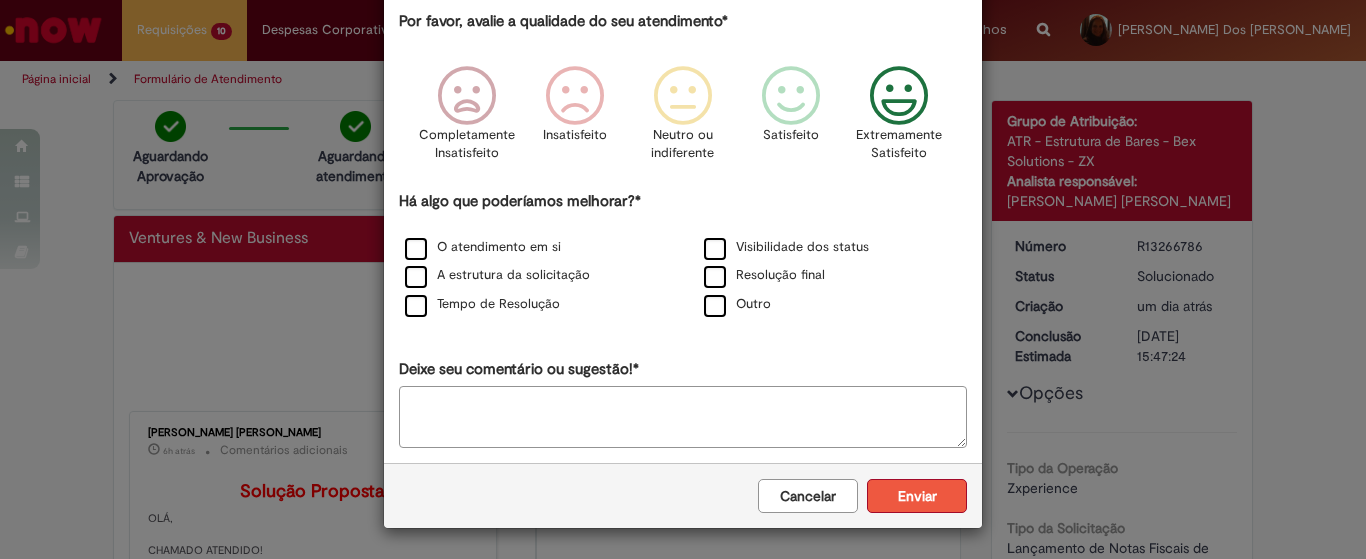 click on "Enviar" at bounding box center (917, 496) 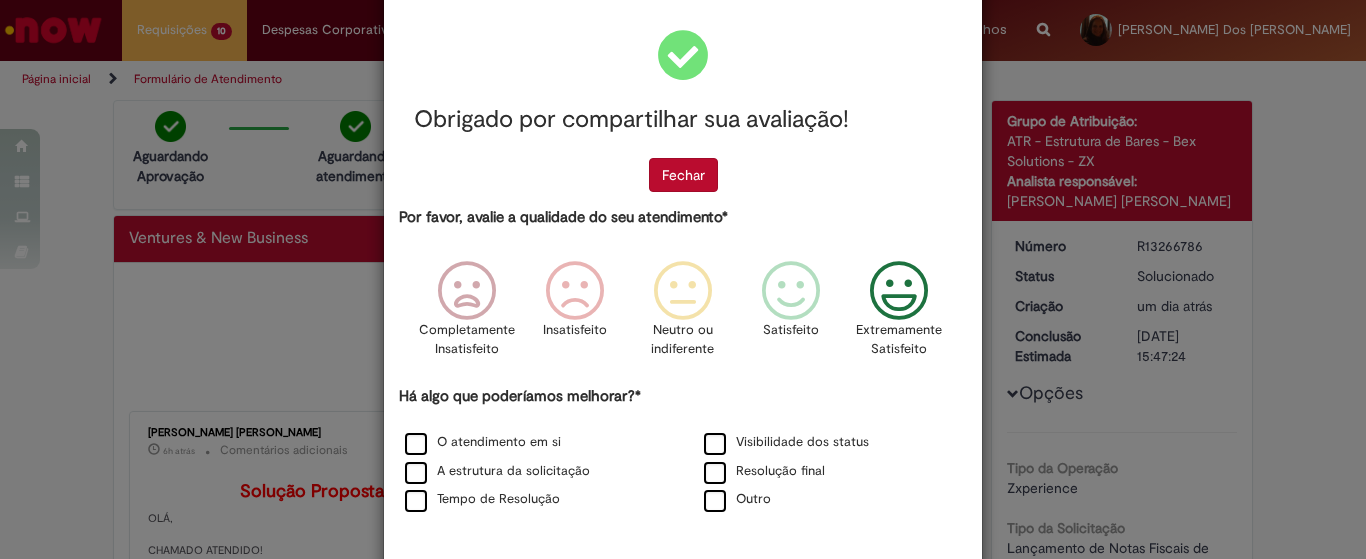 scroll, scrollTop: 0, scrollLeft: 0, axis: both 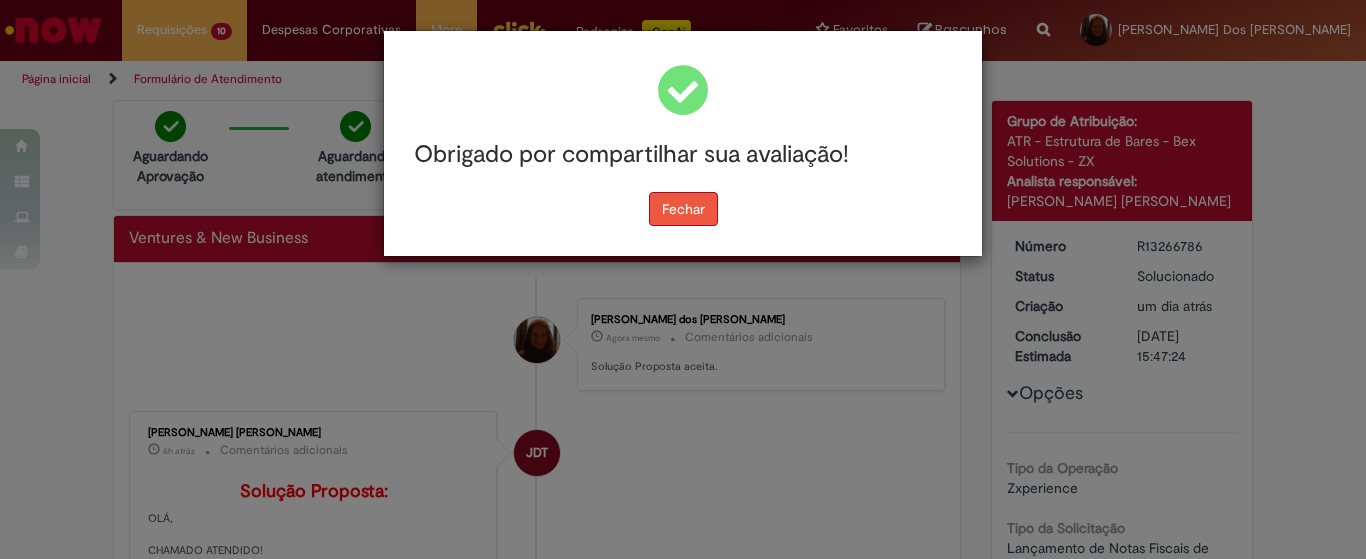 click on "Fechar" at bounding box center (683, 209) 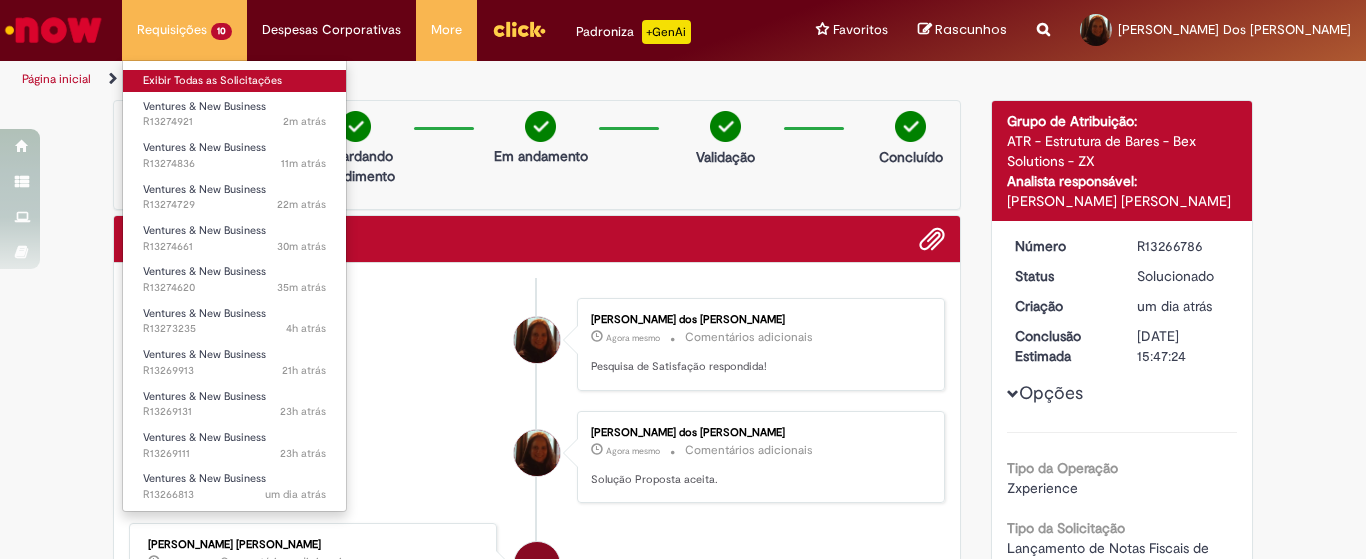 click on "Exibir Todas as Solicitações" at bounding box center [234, 81] 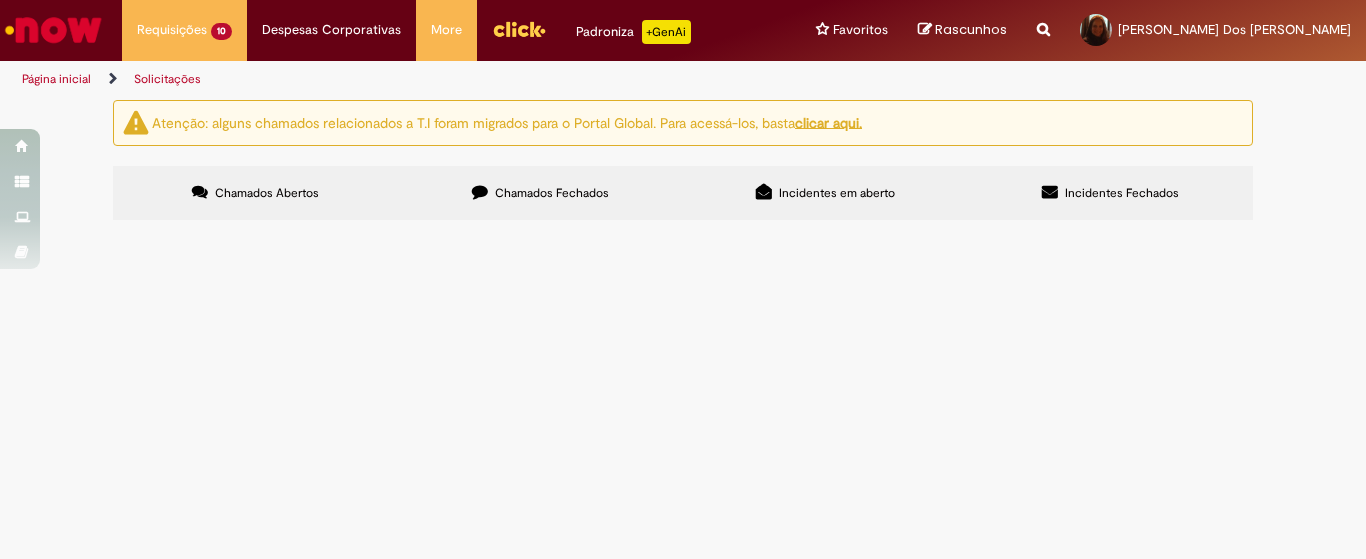 scroll, scrollTop: 239, scrollLeft: 0, axis: vertical 